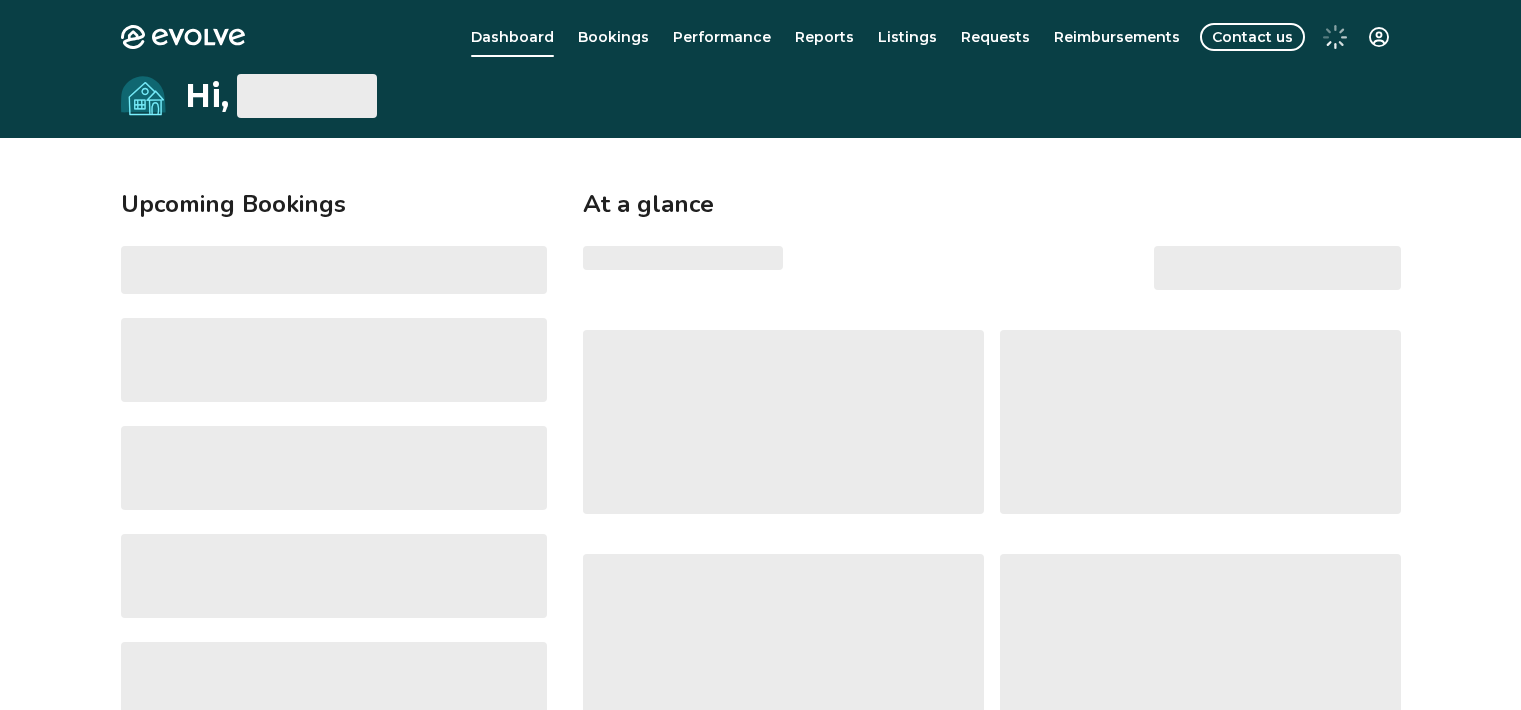 scroll, scrollTop: 0, scrollLeft: 0, axis: both 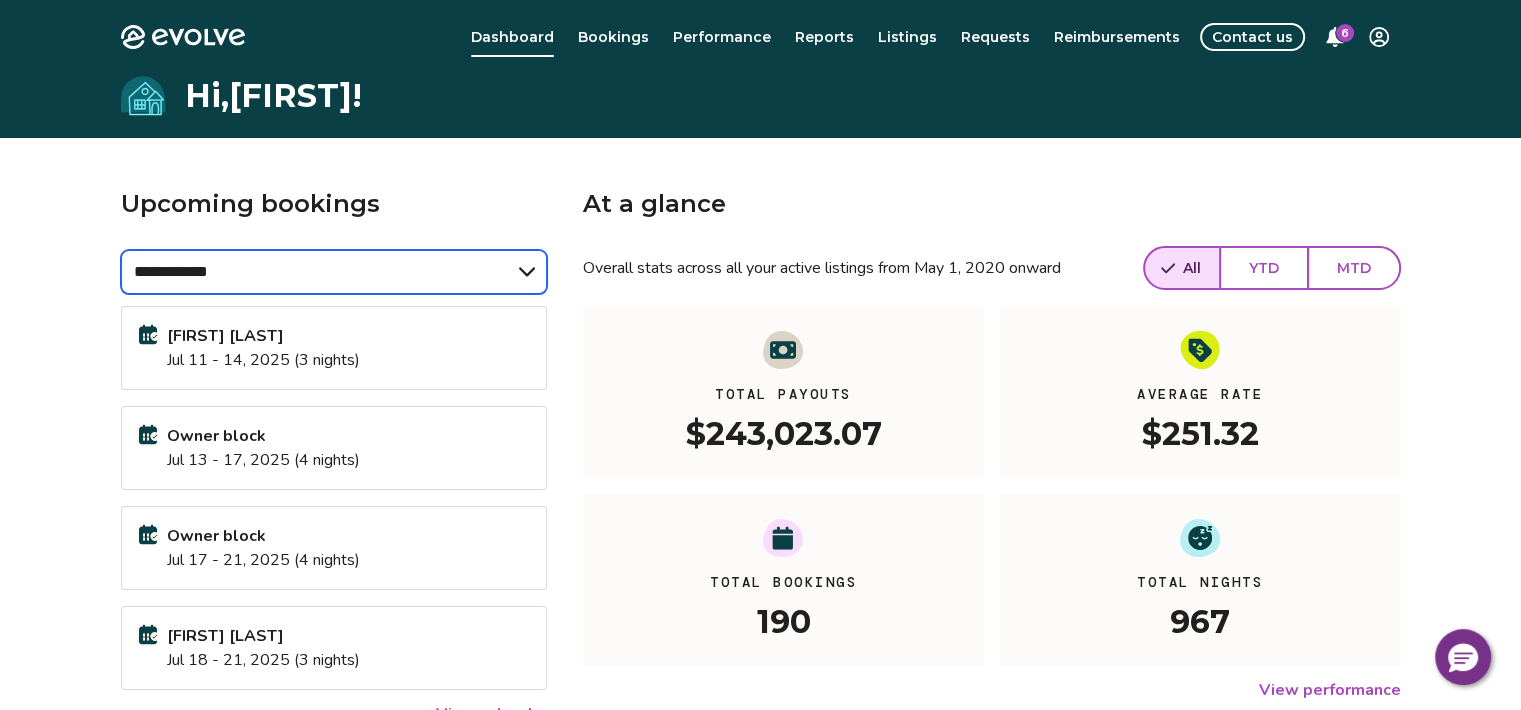 click on "**********" at bounding box center [334, 272] 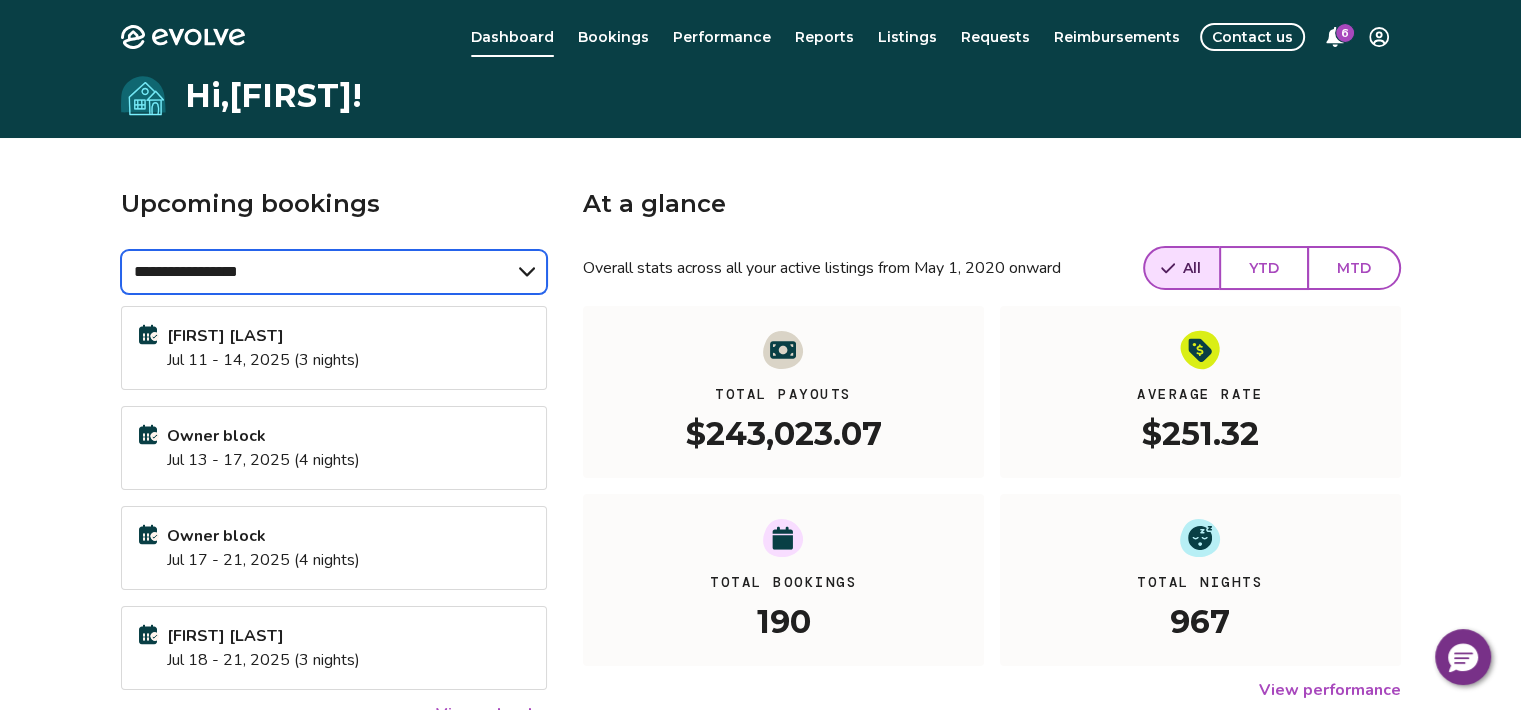 click on "**********" at bounding box center [334, 272] 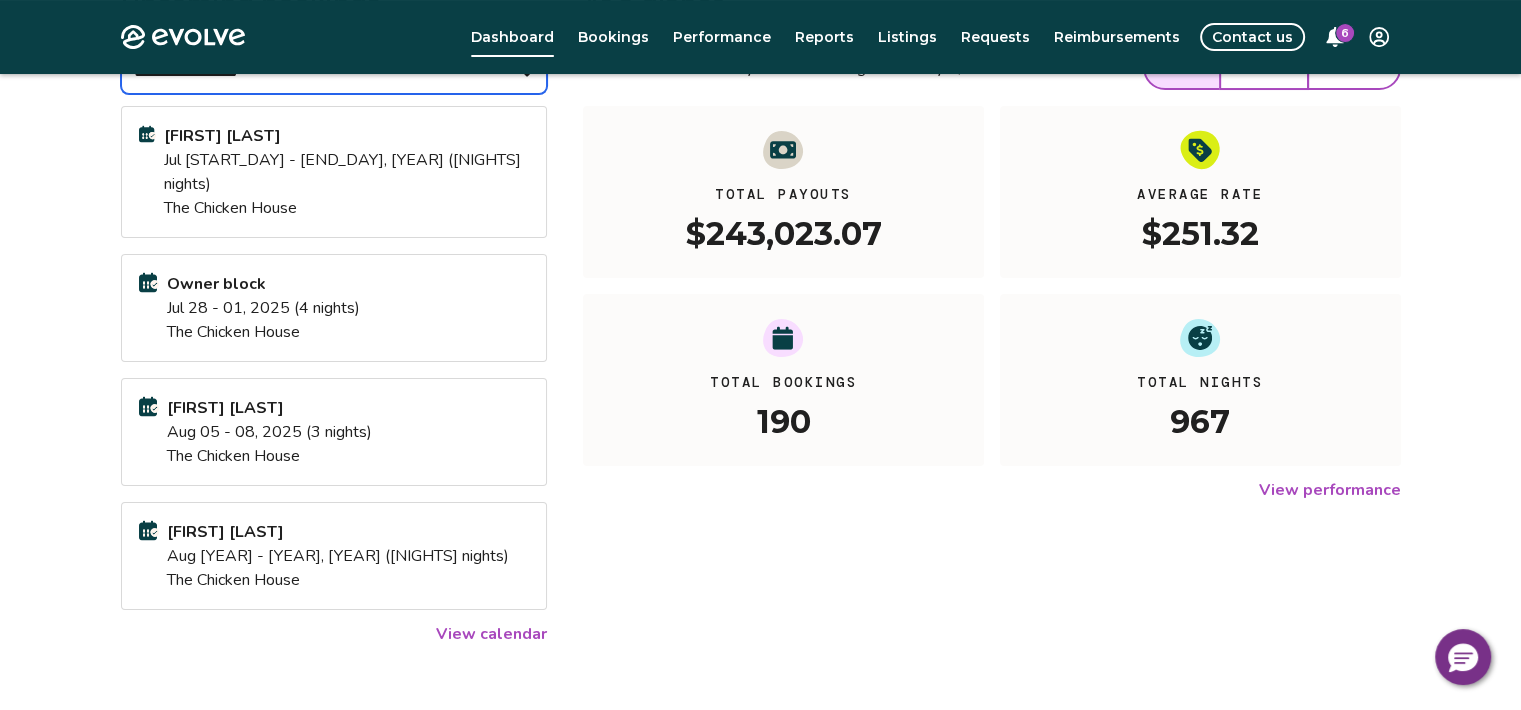 scroll, scrollTop: 415, scrollLeft: 0, axis: vertical 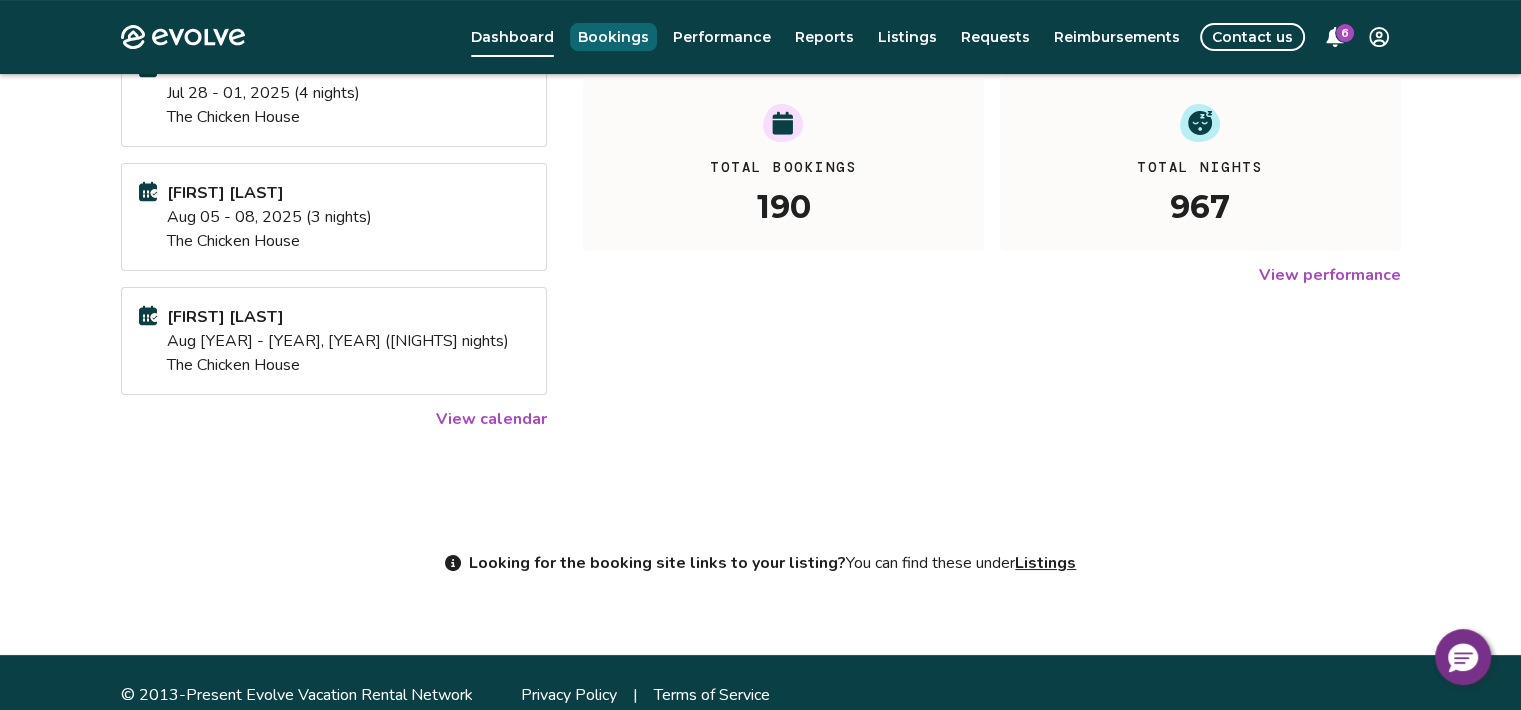 click on "Bookings" at bounding box center (613, 37) 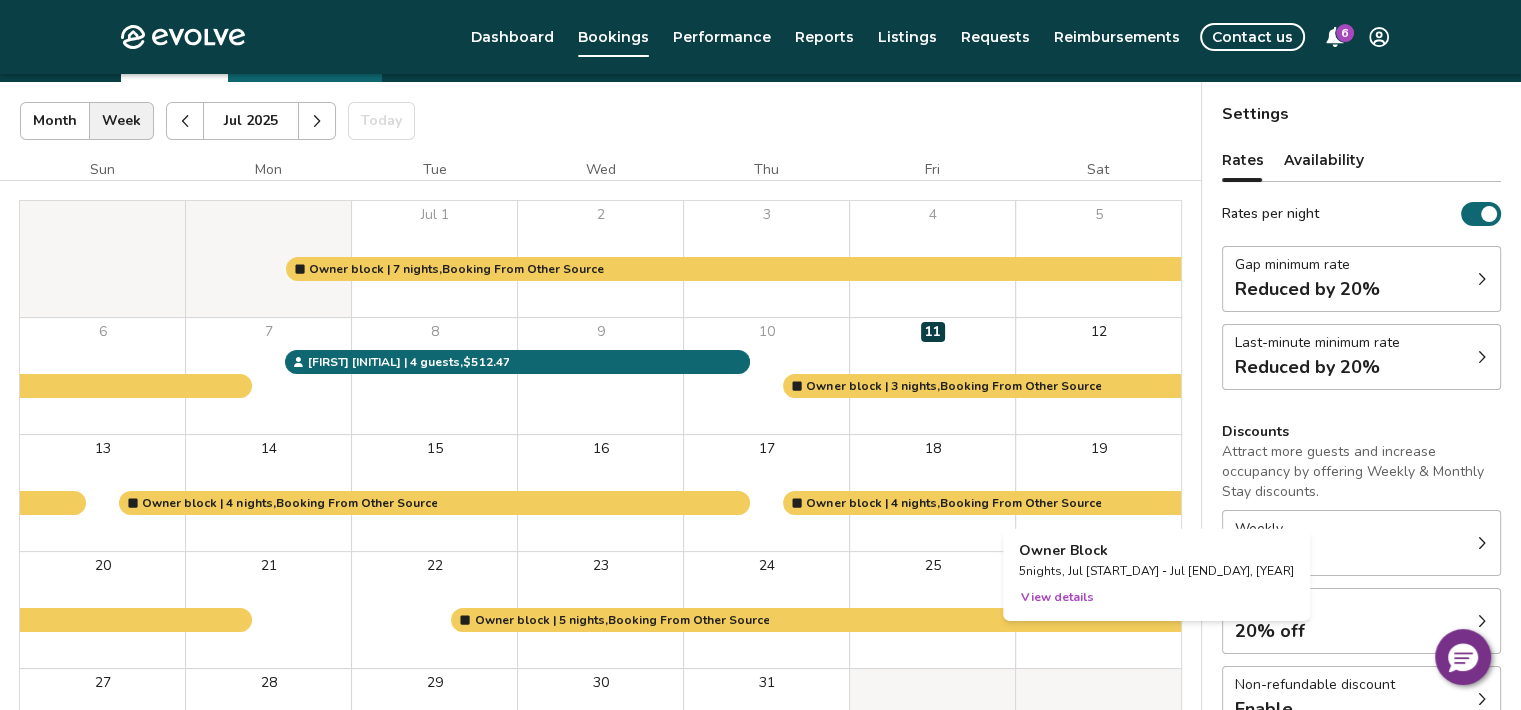 scroll, scrollTop: 0, scrollLeft: 0, axis: both 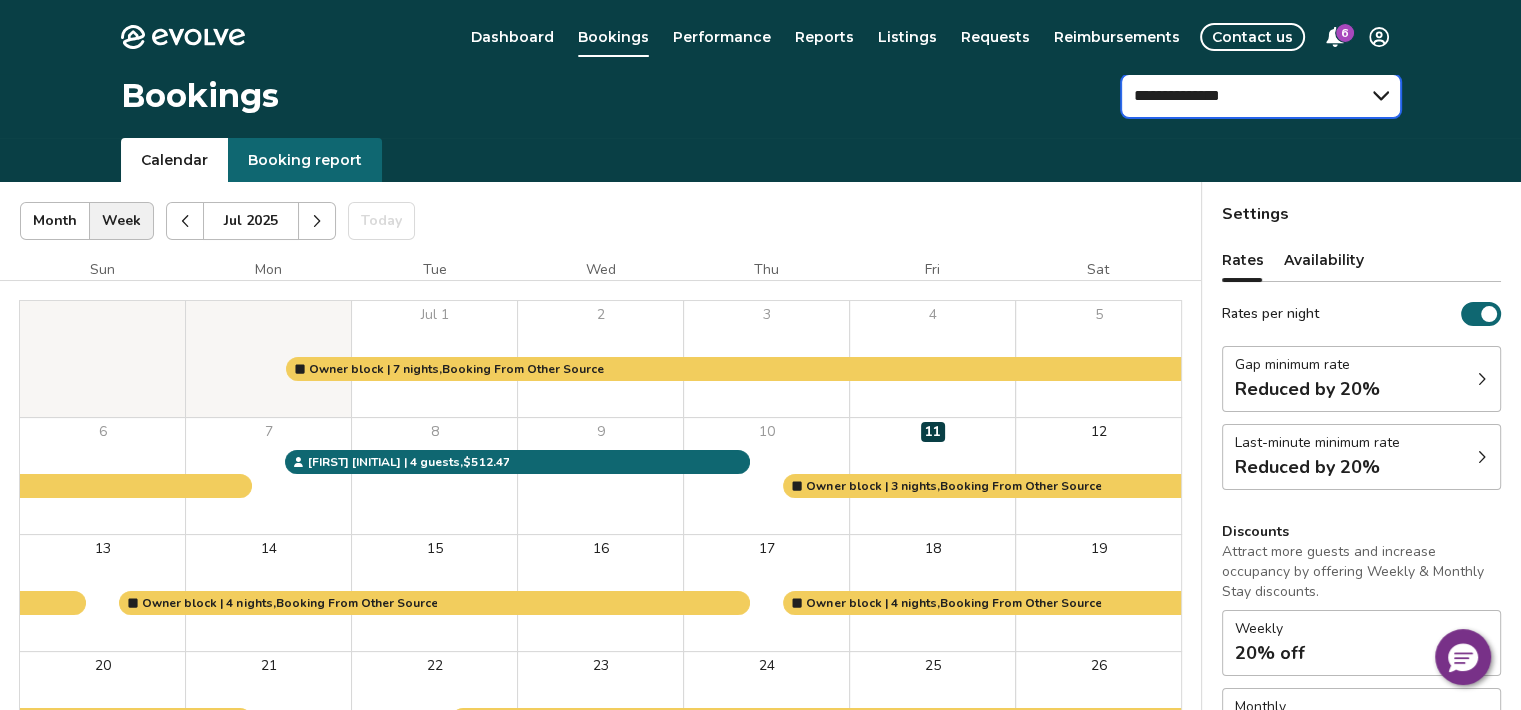 click on "**********" at bounding box center (1261, 96) 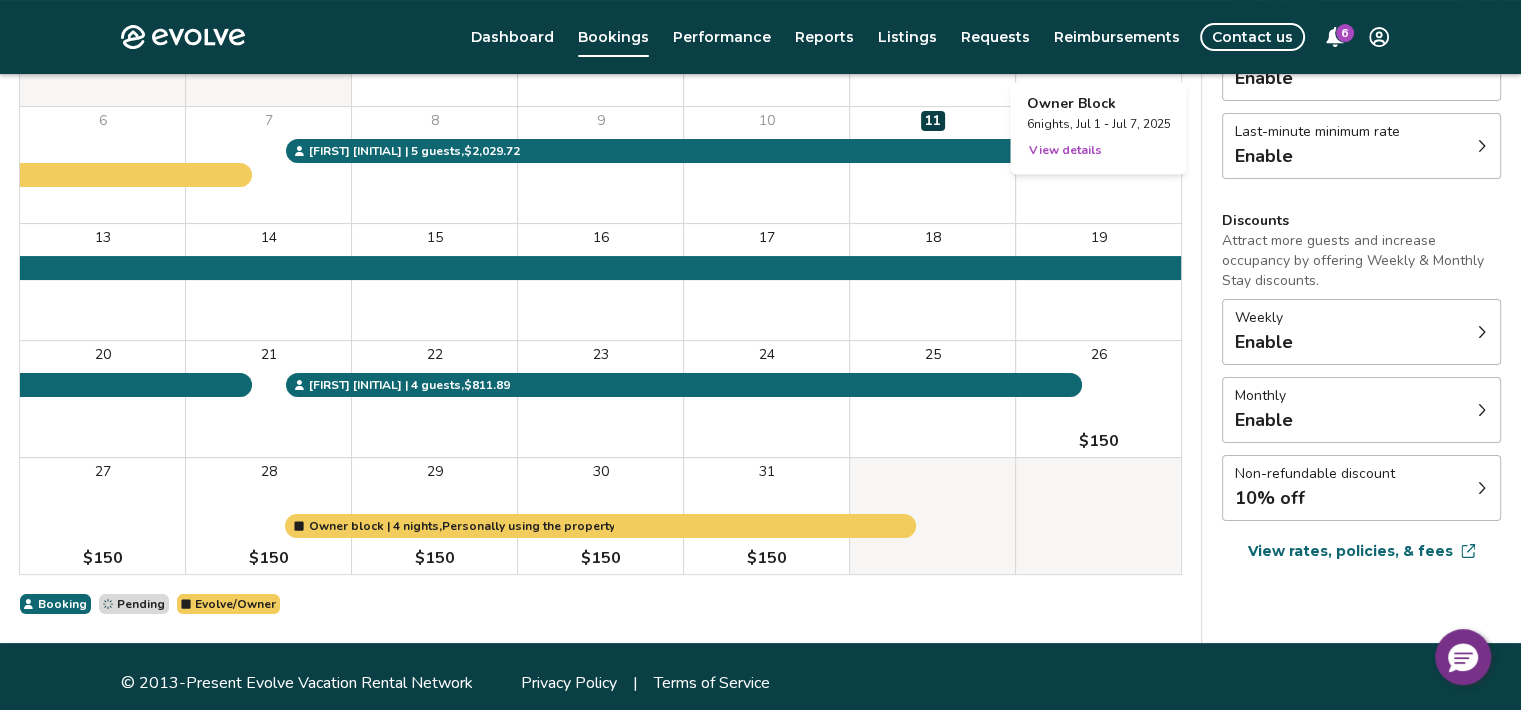 scroll, scrollTop: 324, scrollLeft: 0, axis: vertical 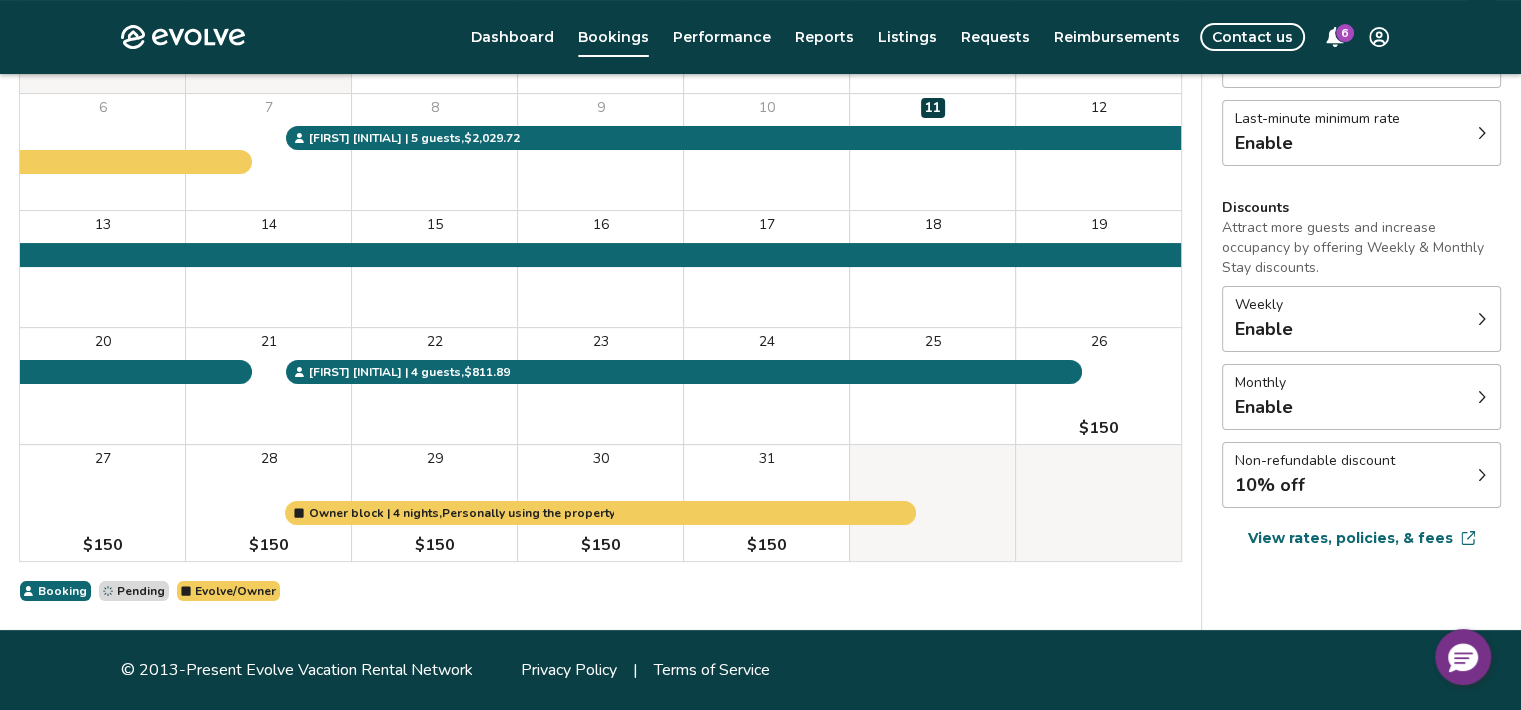 click on "Jul [YEAR]  | Views Month Week Jul [YEAR] Today Settings The Chicken House Jul [YEAR] Sun Mon Tue Wed Thu Fri Sat Jul 1 2 3 4 5 6 7 8 9 10 11 12 13 14 15 16 17 18 19 20 21 22 23 24 25 26 $150 27 $150 28 $150 29 $150 30 $150 31 $150 Owner block | 6 nights,  Personally using the property Owner block | 4 nights,  Personally using the property [FIRST] [INITIAL] | 4 guests ,  $[AMOUNT] [FIRST] [INITIAL] | 5 guests ,  $[AMOUNT] Booking Pending Evolve/Owner" at bounding box center (600, 244) 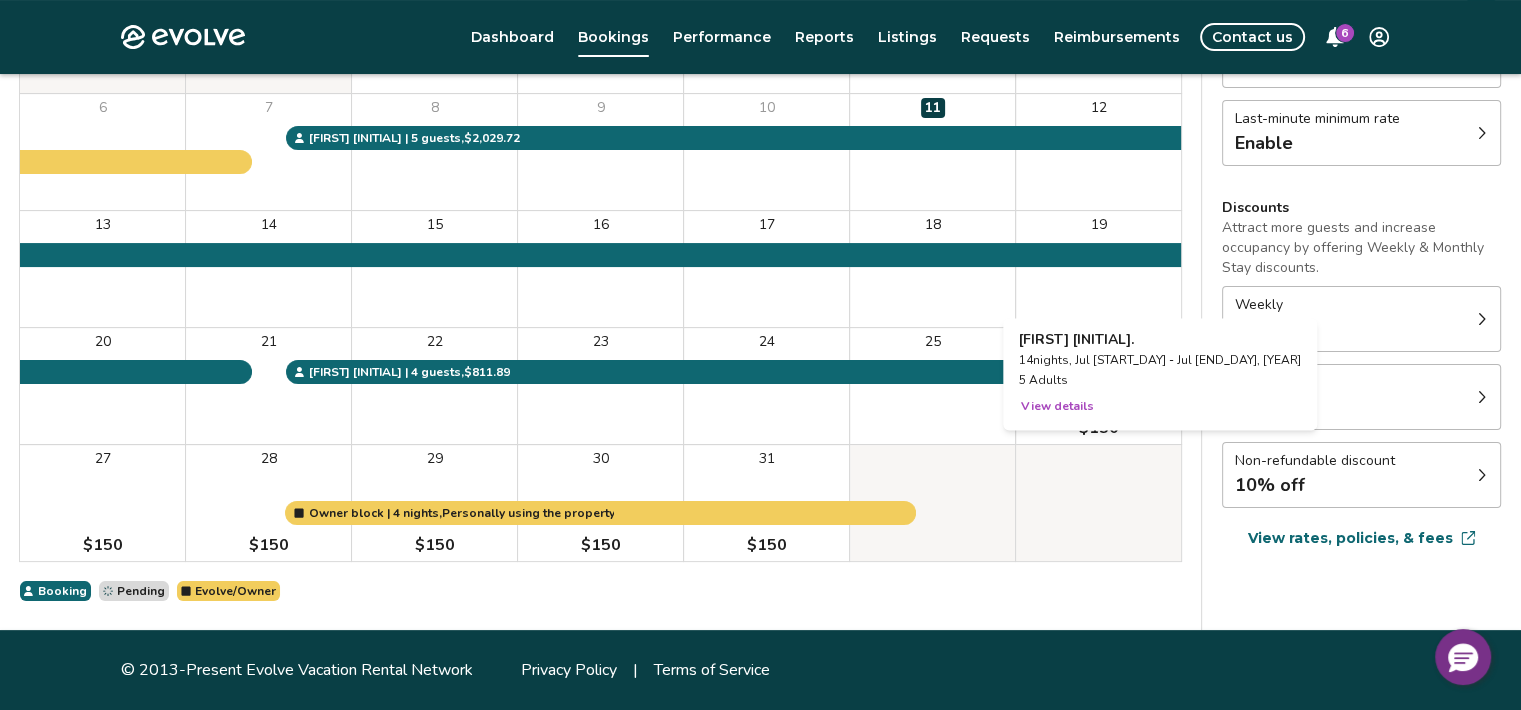 scroll, scrollTop: 124, scrollLeft: 0, axis: vertical 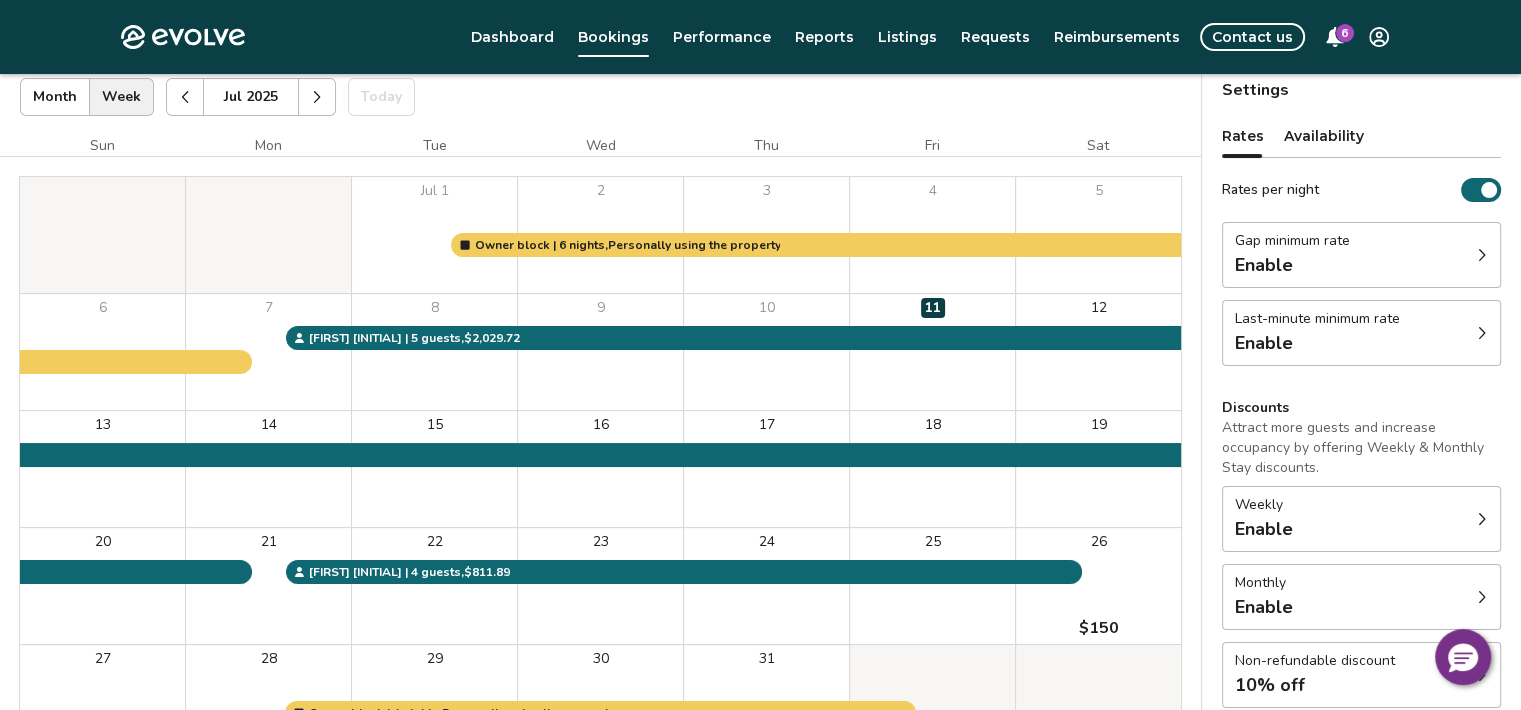 click 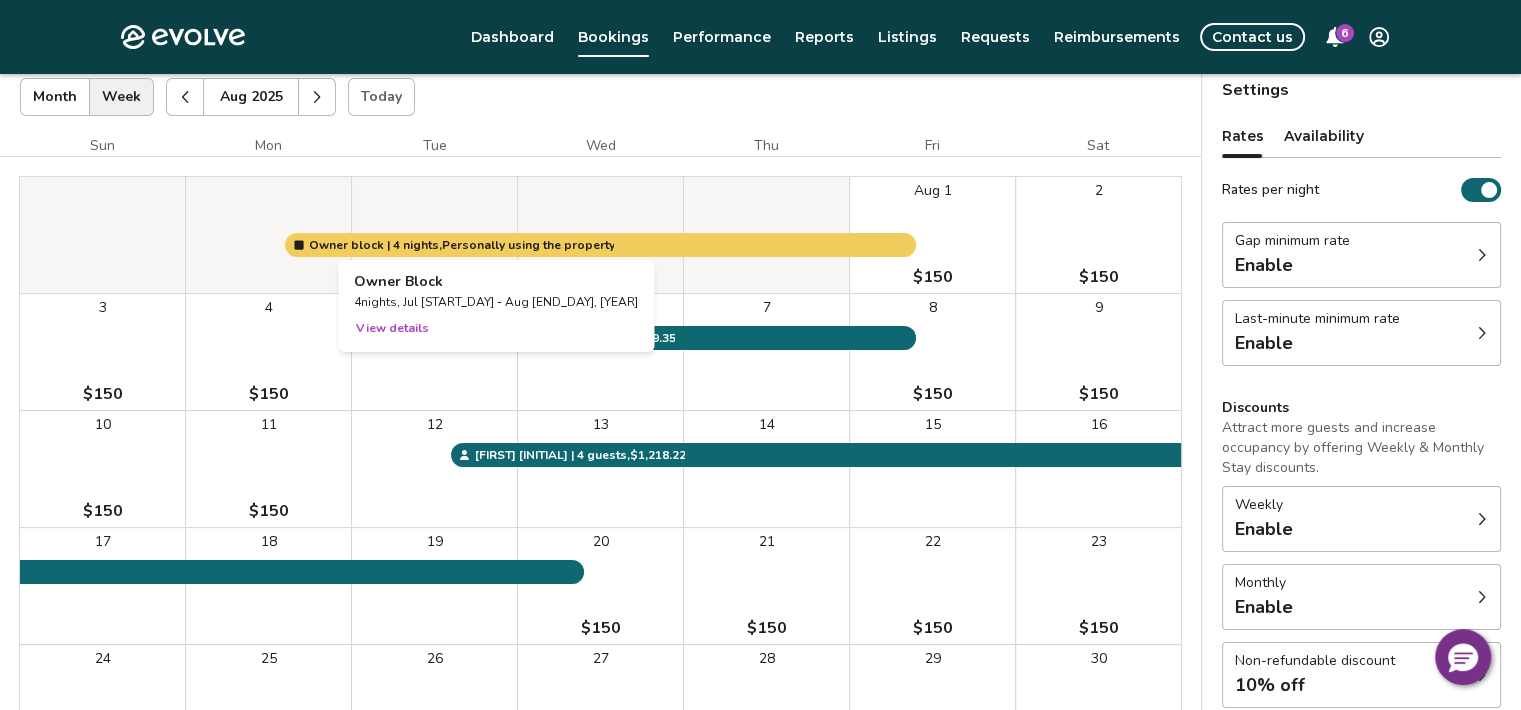 click at bounding box center [434, 235] 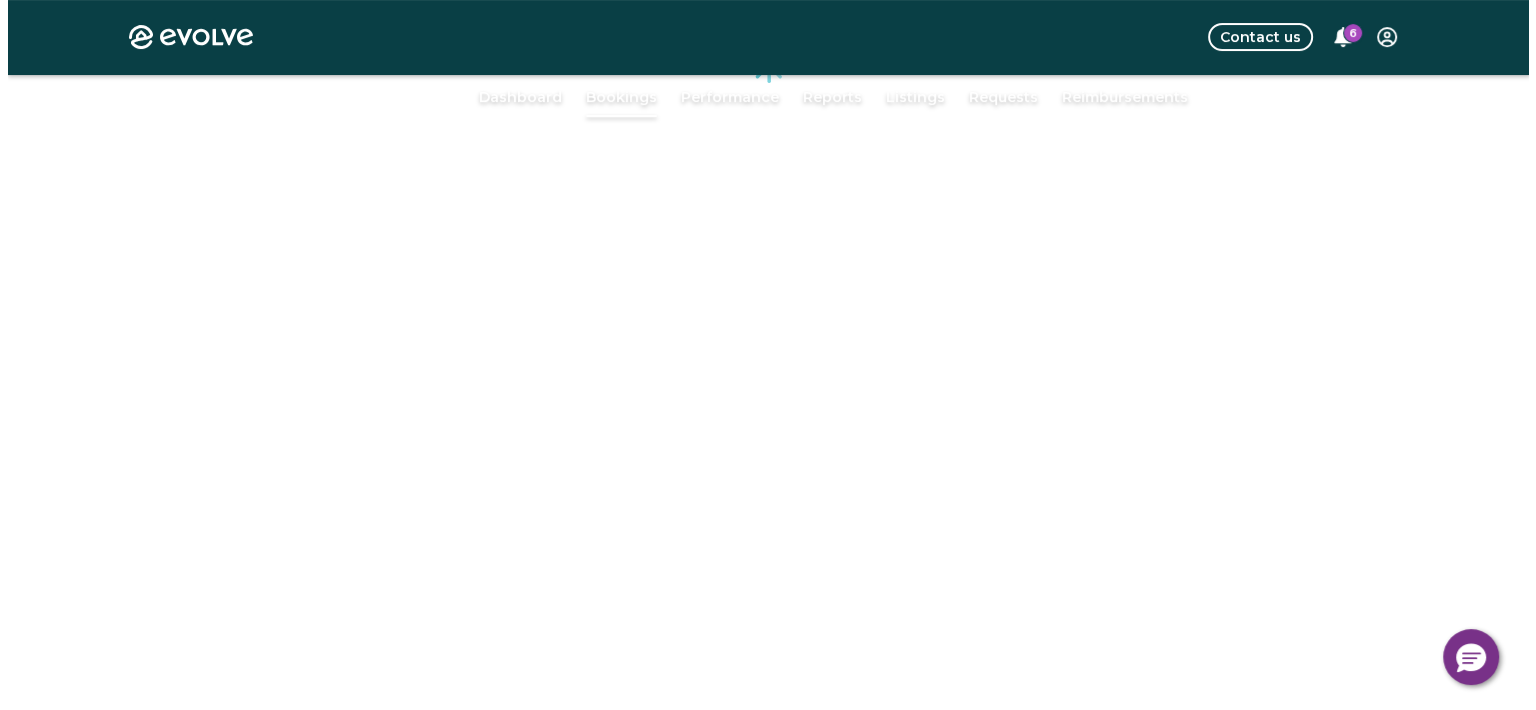 scroll, scrollTop: 60, scrollLeft: 0, axis: vertical 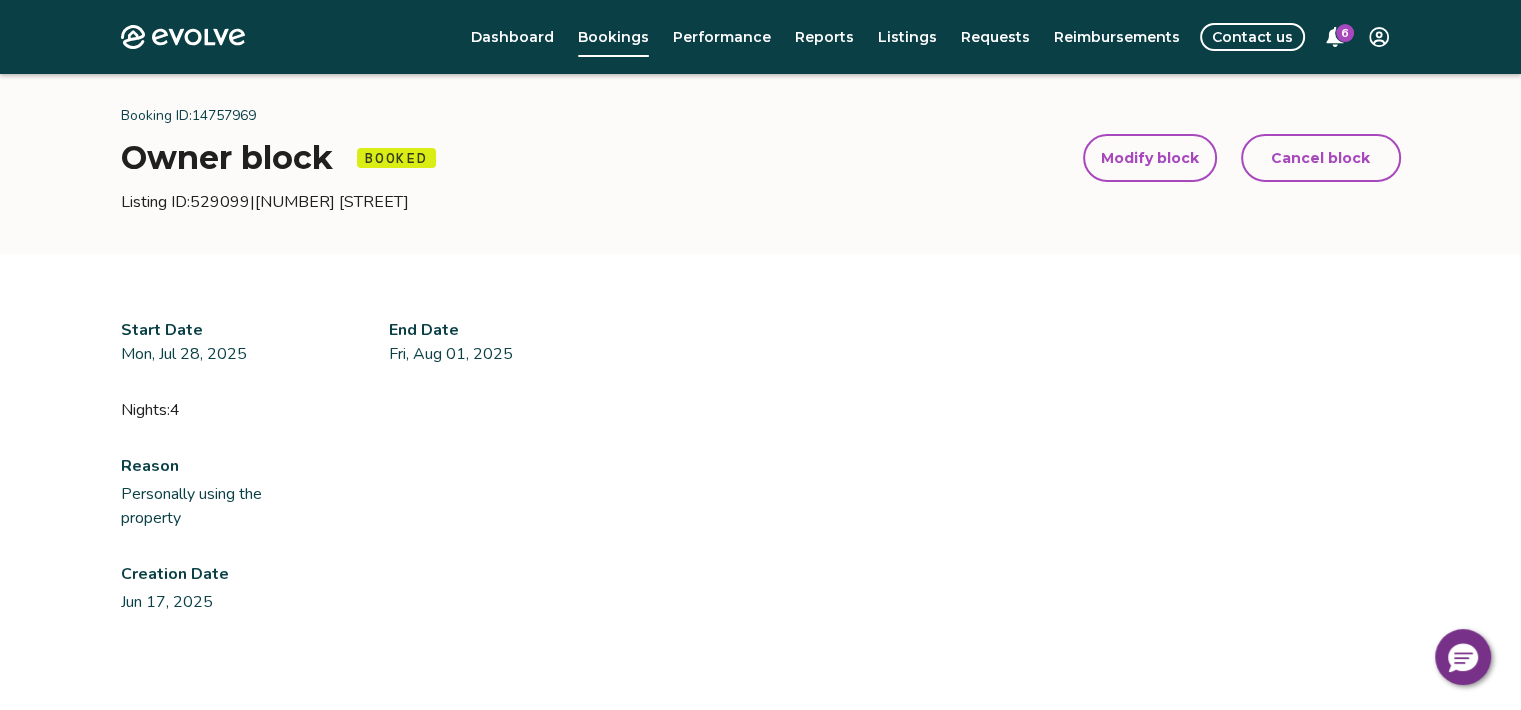 click on "Modify block" at bounding box center [1150, 158] 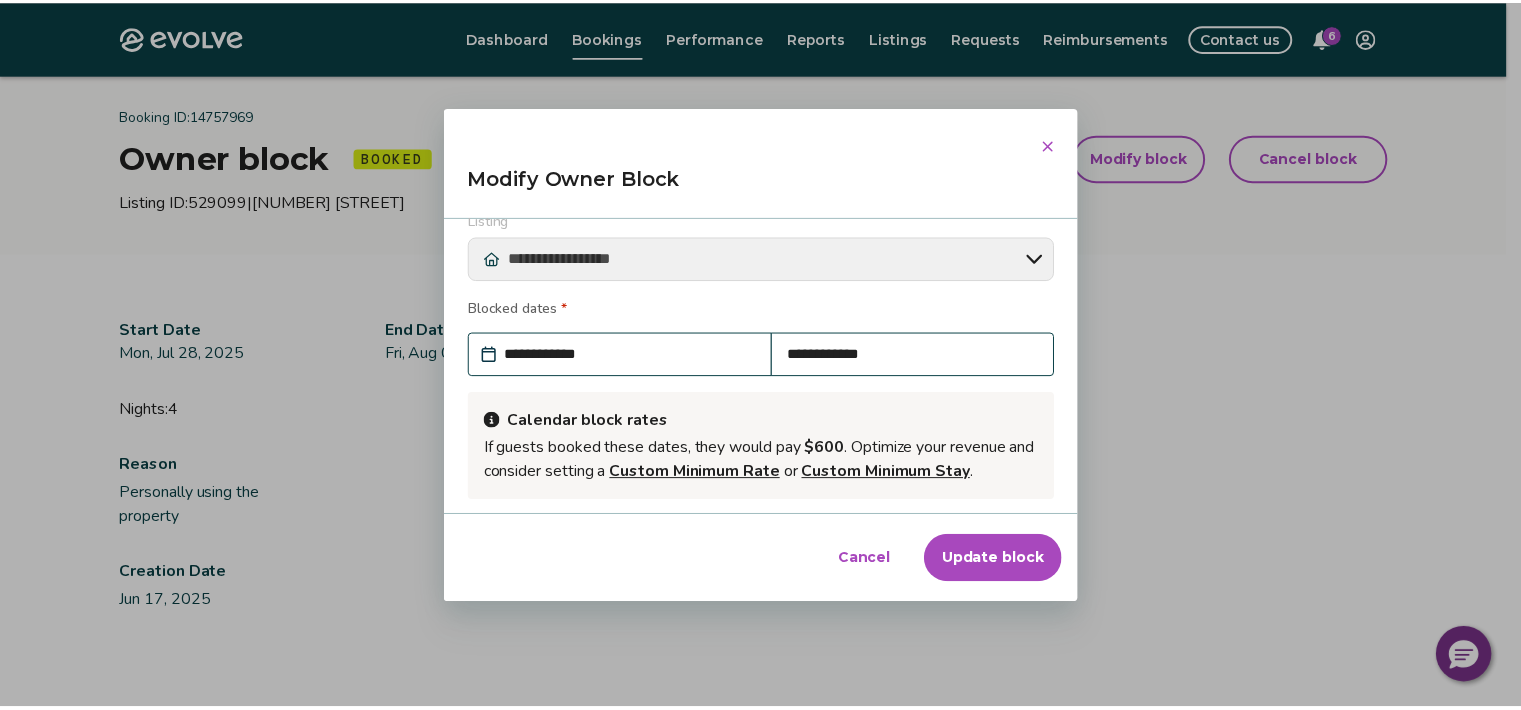 scroll, scrollTop: 0, scrollLeft: 0, axis: both 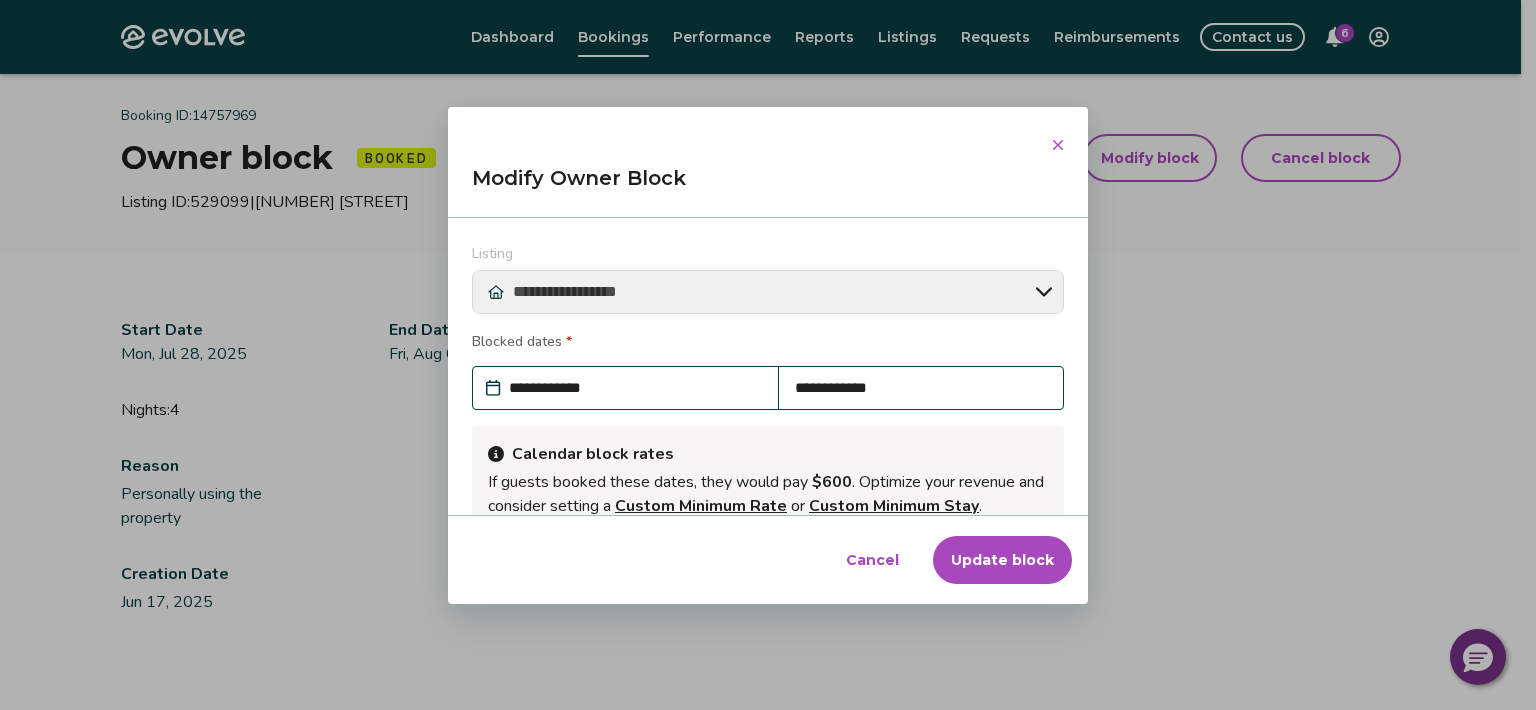 click on "**********" at bounding box center [921, 388] 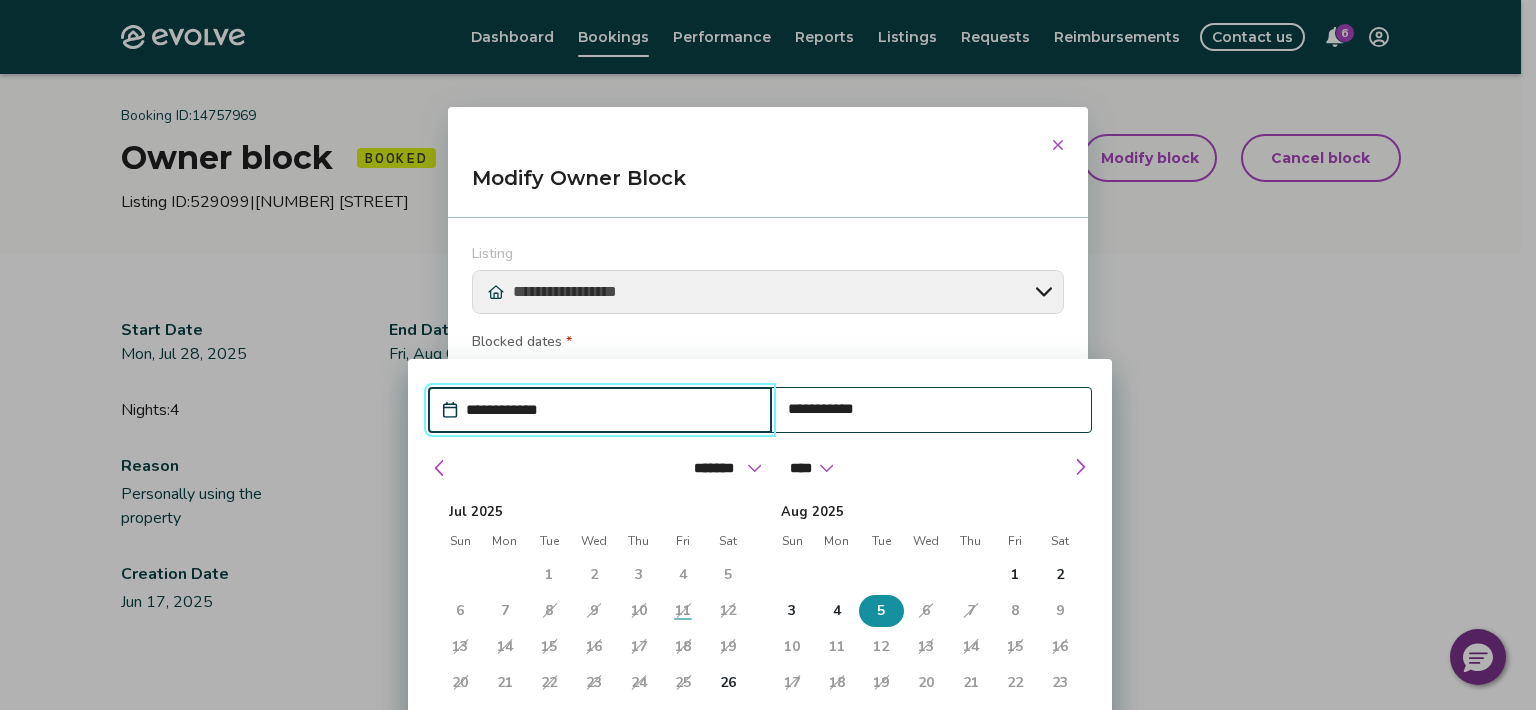 click on "5" at bounding box center [881, 611] 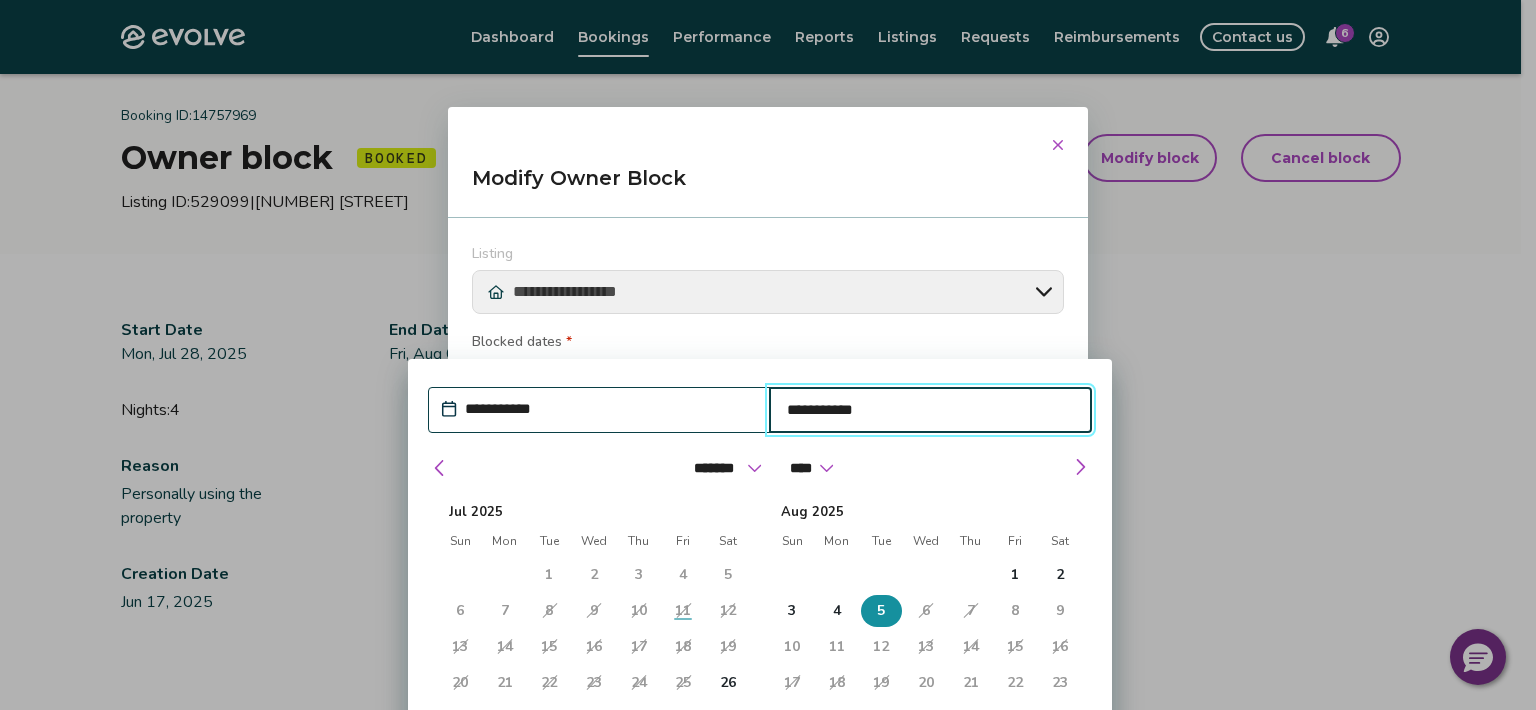 type on "*" 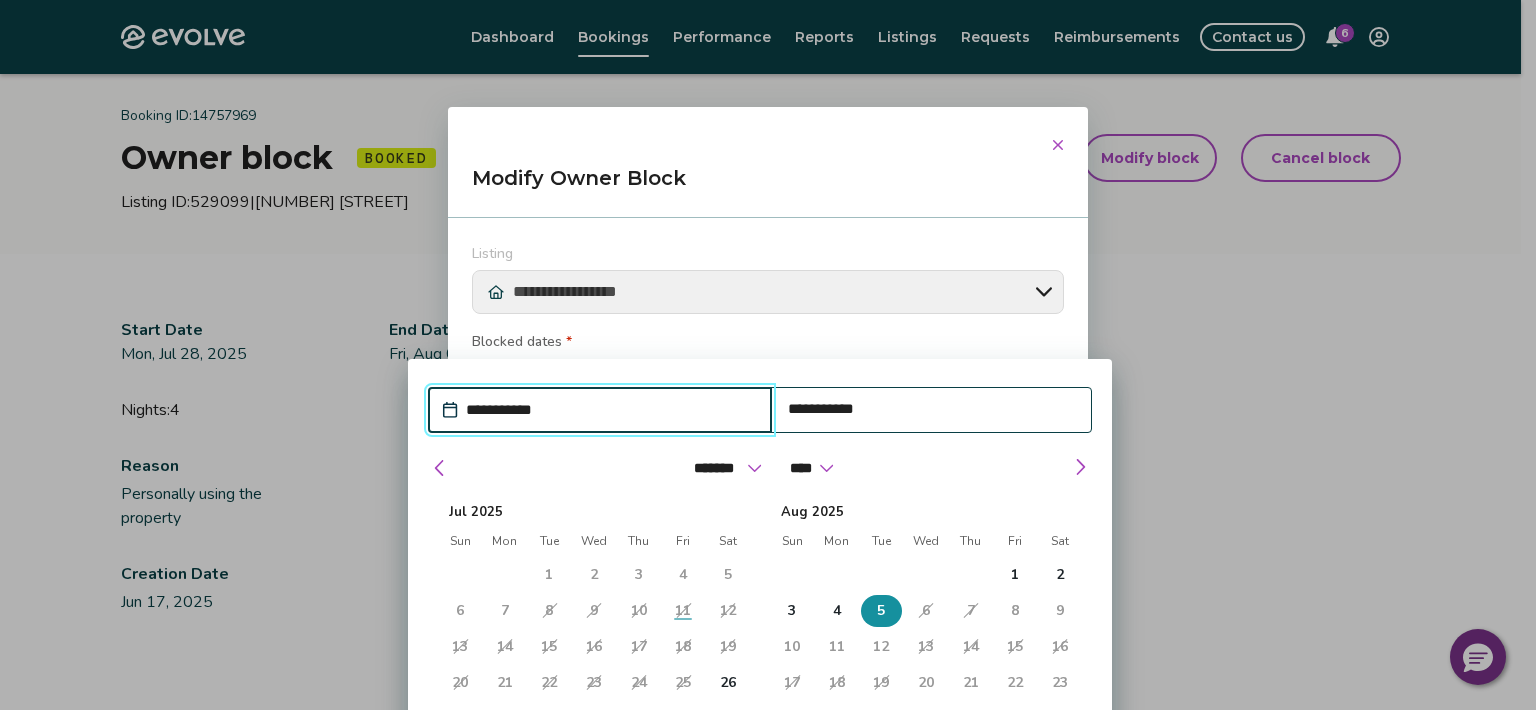 drag, startPoint x: 705, startPoint y: 374, endPoint x: 870, endPoint y: 390, distance: 165.77394 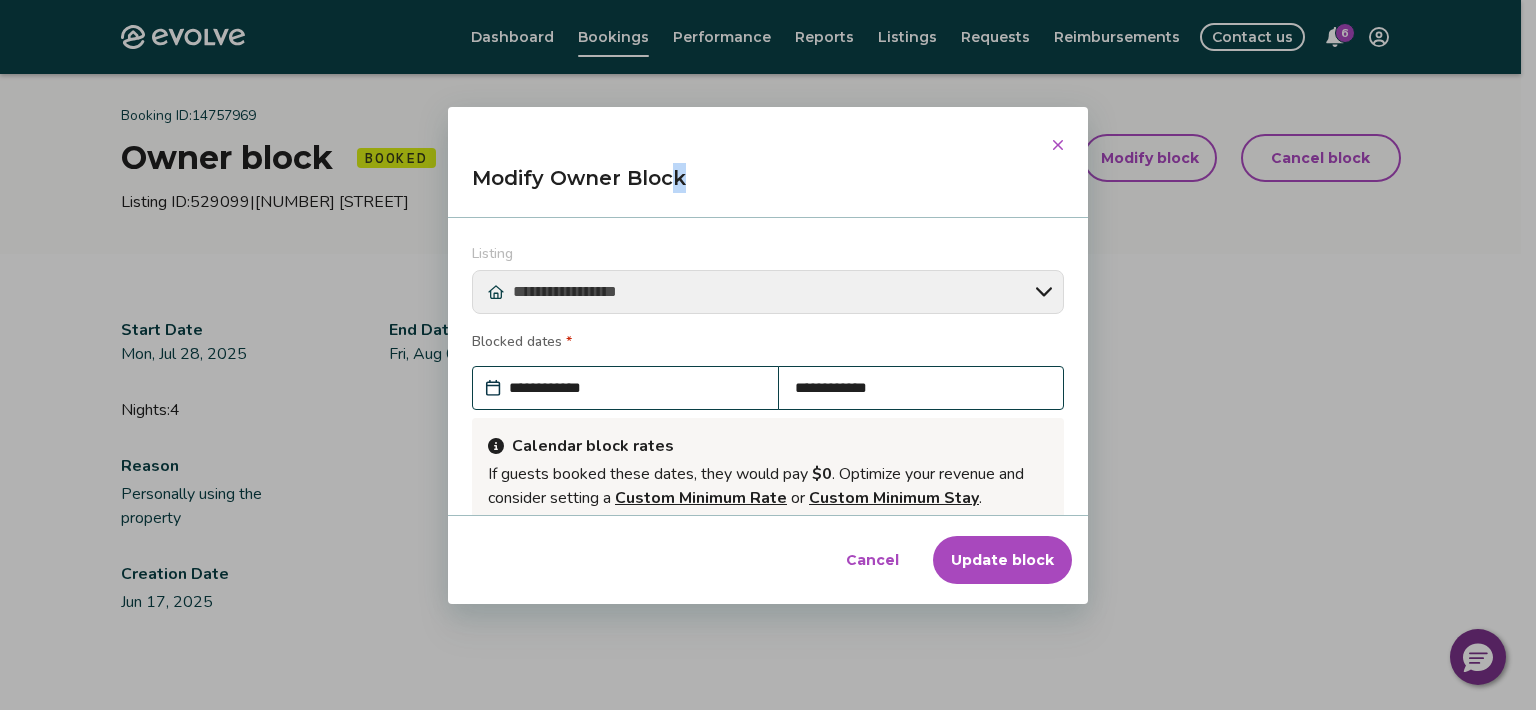 drag, startPoint x: 855, startPoint y: 144, endPoint x: 674, endPoint y: 65, distance: 197.48924 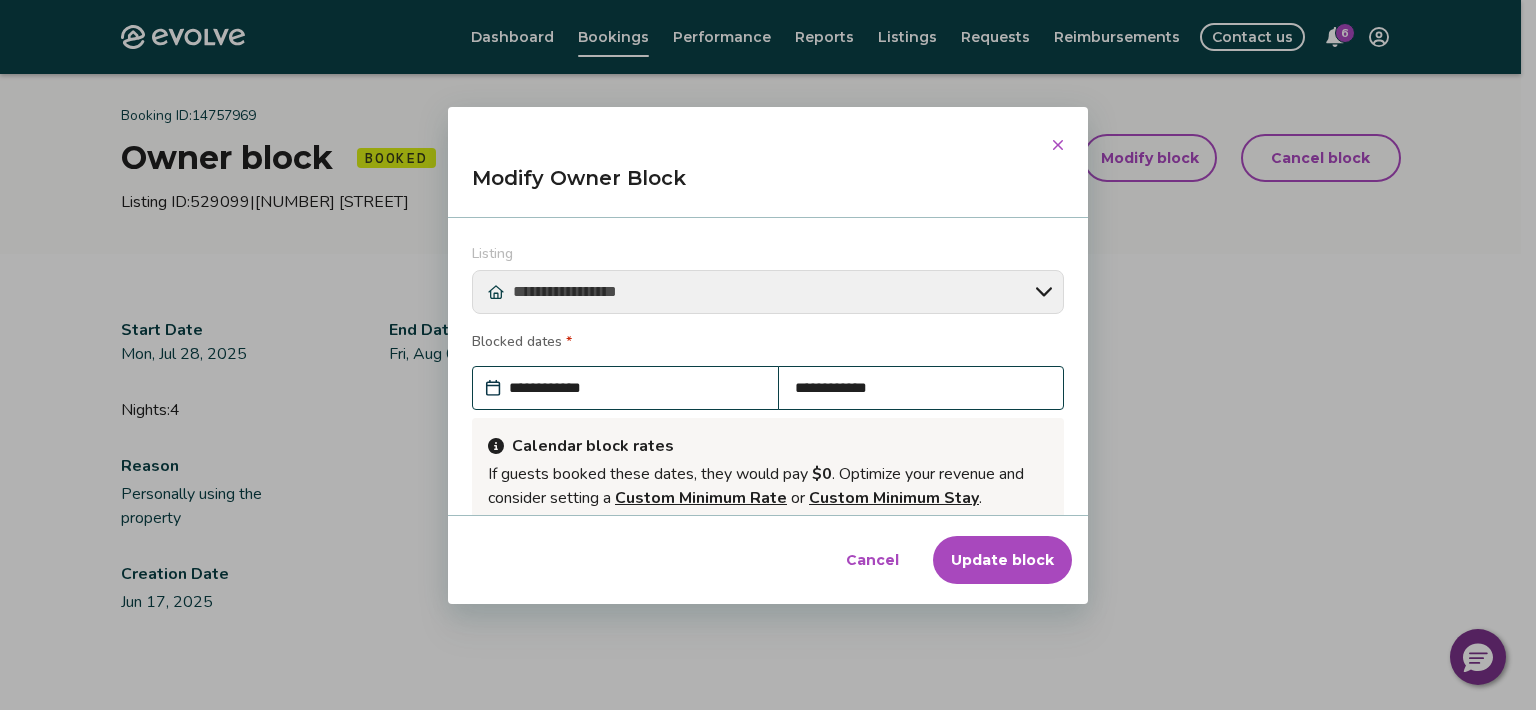 click on "**********" at bounding box center (635, 388) 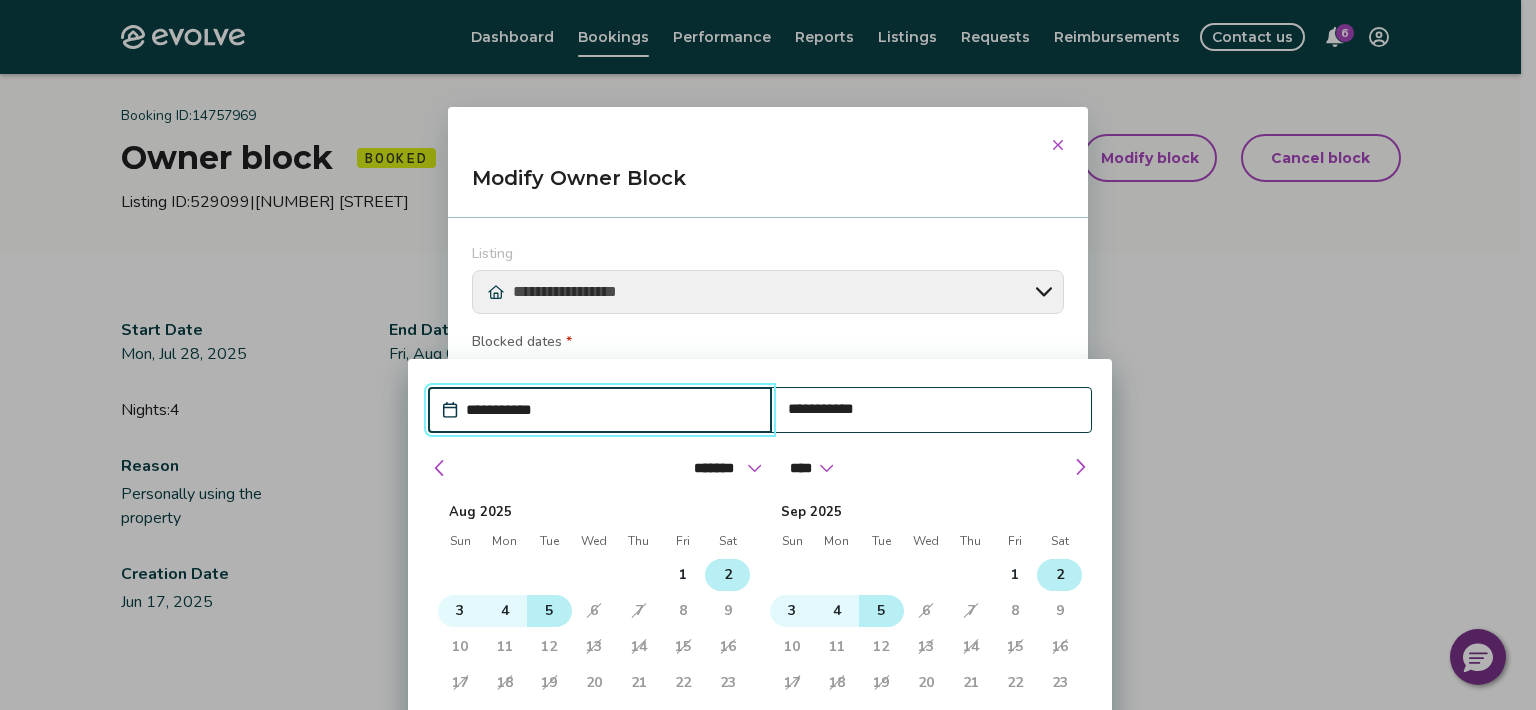 click on "2" at bounding box center [727, 575] 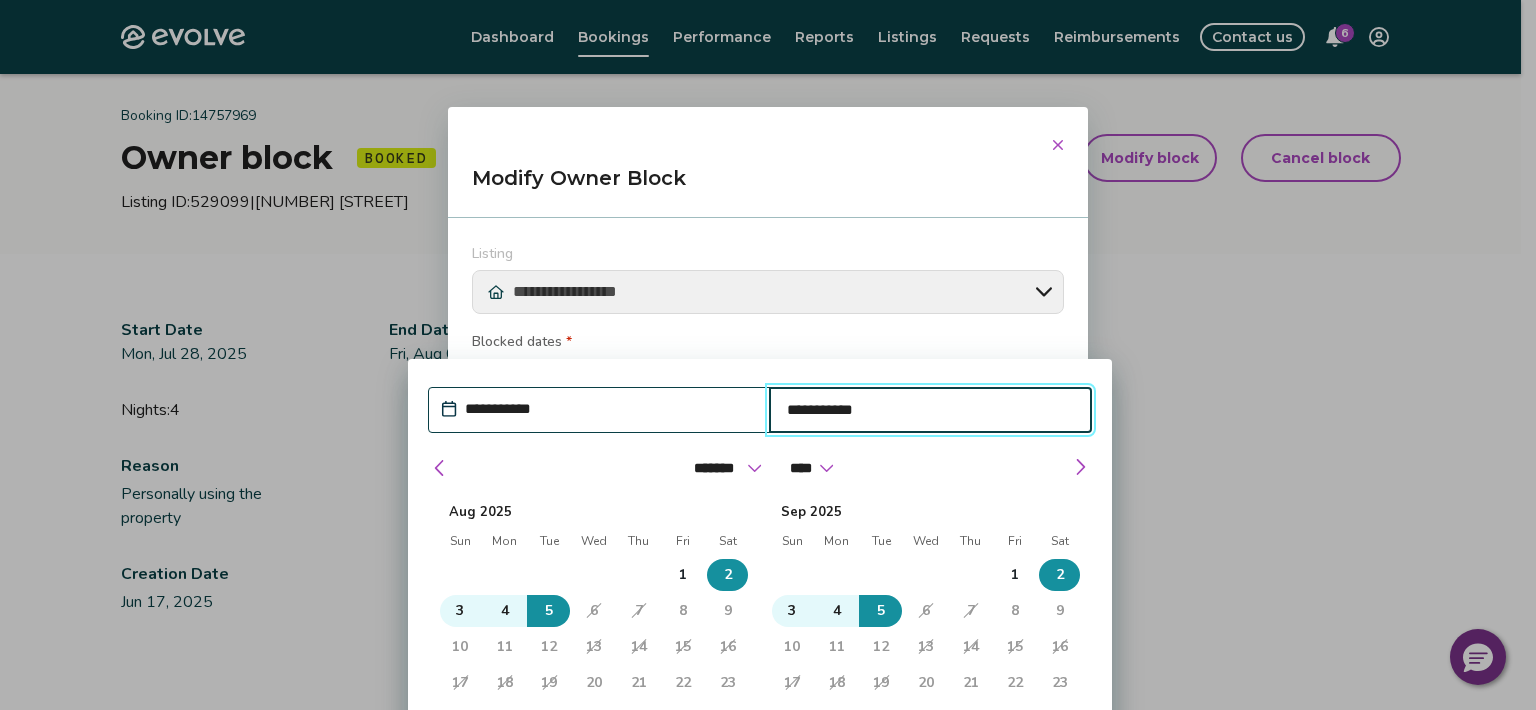 type on "*" 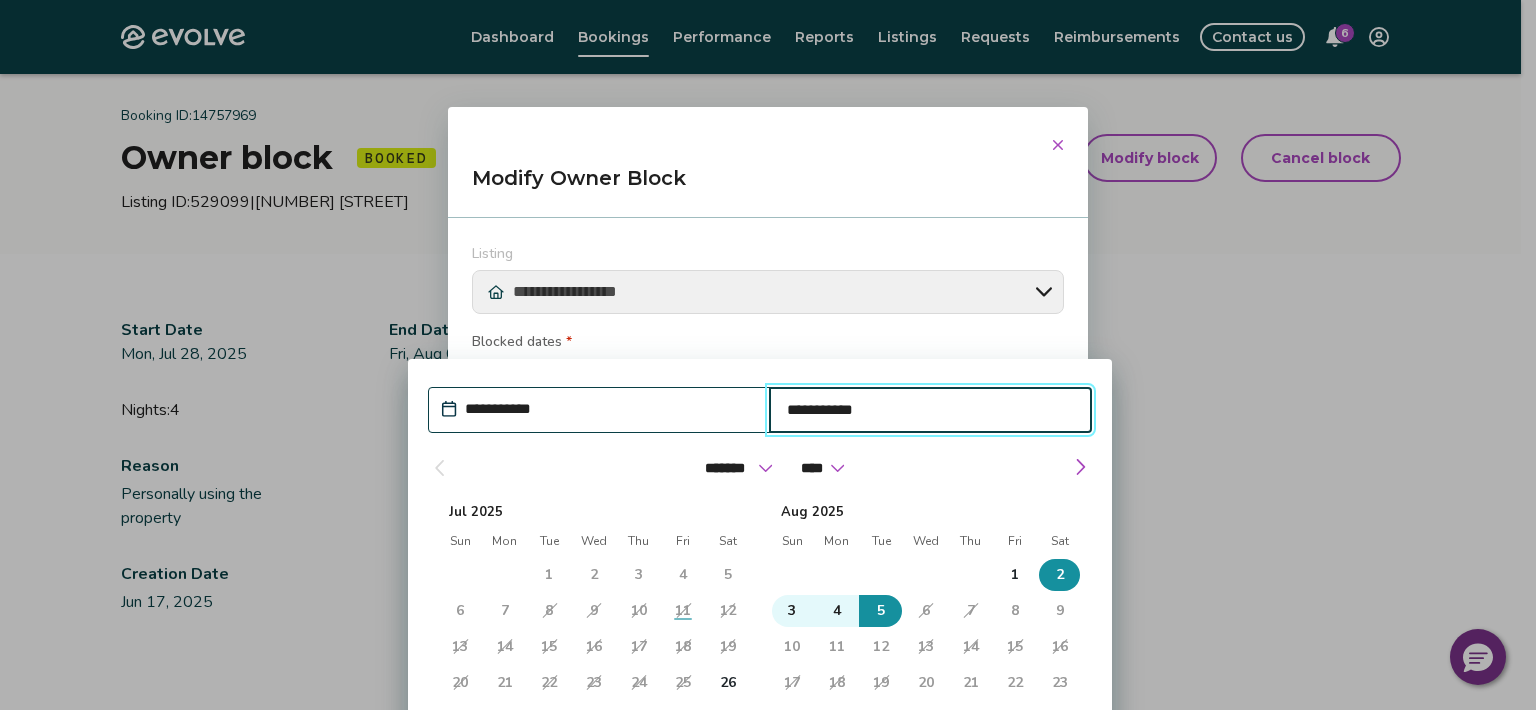 drag, startPoint x: 945, startPoint y: 369, endPoint x: 1107, endPoint y: 316, distance: 170.4494 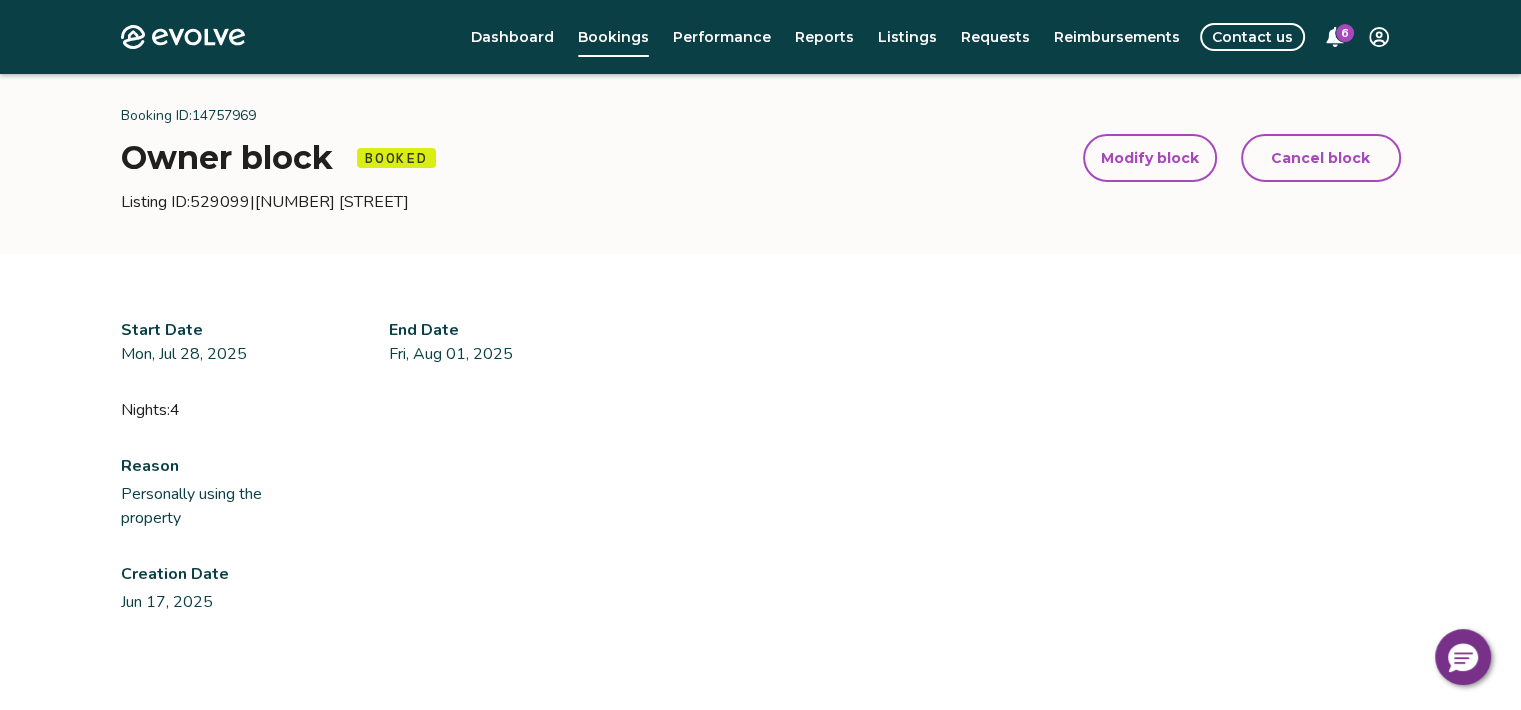 select on "**********" 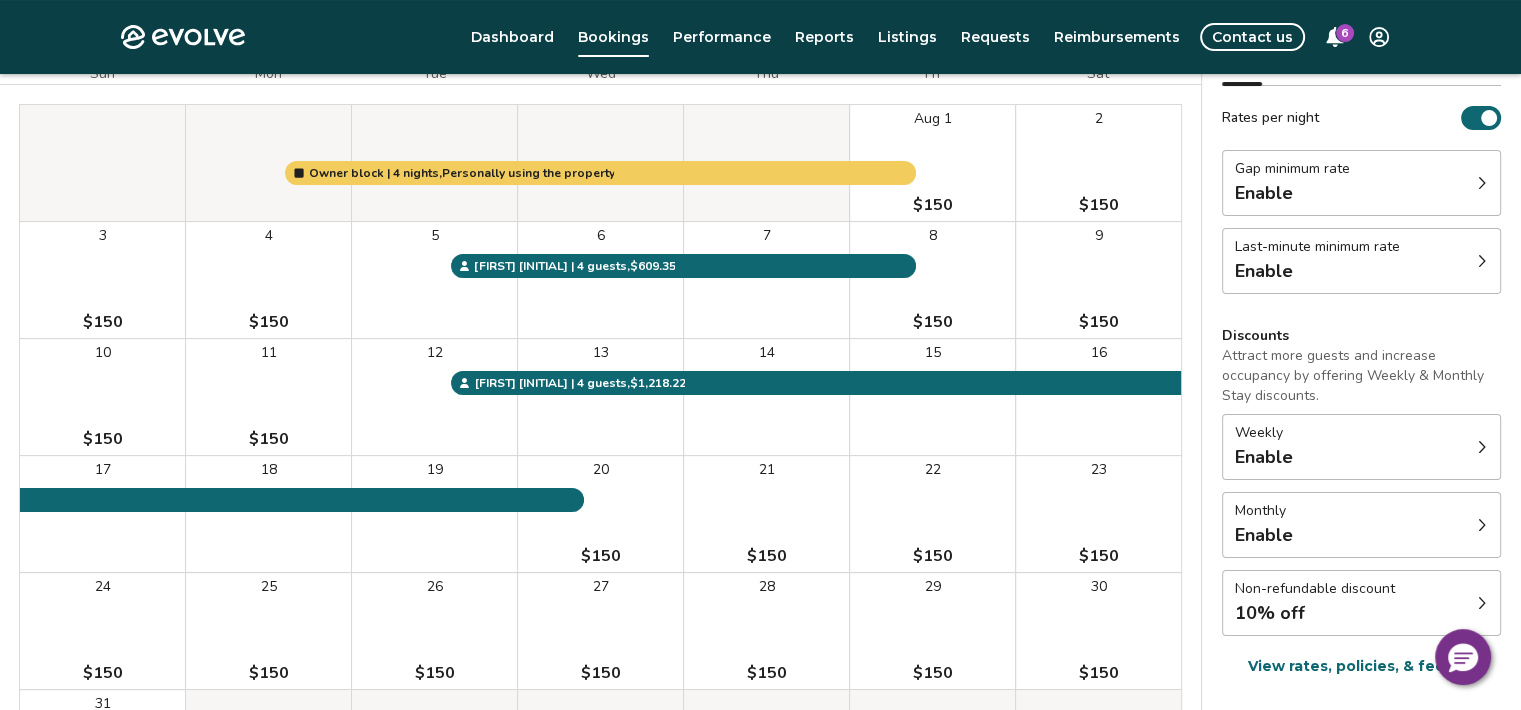 scroll, scrollTop: 100, scrollLeft: 0, axis: vertical 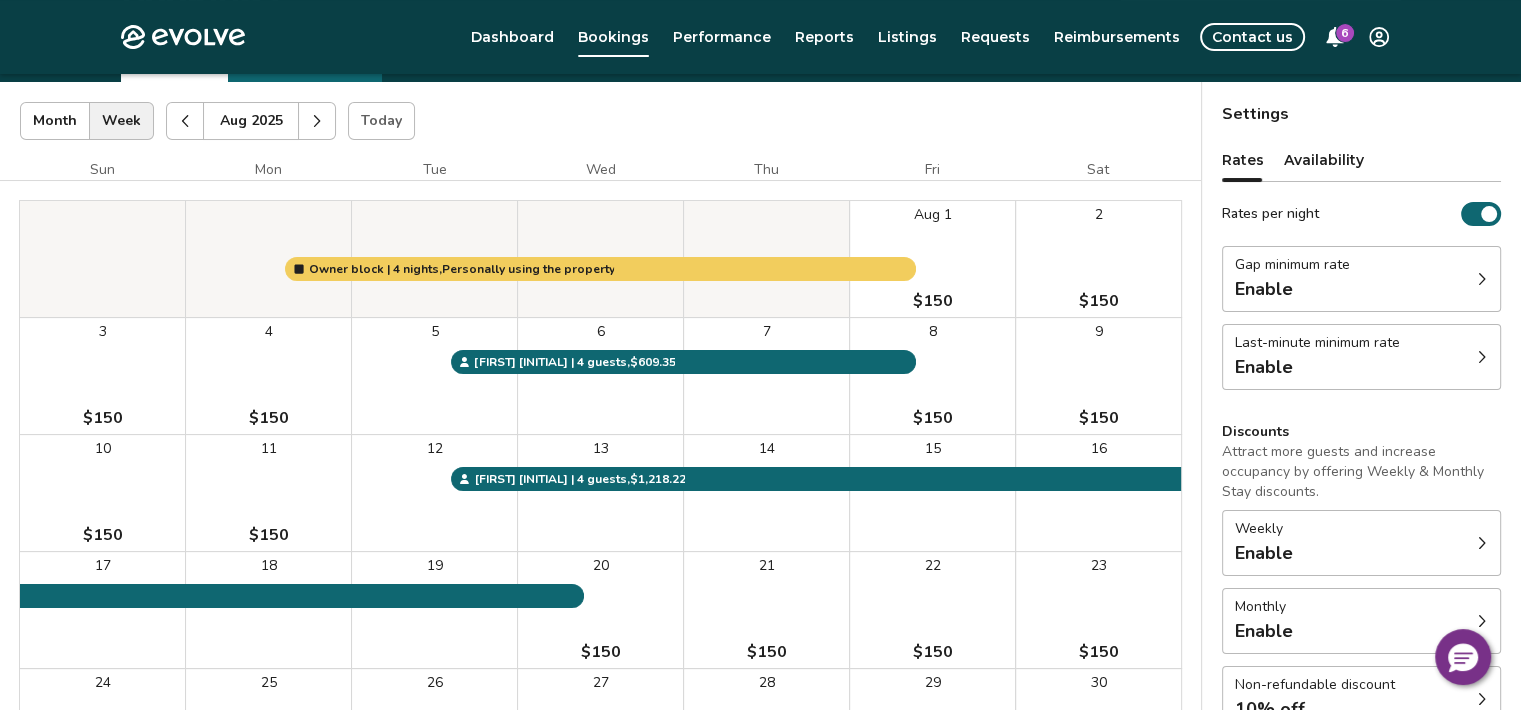 click 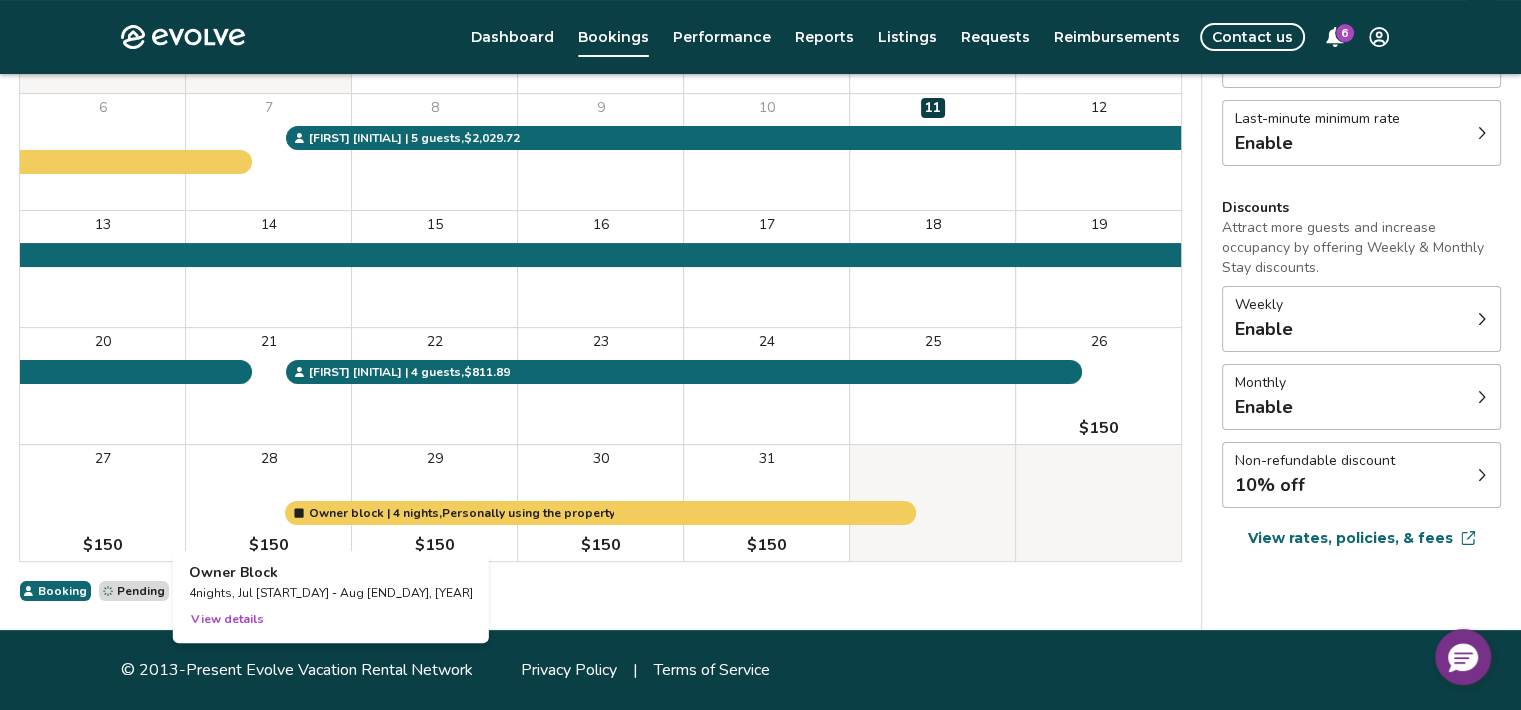 scroll, scrollTop: 0, scrollLeft: 0, axis: both 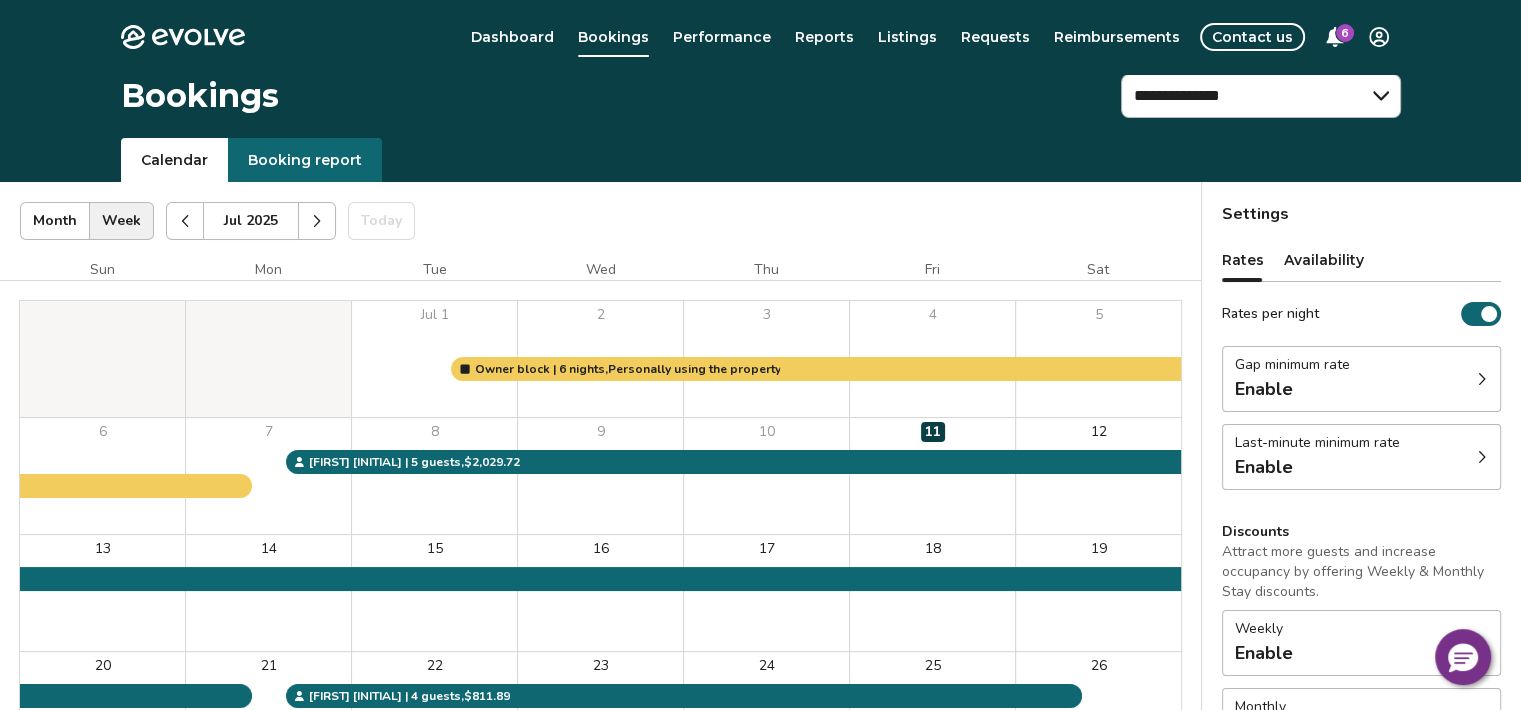 click 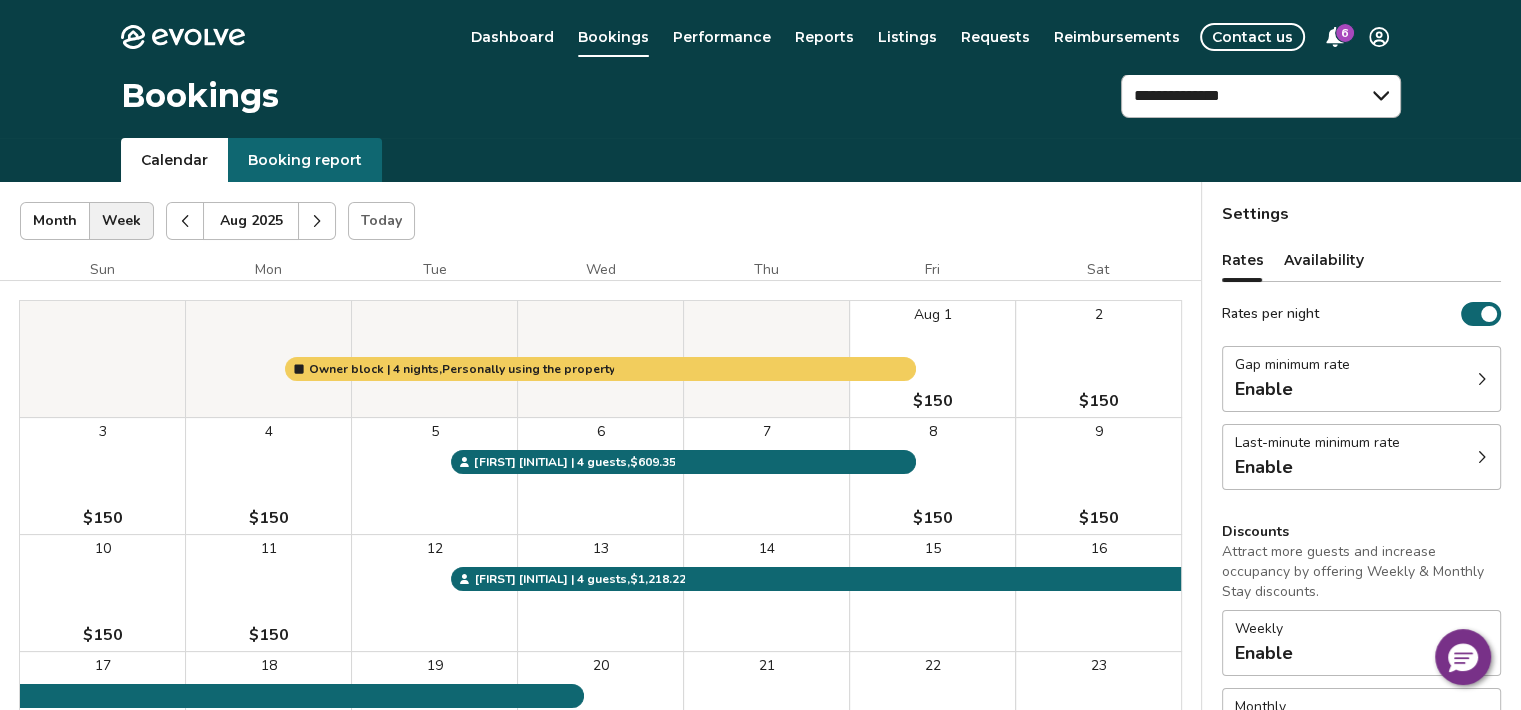 click at bounding box center (185, 221) 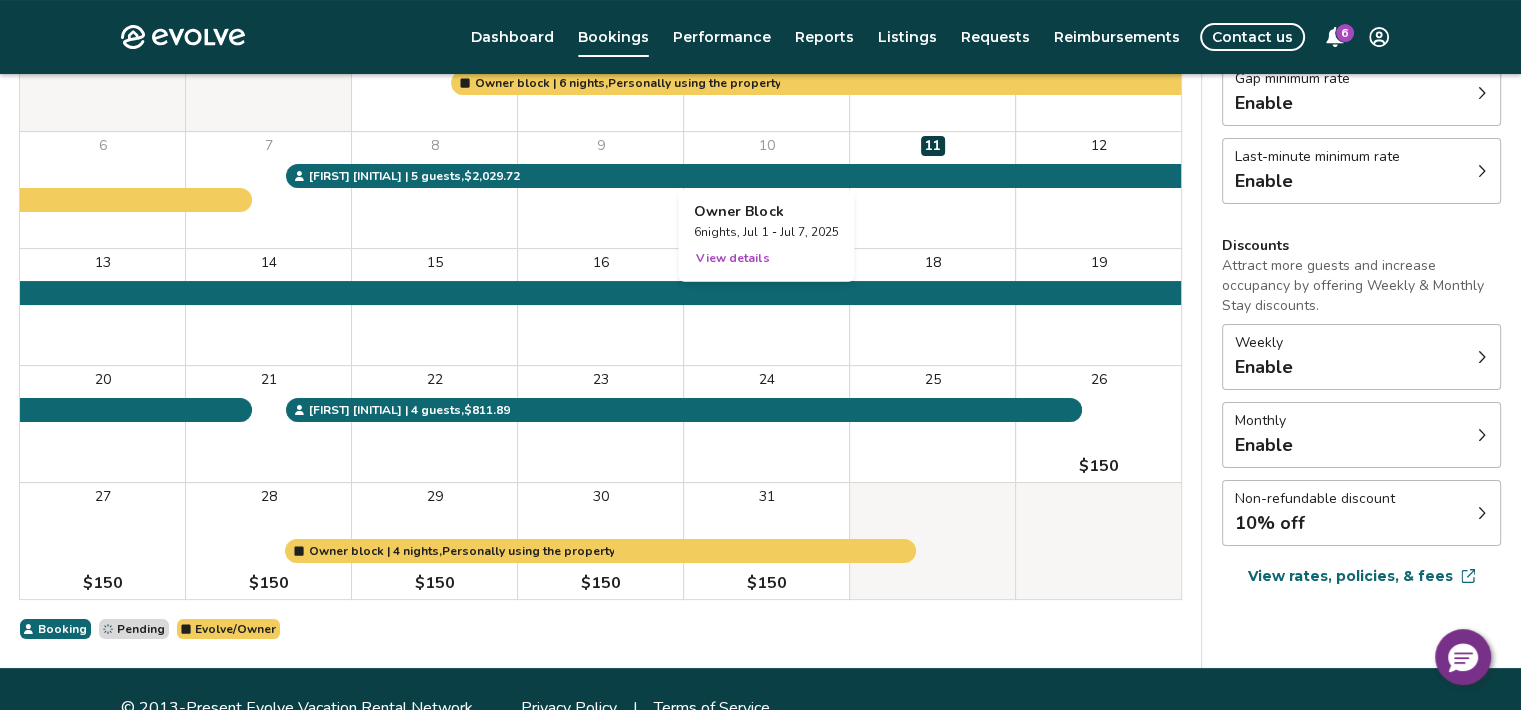 scroll, scrollTop: 300, scrollLeft: 0, axis: vertical 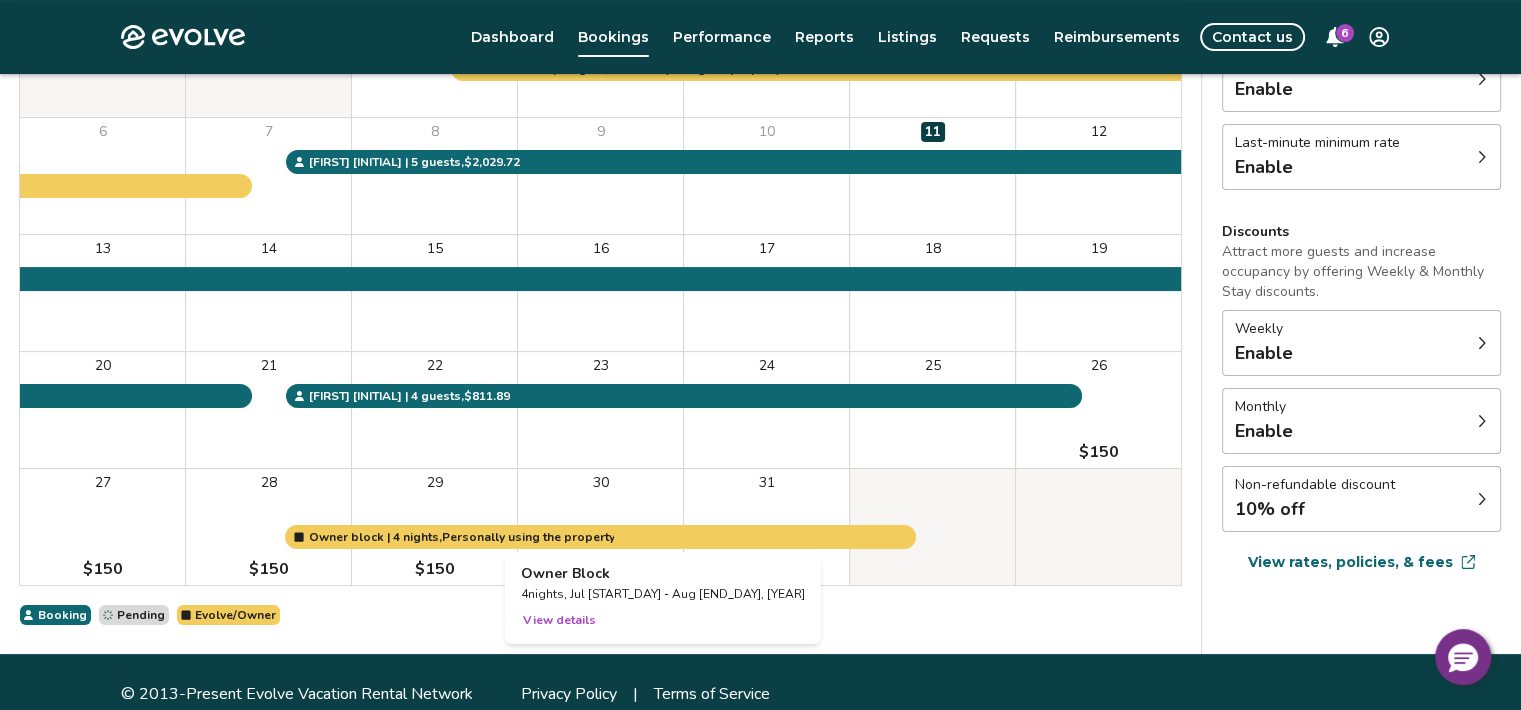 click at bounding box center [600, 527] 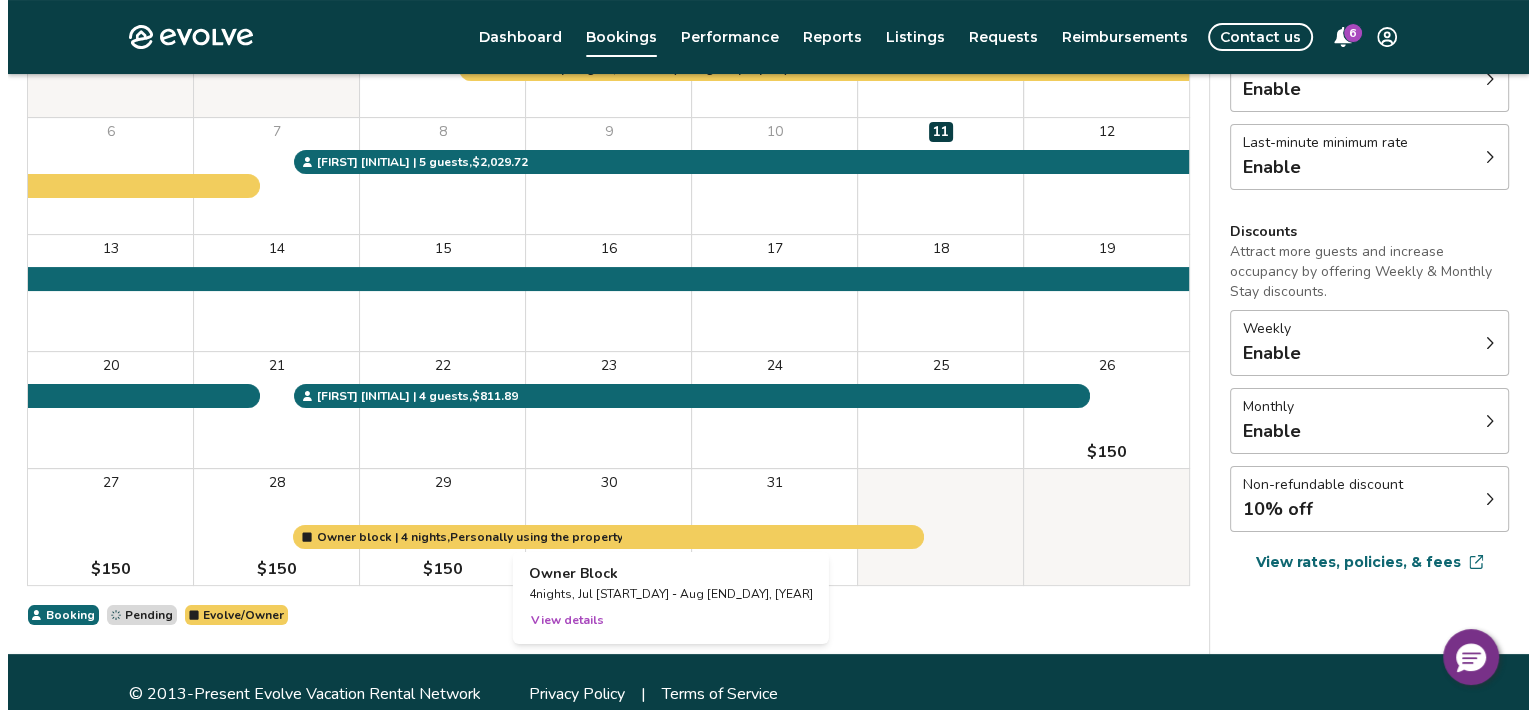 scroll, scrollTop: 0, scrollLeft: 0, axis: both 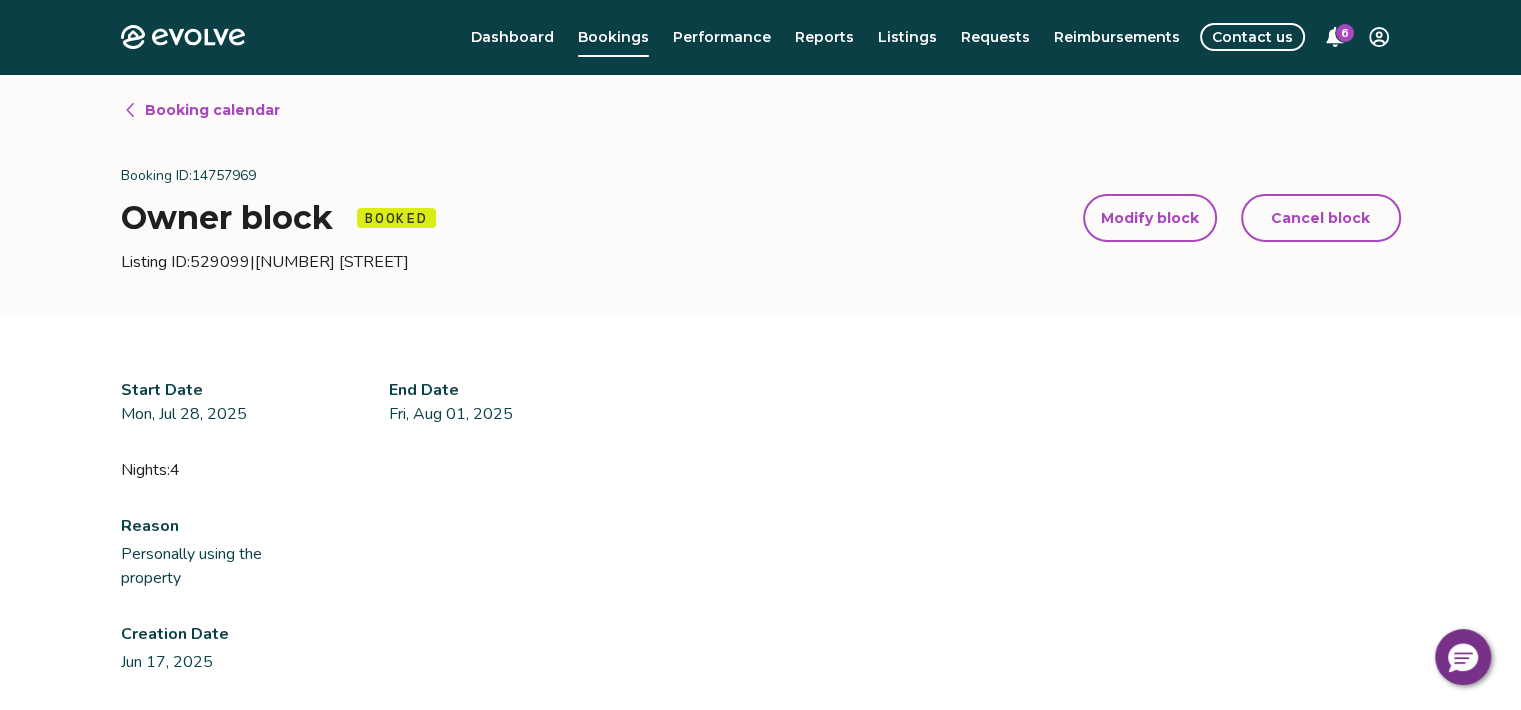 click on "Modify block" at bounding box center (1150, 218) 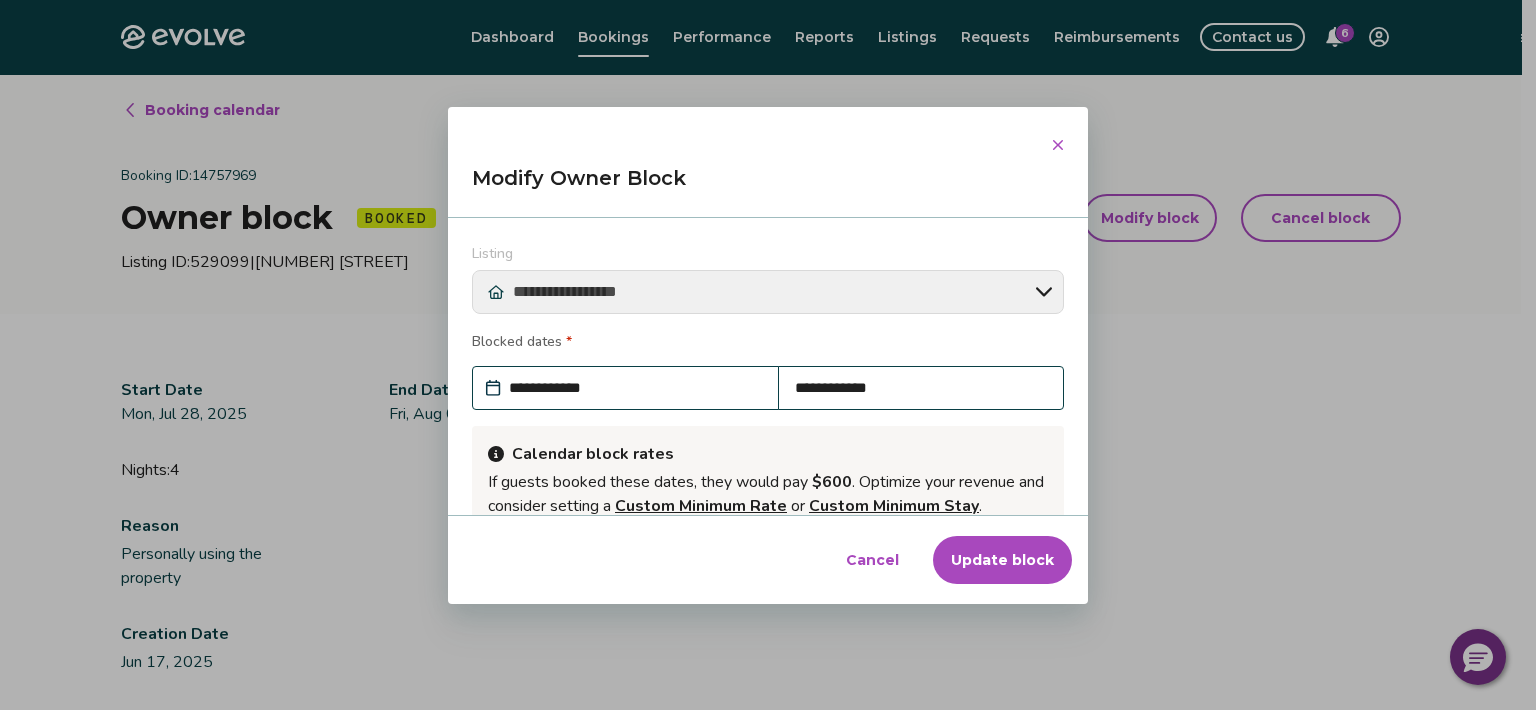 scroll, scrollTop: 240, scrollLeft: 0, axis: vertical 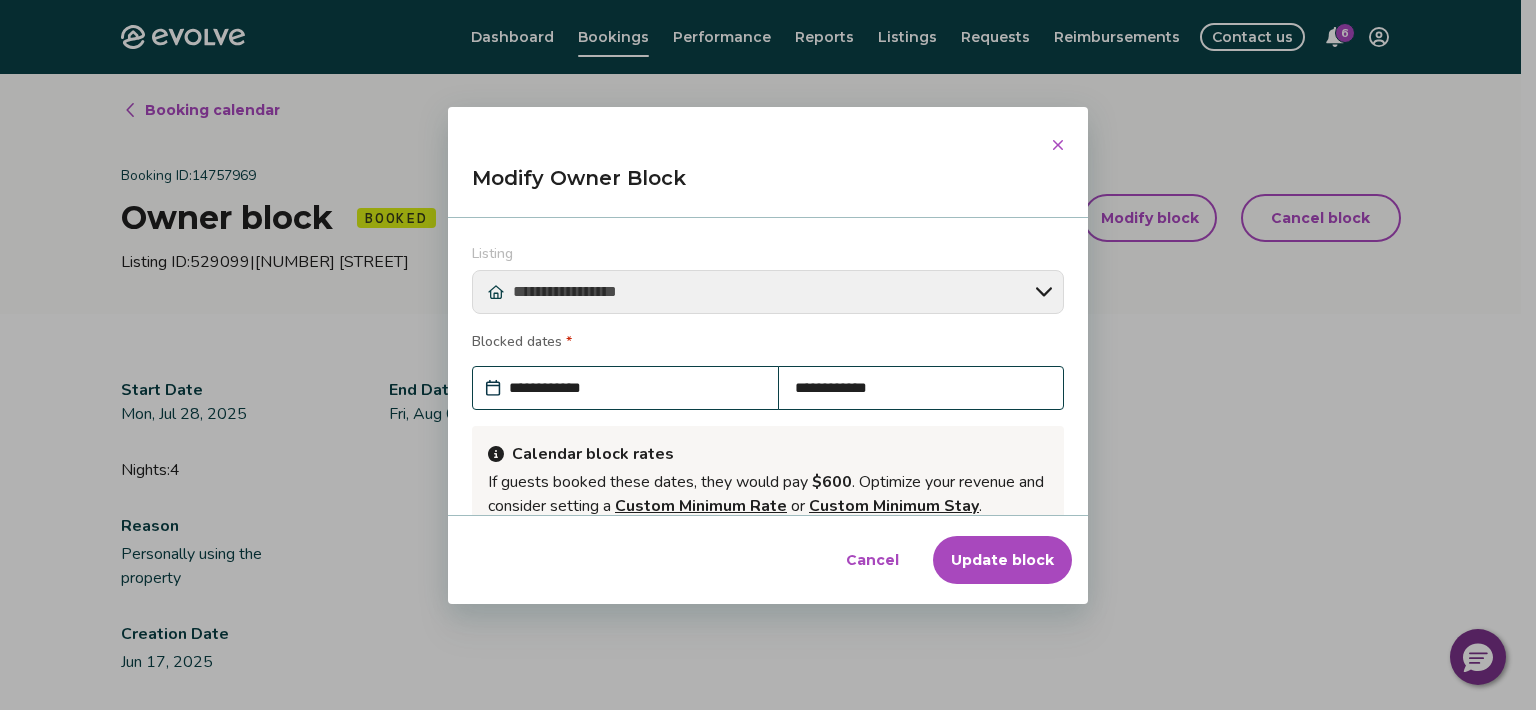 click on "**********" at bounding box center [921, 388] 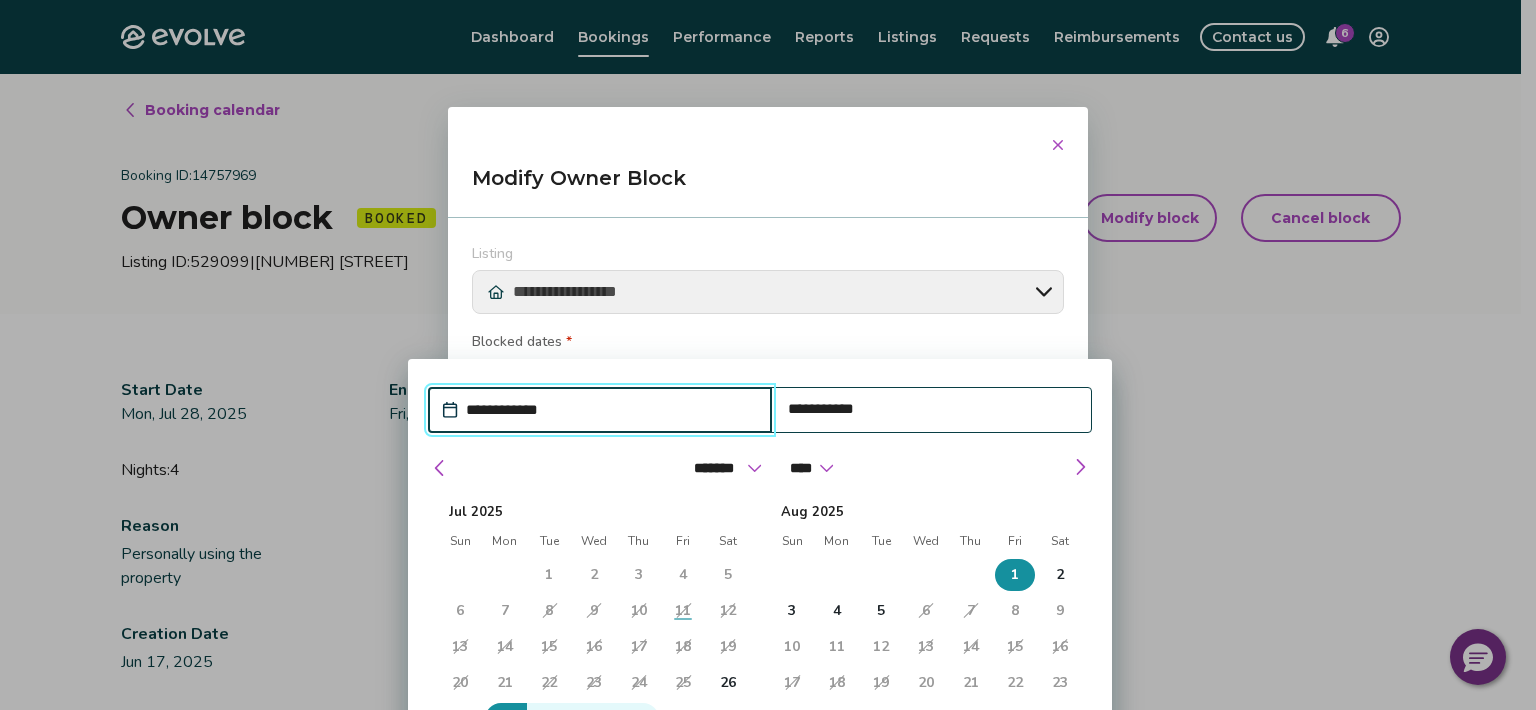 click on "**********" at bounding box center (932, 410) 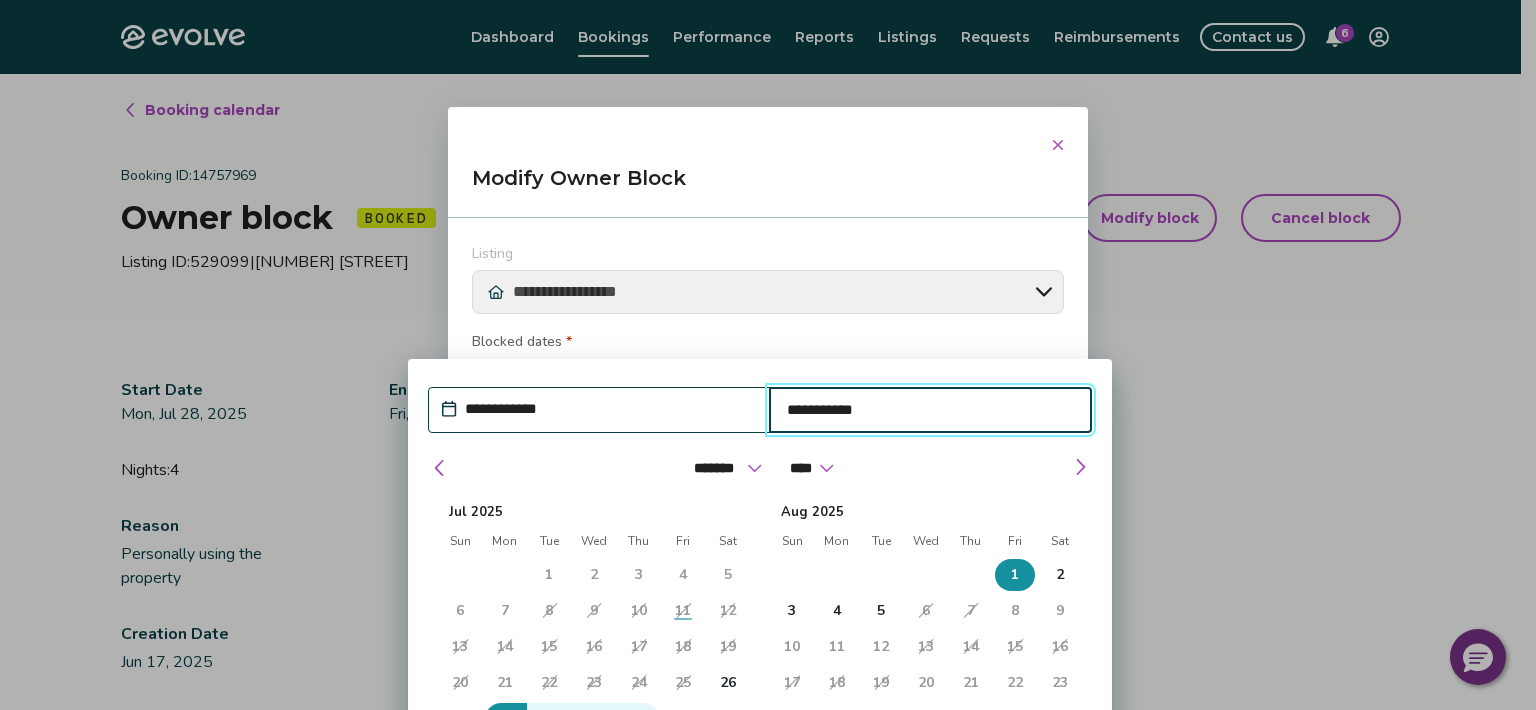 click on "**********" at bounding box center (931, 410) 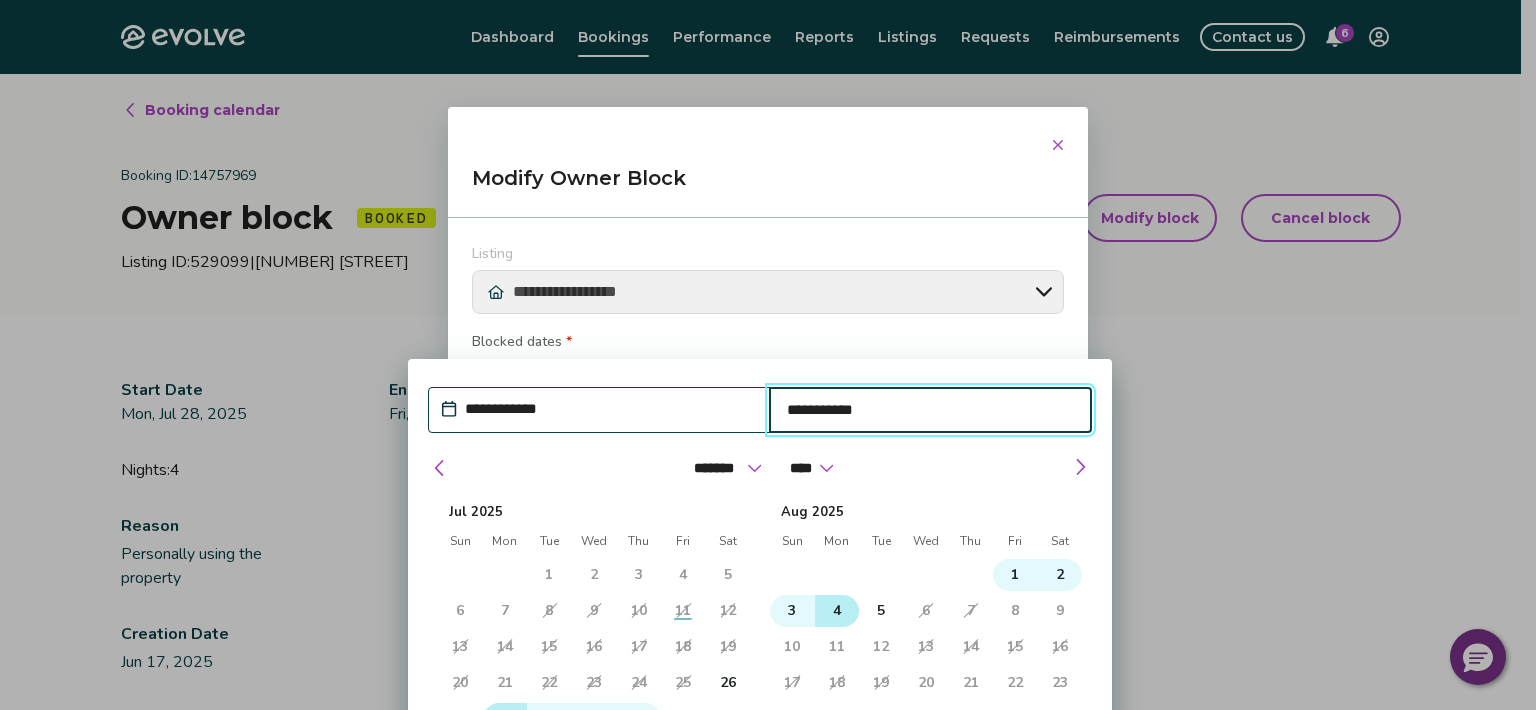 click on "4" at bounding box center [837, 611] 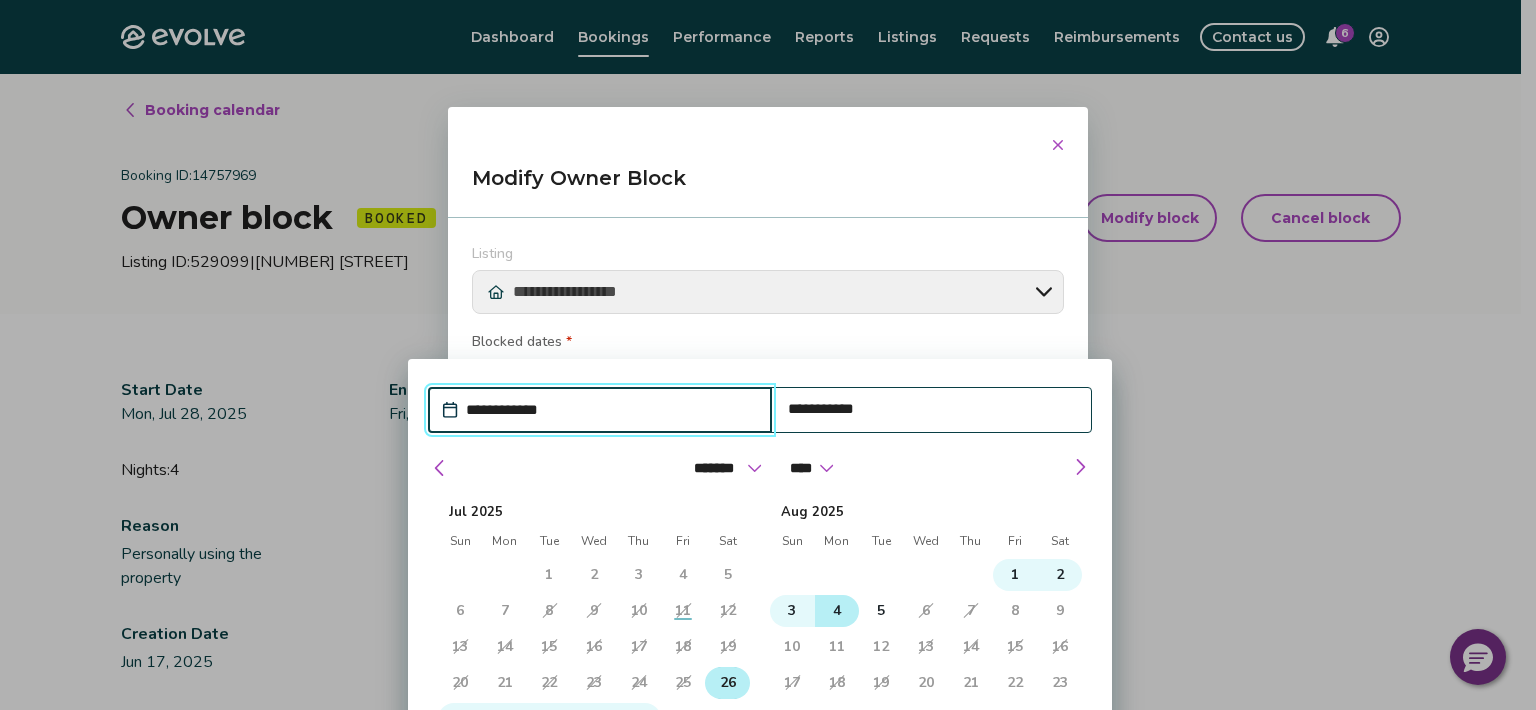 click on "26" at bounding box center [728, 683] 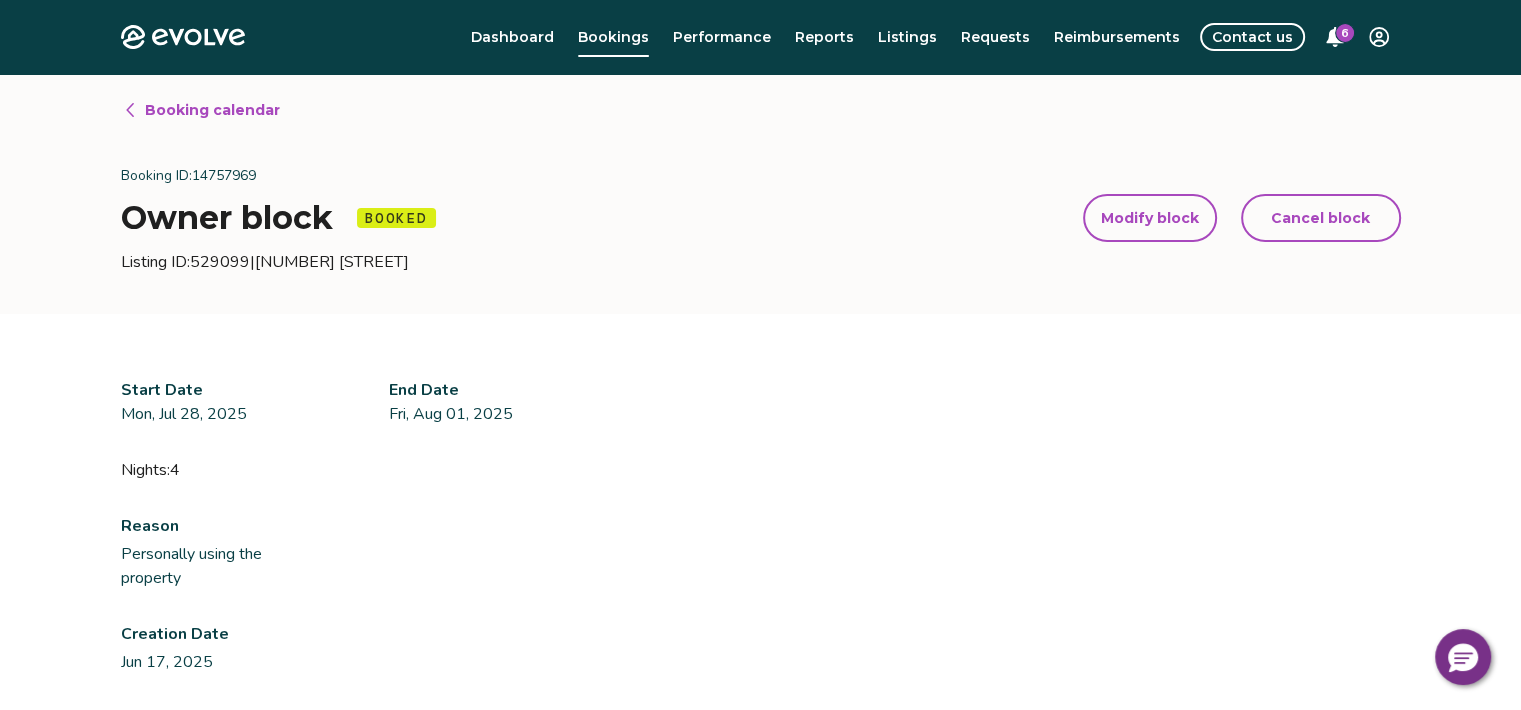 click on "Modify block" at bounding box center [1150, 218] 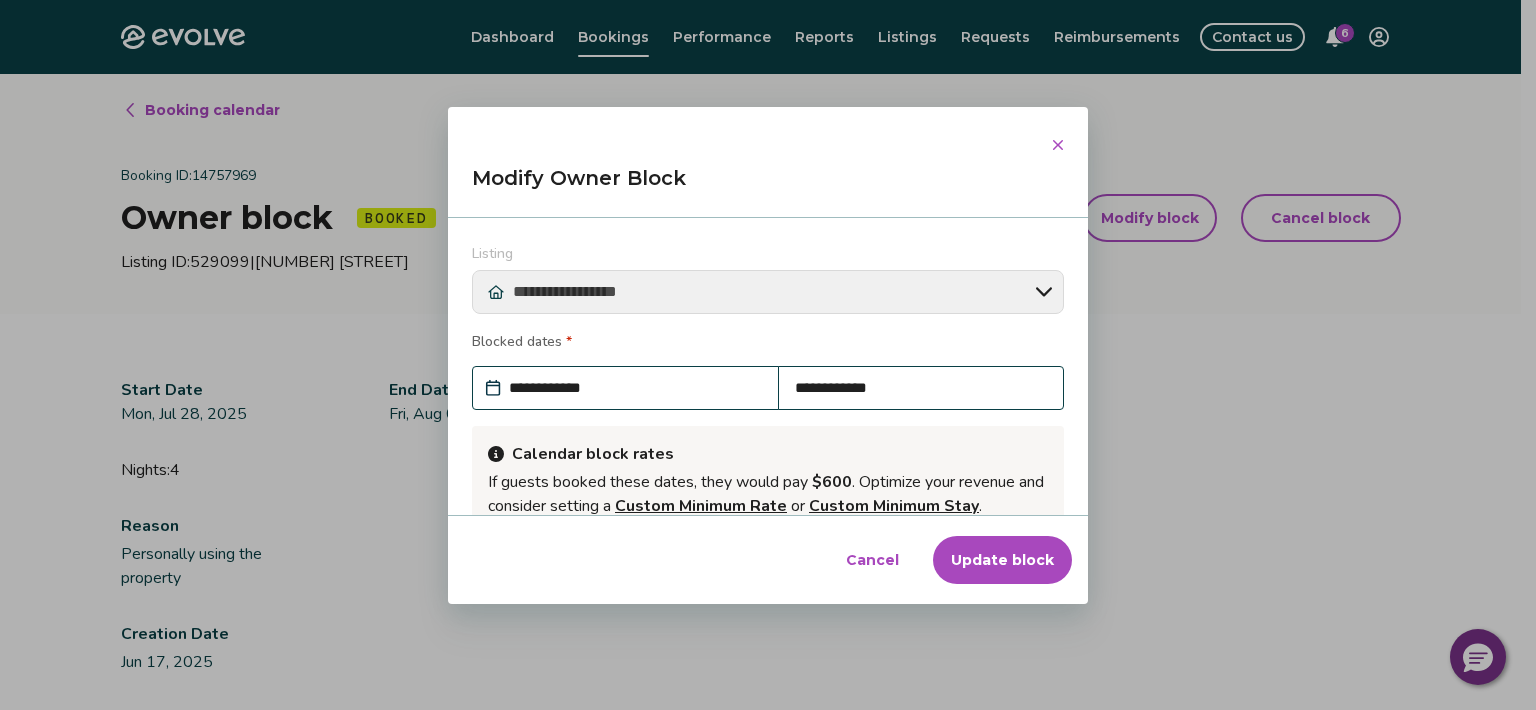 scroll, scrollTop: 240, scrollLeft: 0, axis: vertical 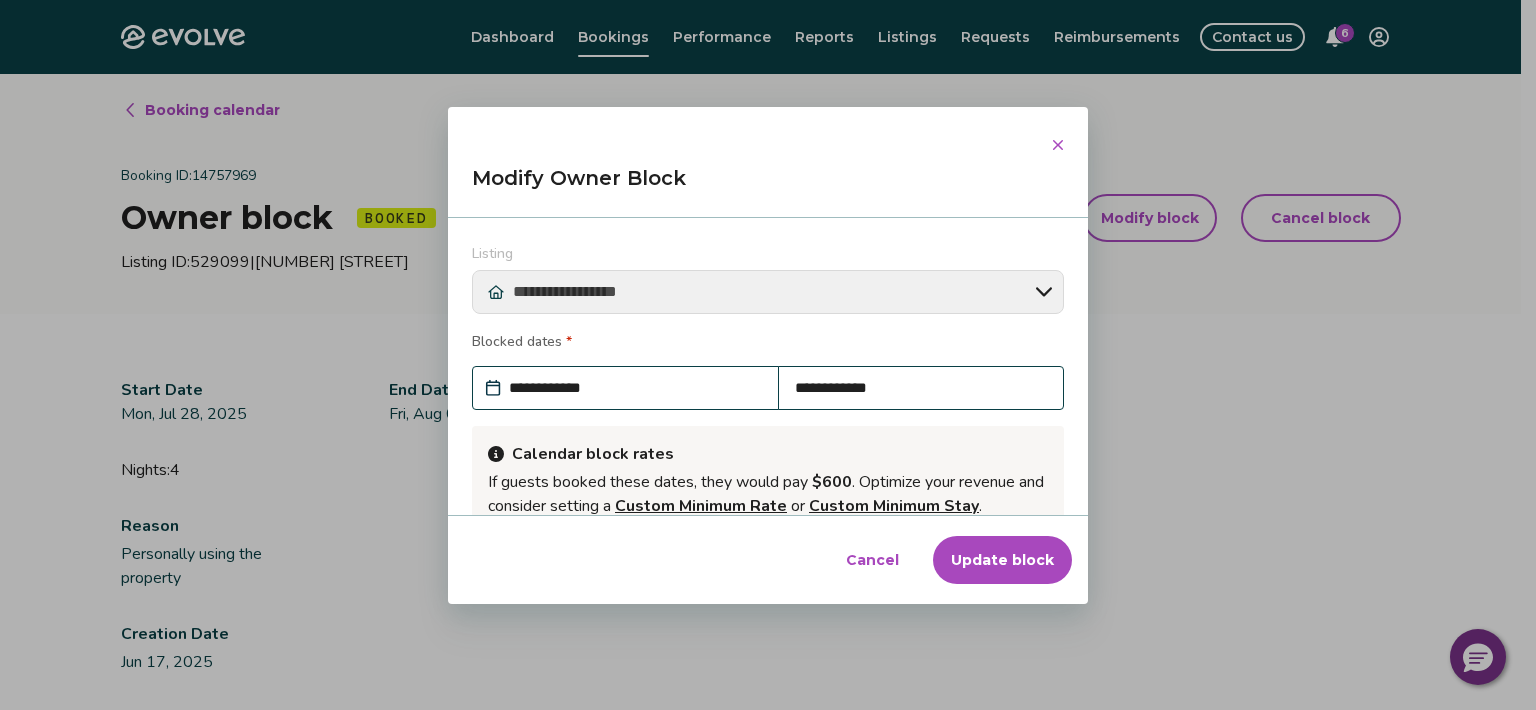click on "**********" at bounding box center (635, 388) 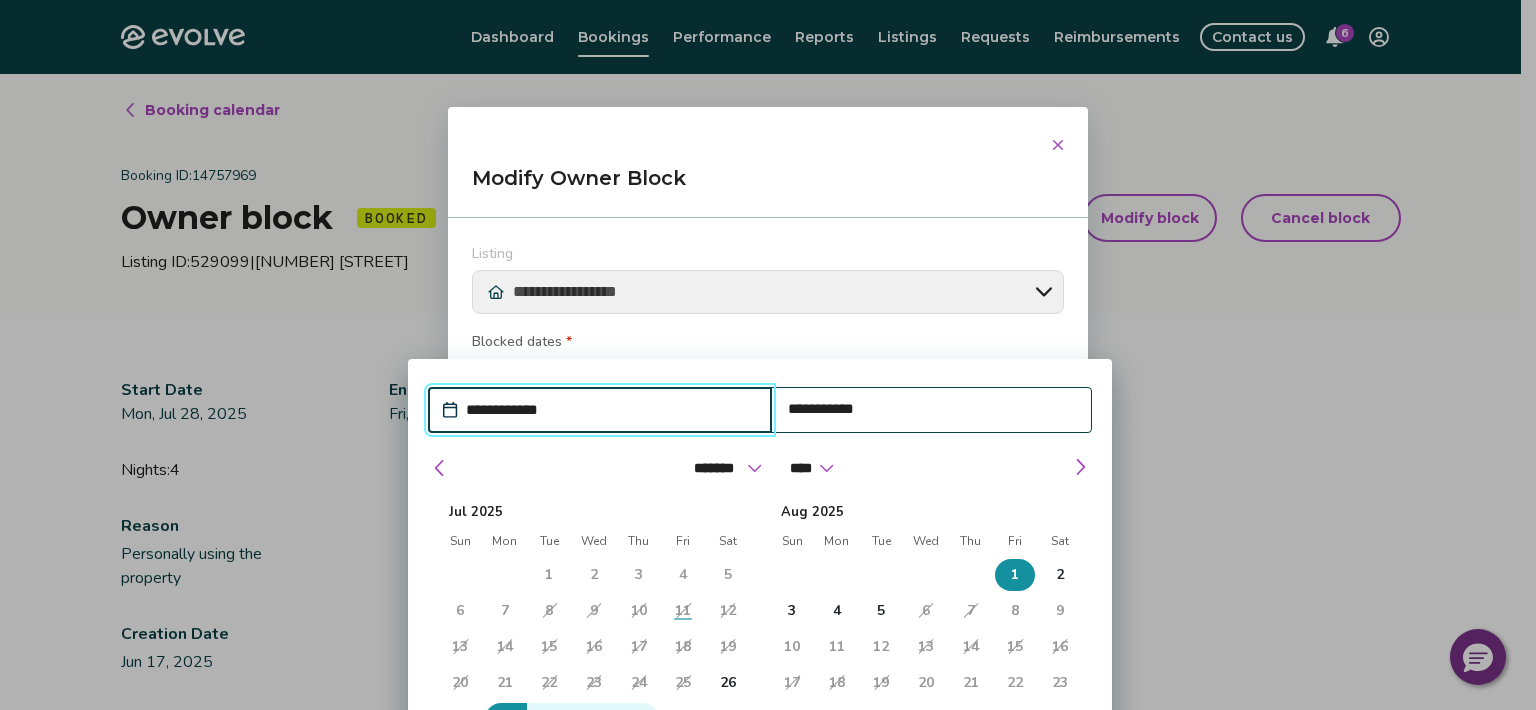 click on "******* ******** ***** ***** *** **** **** ****** ********* ******* ******** ******** ****" at bounding box center [760, 463] 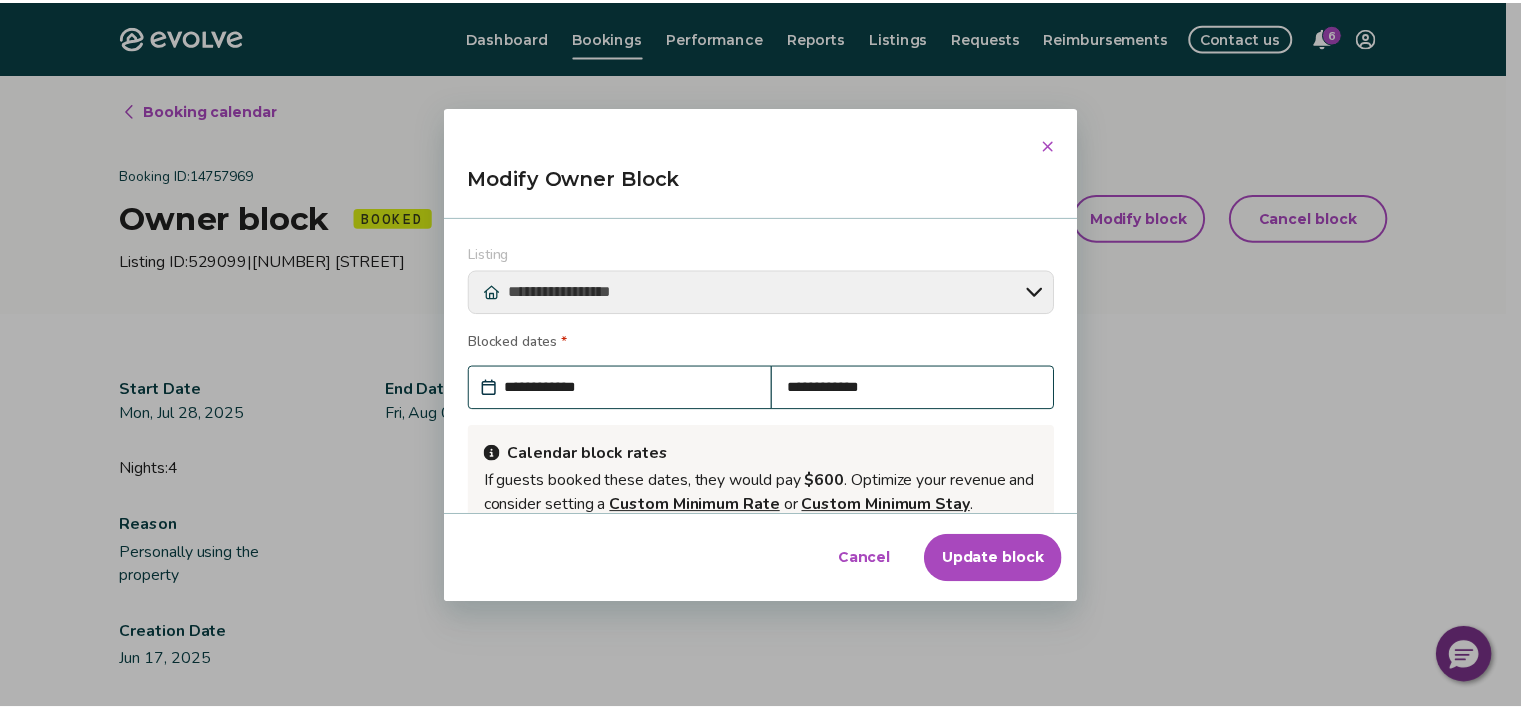 scroll, scrollTop: 40, scrollLeft: 0, axis: vertical 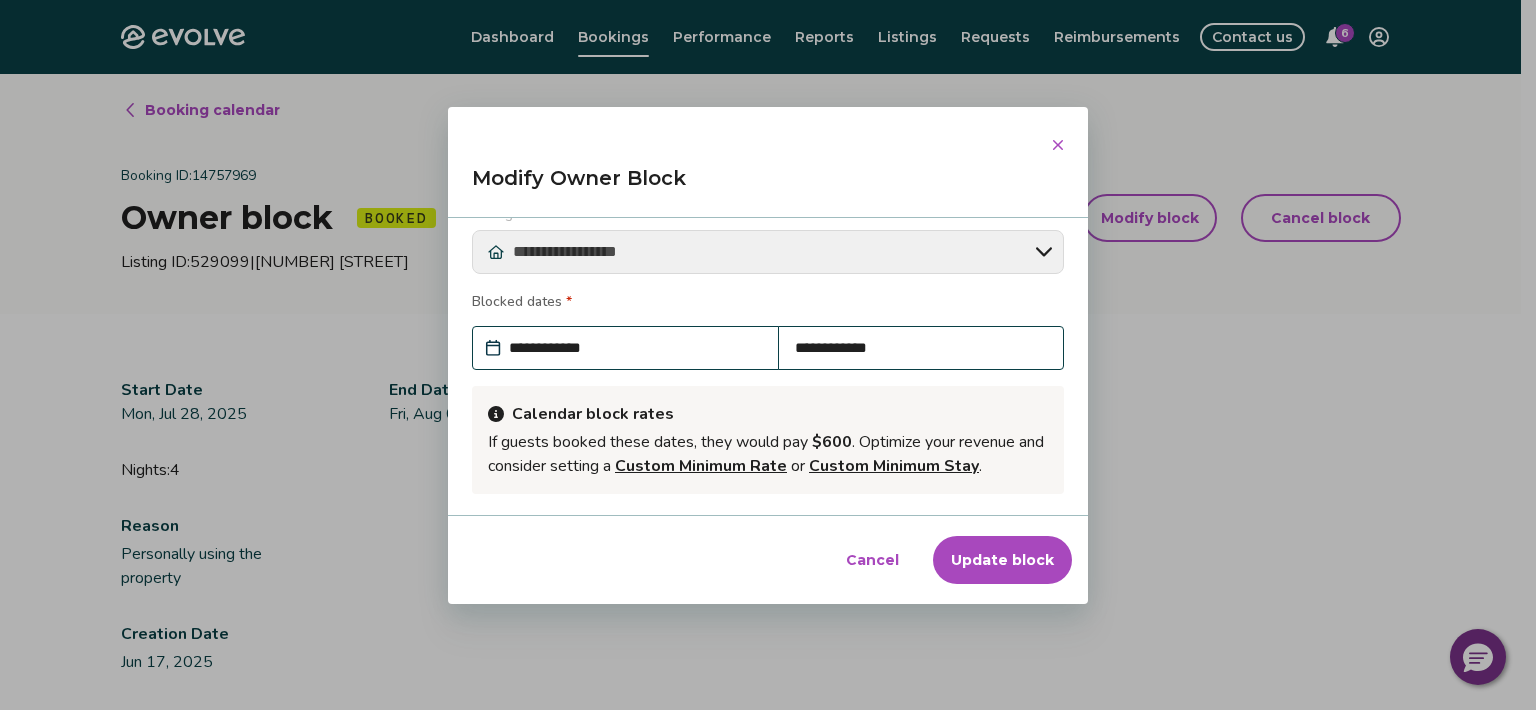 click on "**********" at bounding box center [635, 348] 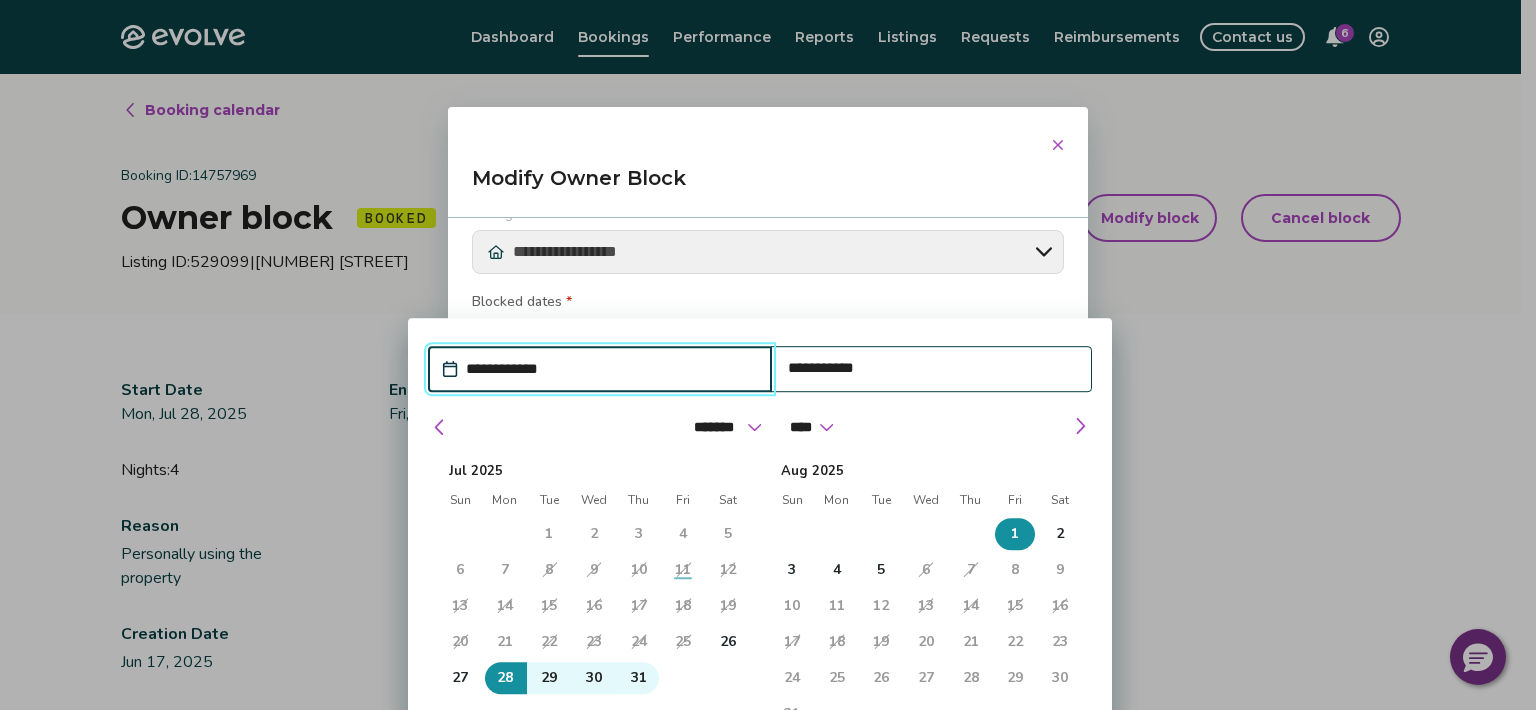 type on "*" 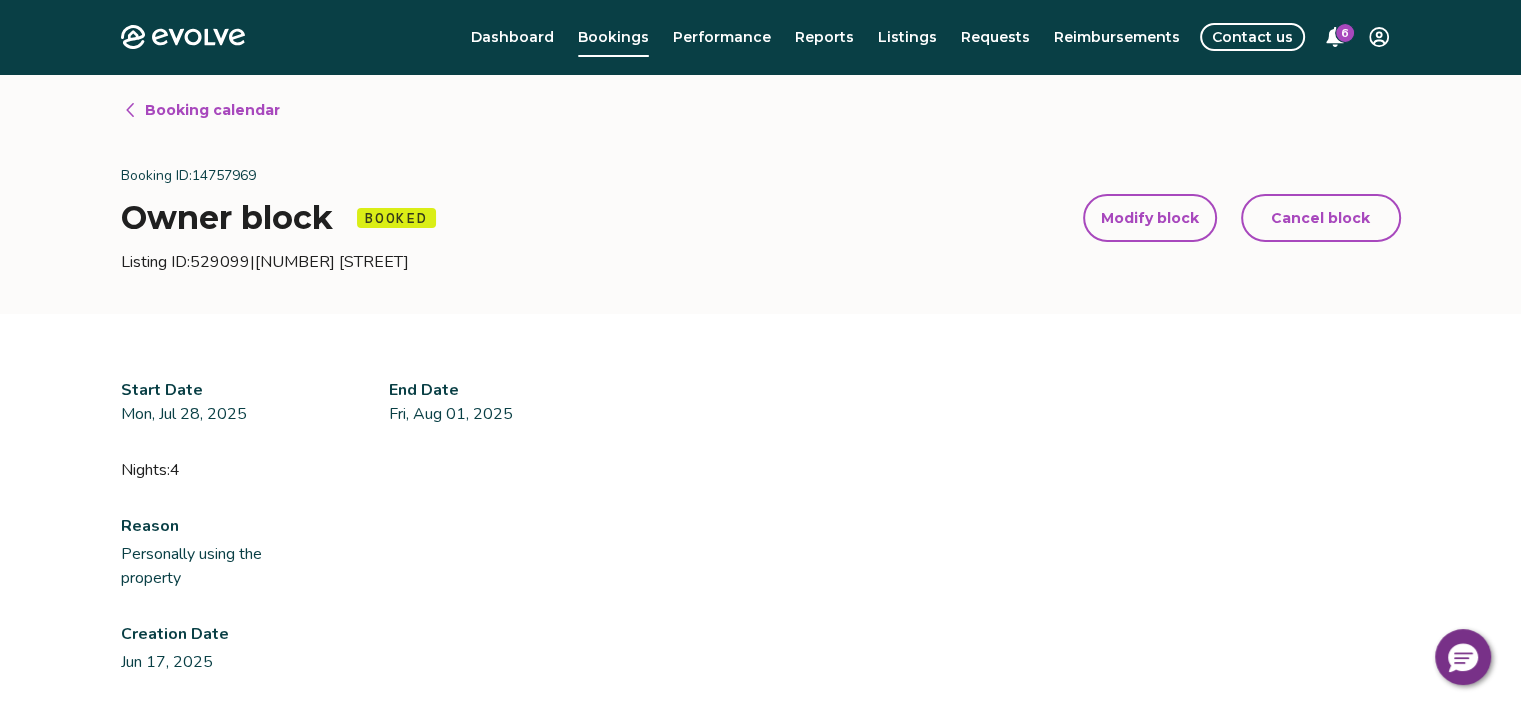 click on "Start Date [DAY], [MONTH] [DAY], [YEAR] End Date [DAY], [MONTH] [DAY], [YEAR] Nights:  4 Reason Personally using the property Creation Date [MONTH] [DAY], [YEAR]" at bounding box center [761, 698] 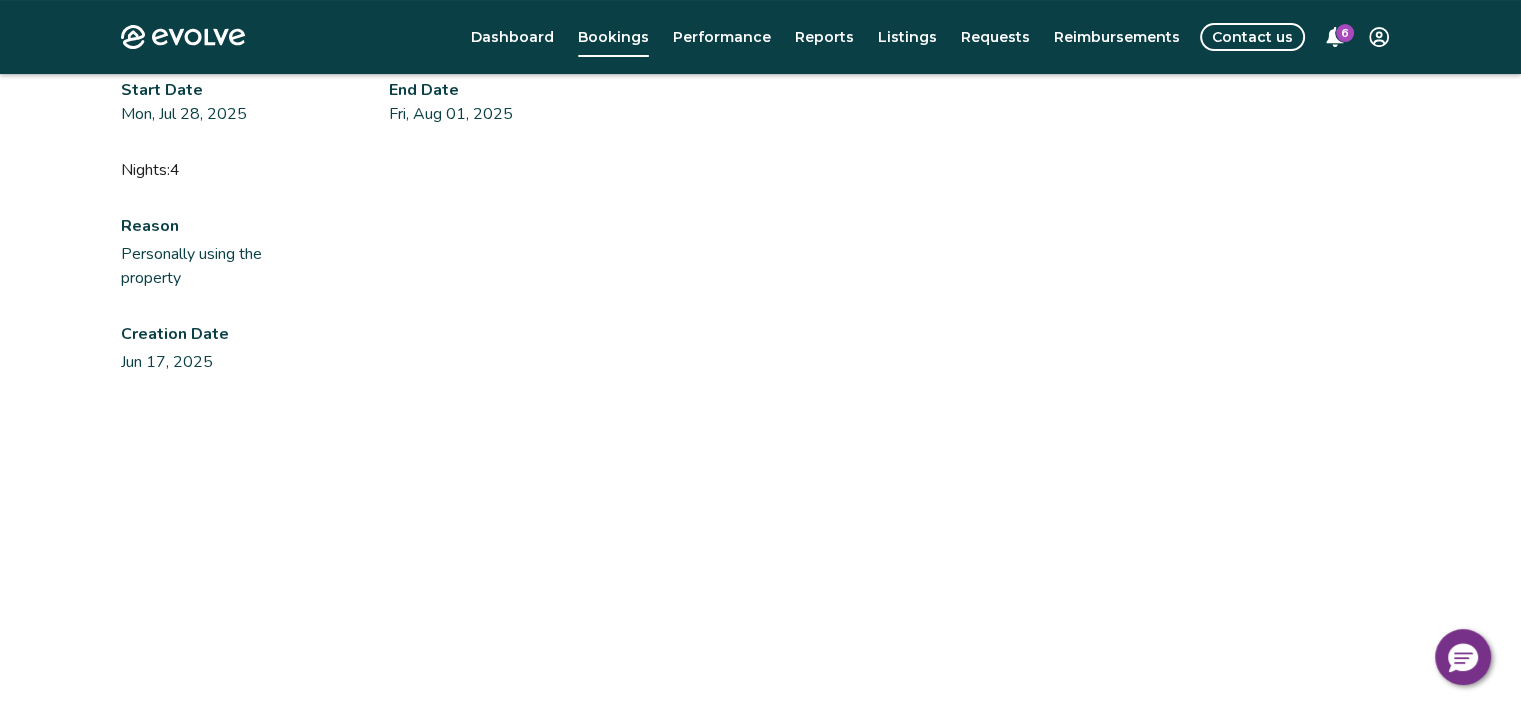 scroll, scrollTop: 100, scrollLeft: 0, axis: vertical 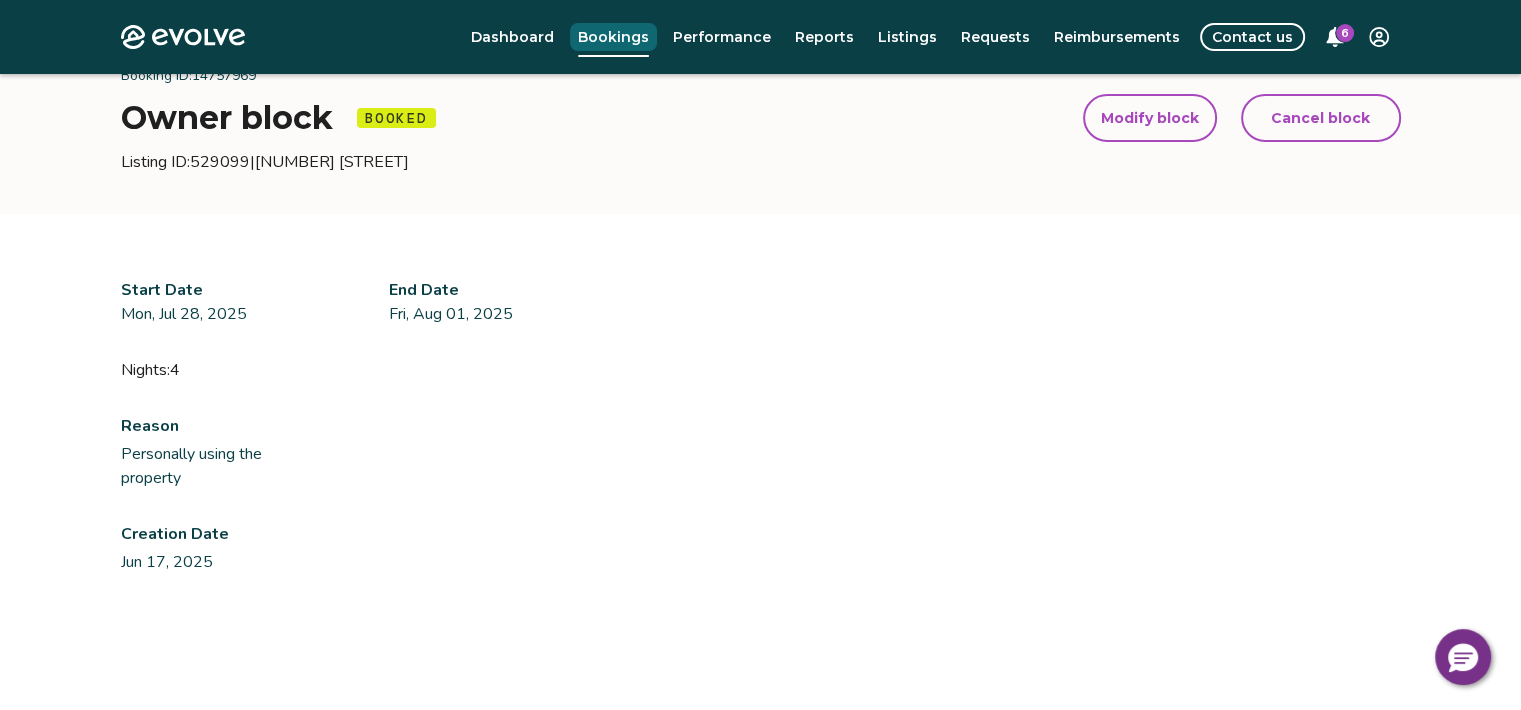 click on "Bookings" at bounding box center (613, 37) 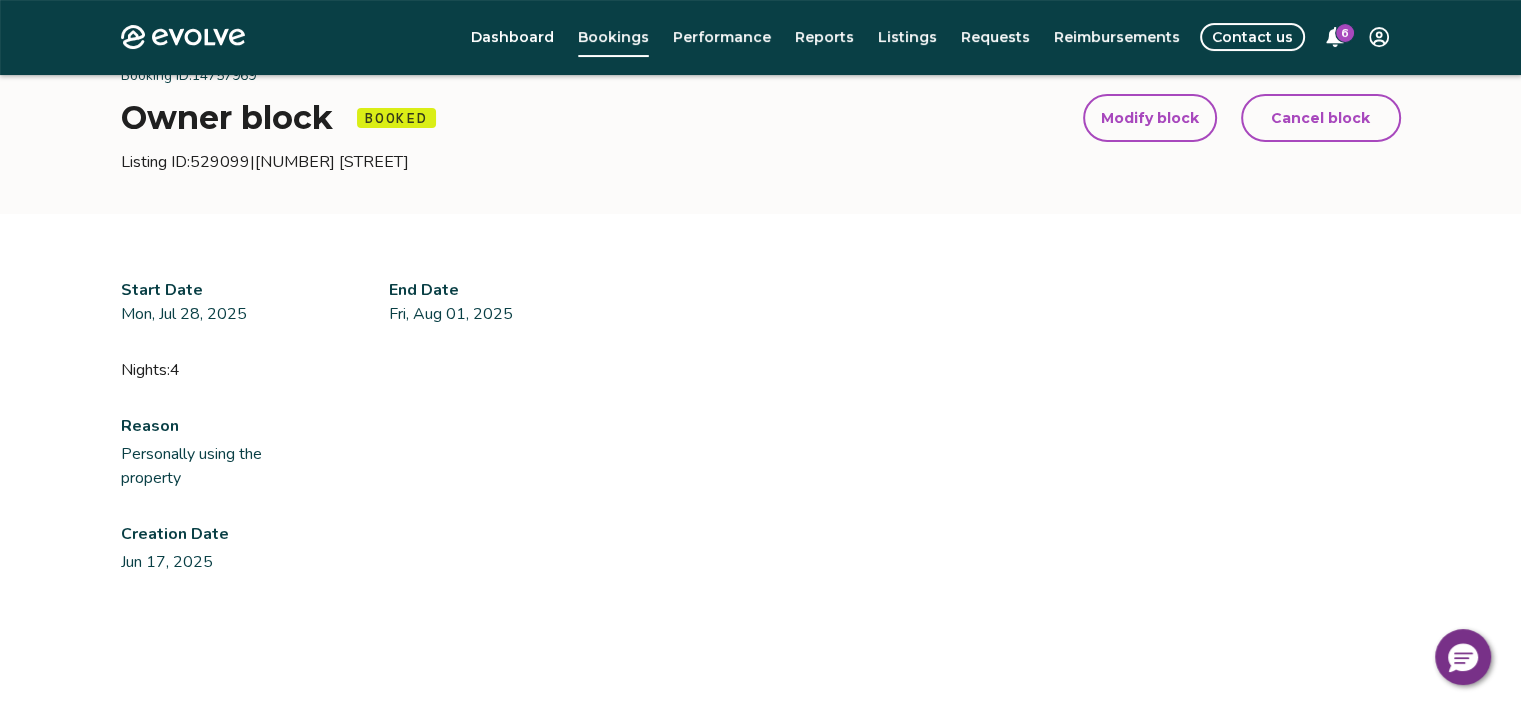 select on "**********" 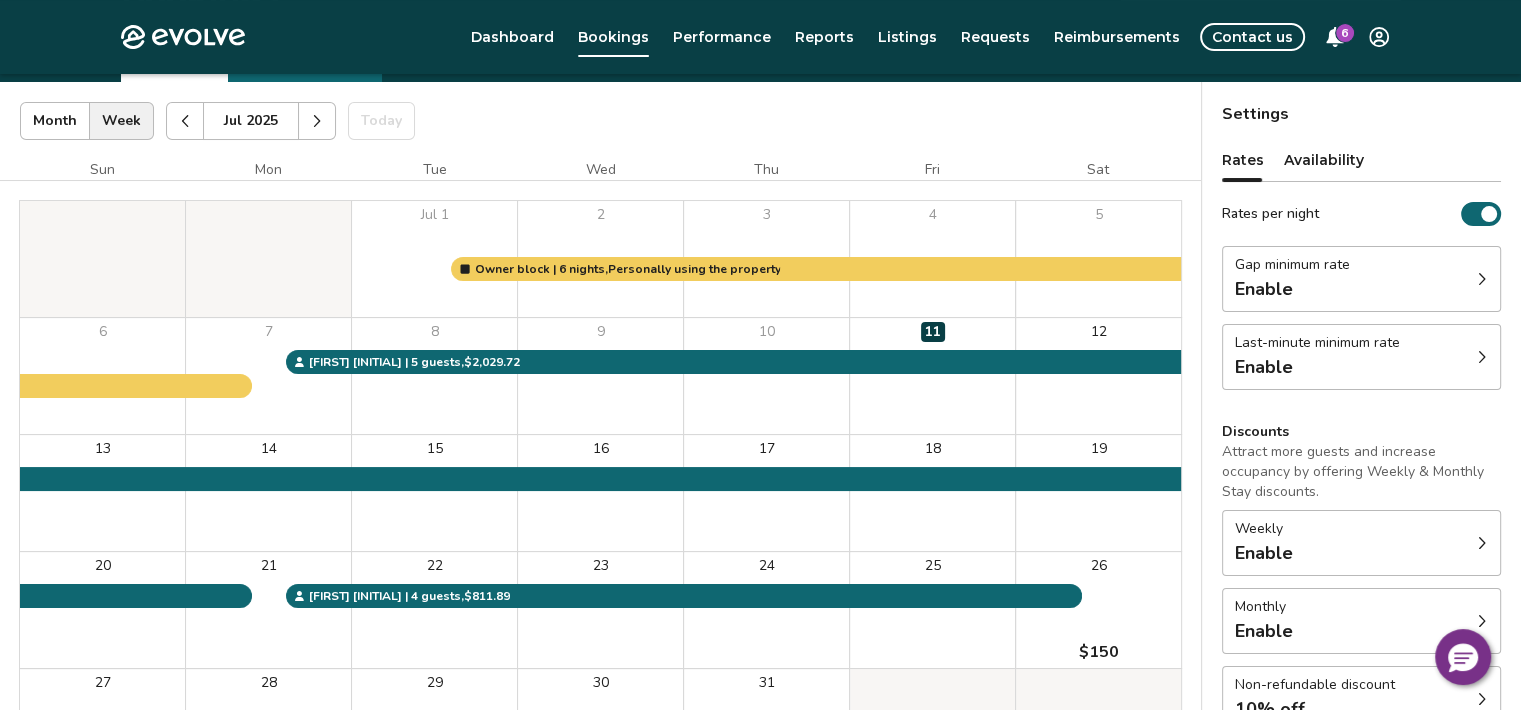 scroll, scrollTop: 200, scrollLeft: 0, axis: vertical 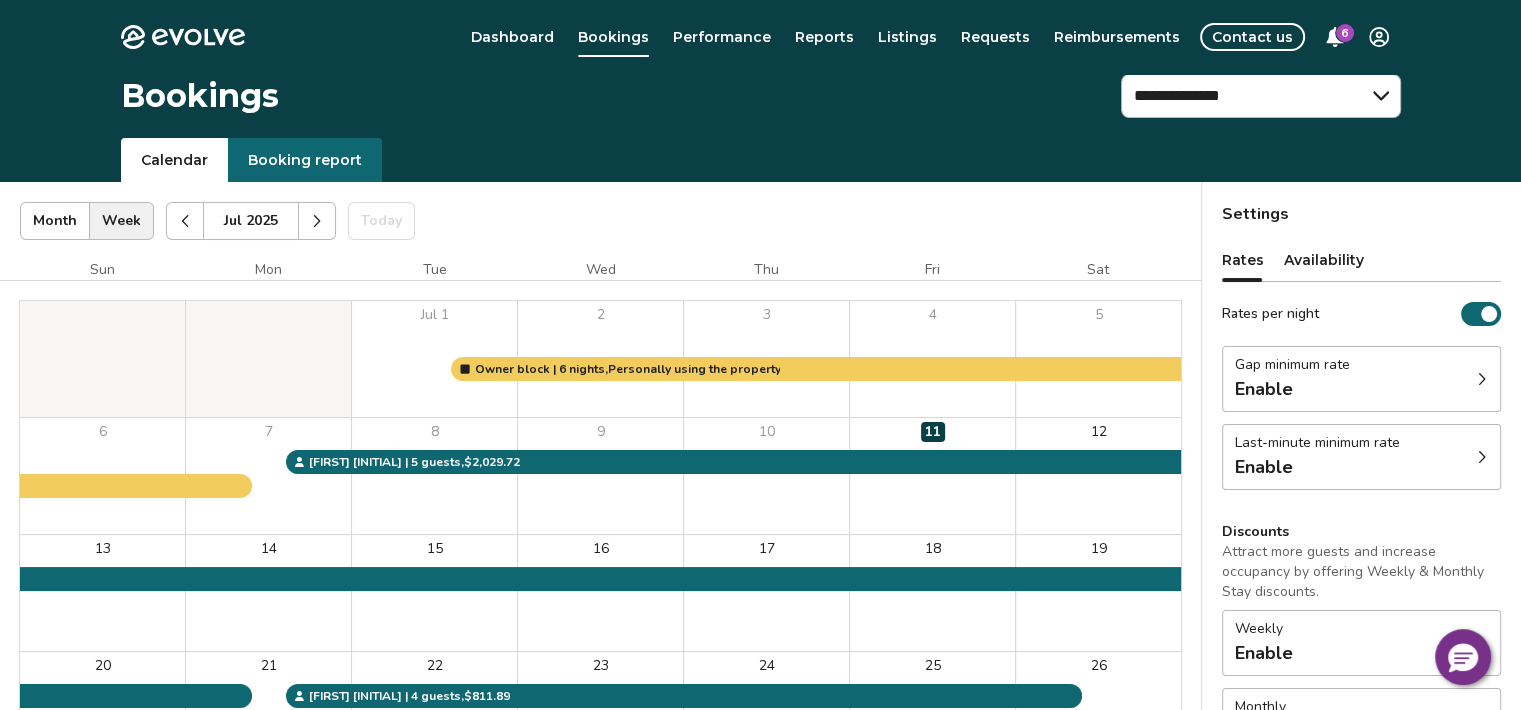 click 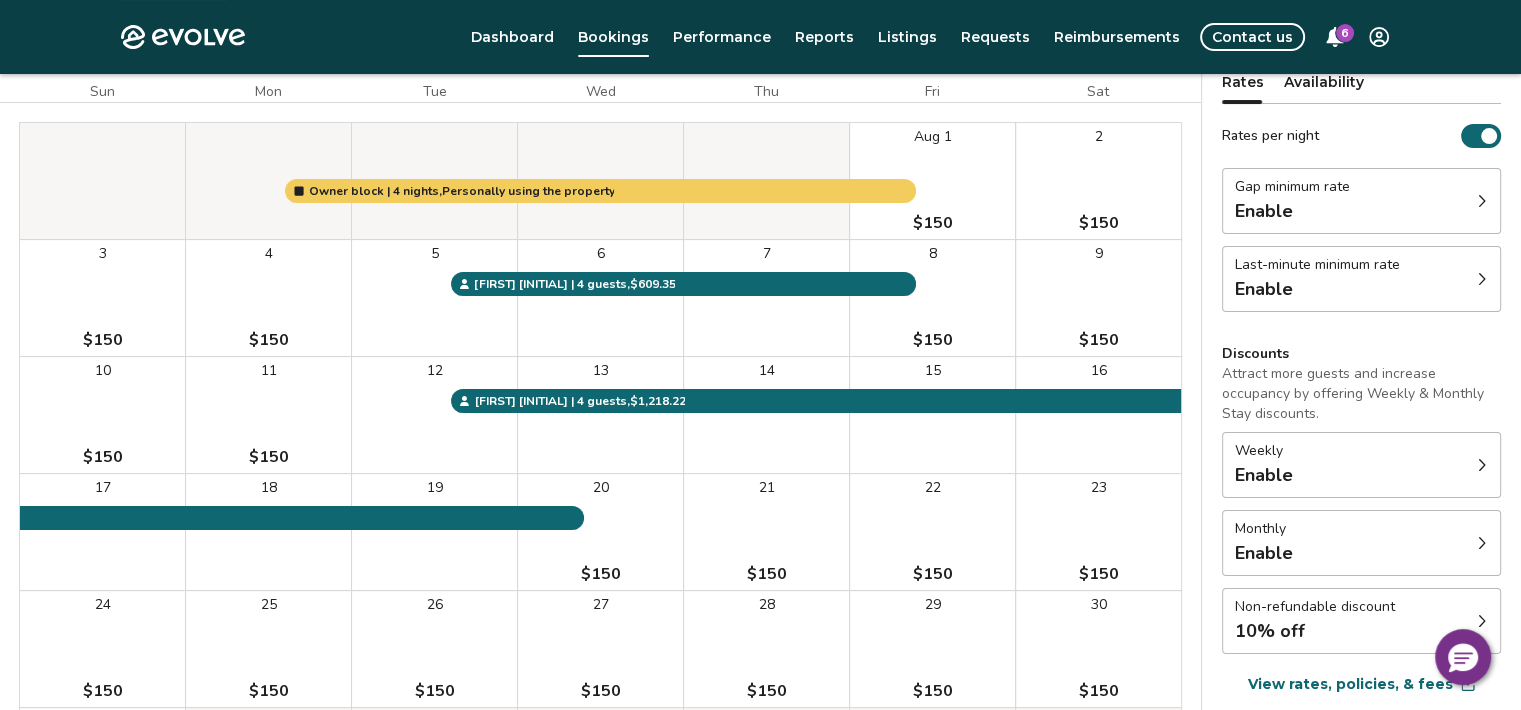 scroll, scrollTop: 100, scrollLeft: 0, axis: vertical 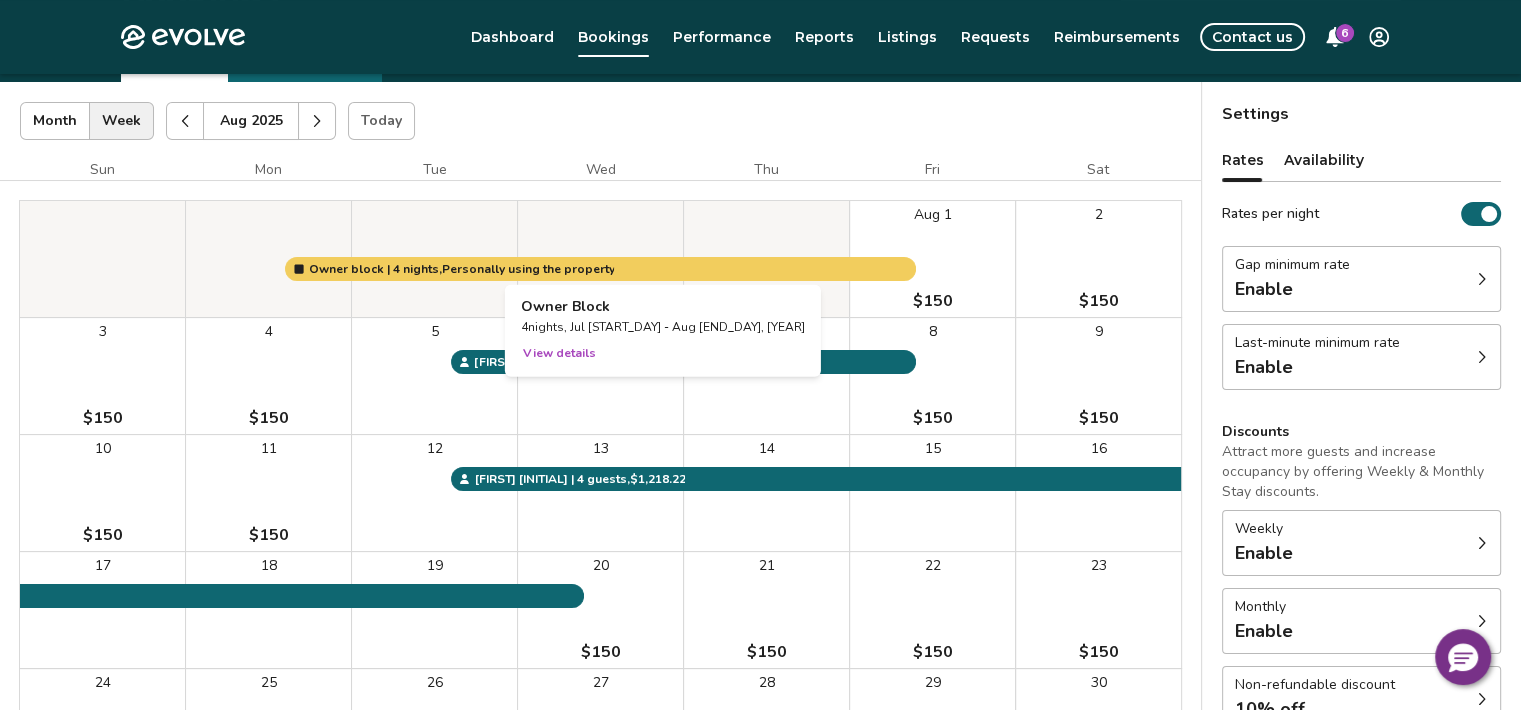 click at bounding box center [600, 259] 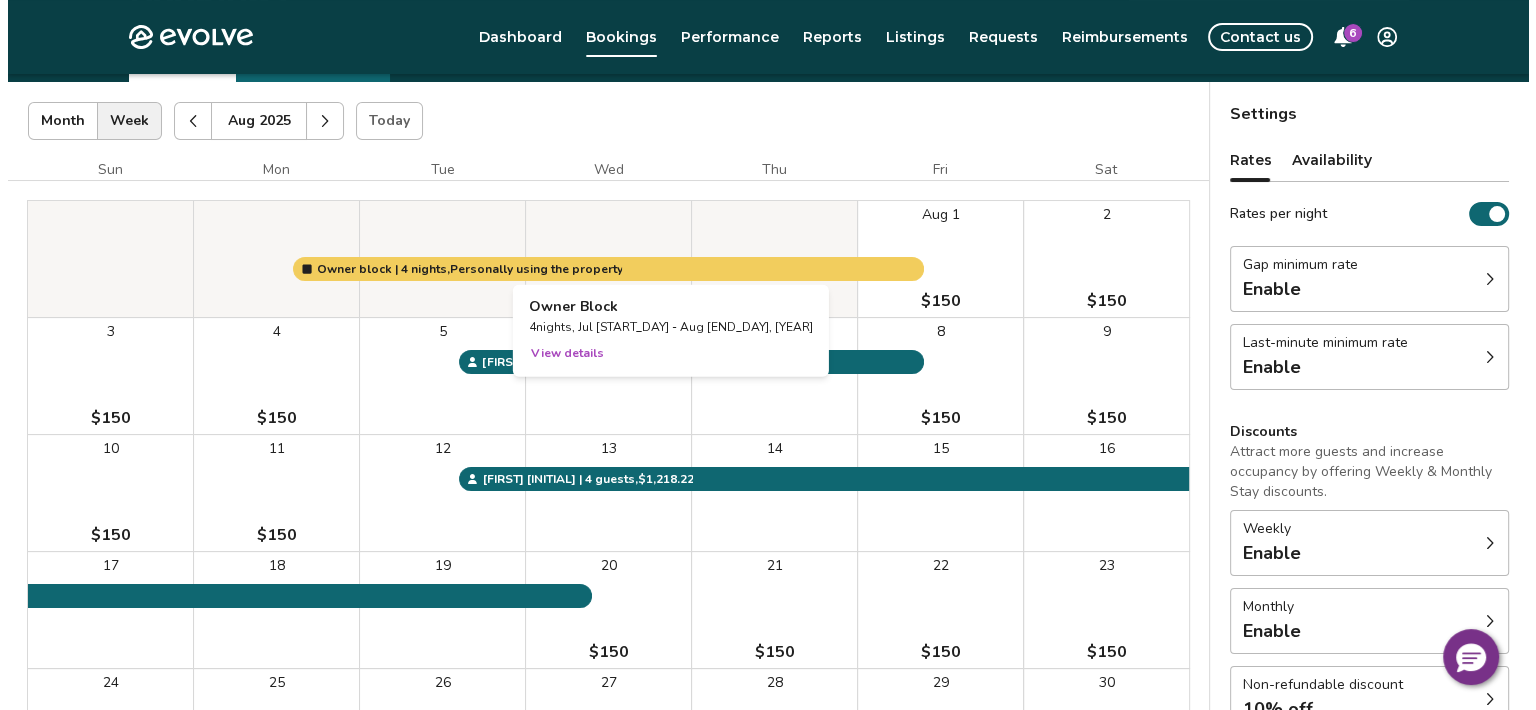 scroll, scrollTop: 36, scrollLeft: 0, axis: vertical 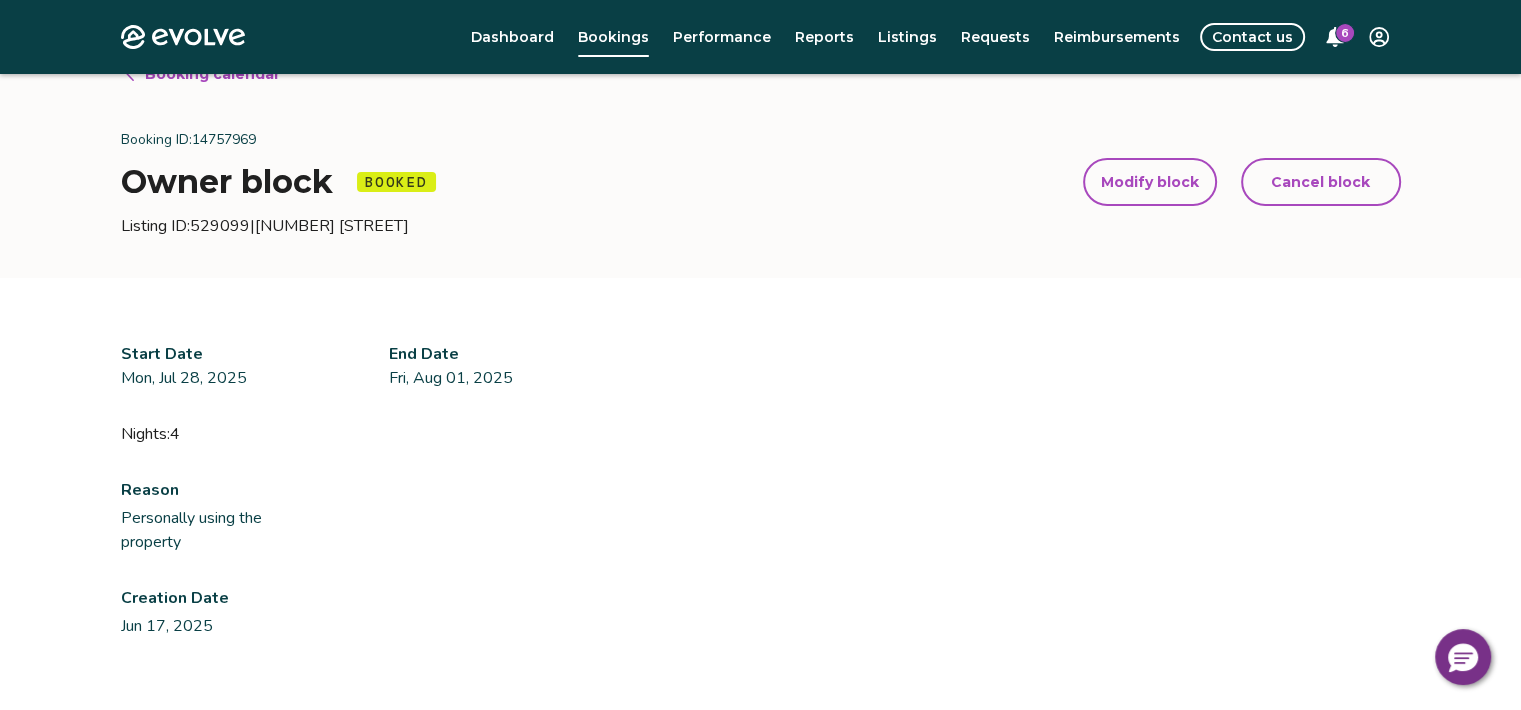 click on "Modify block" at bounding box center [1150, 182] 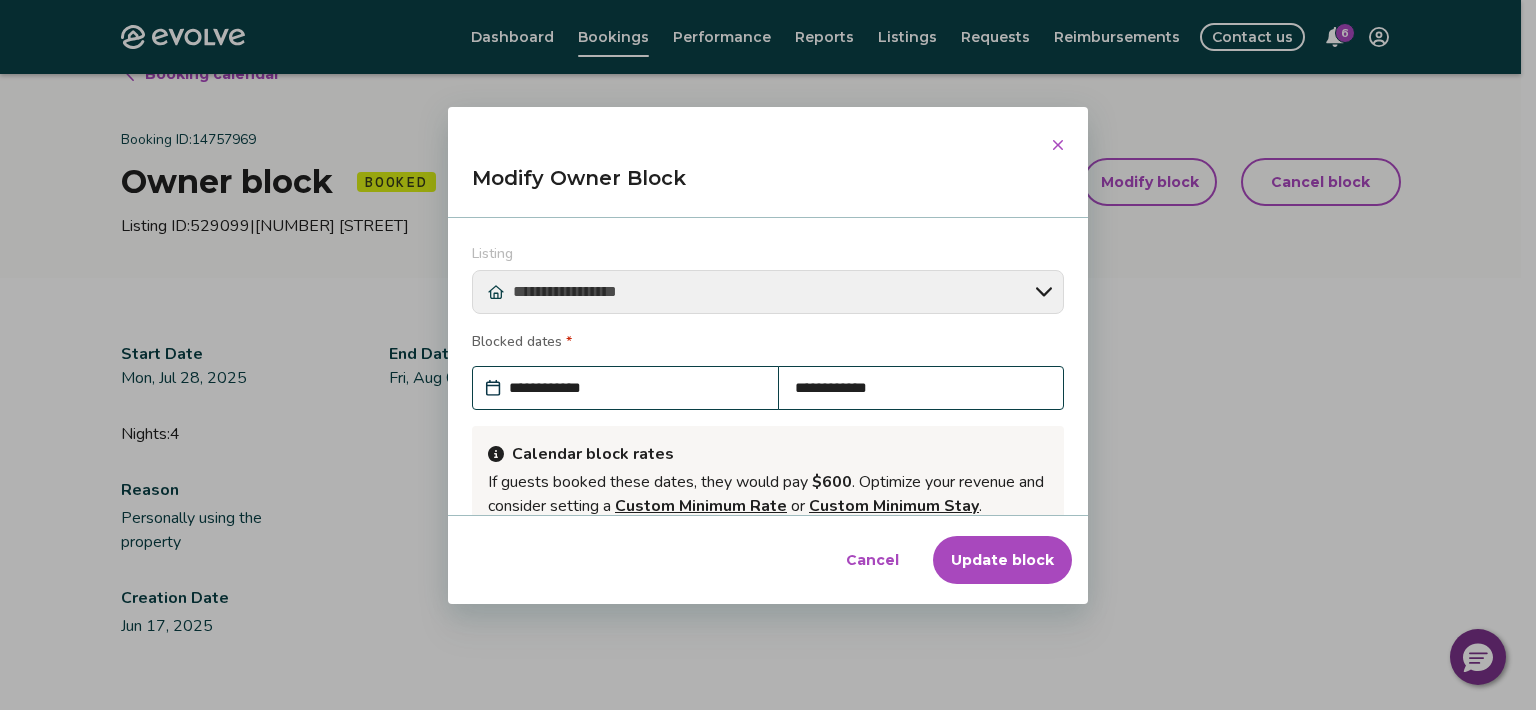 scroll, scrollTop: 240, scrollLeft: 0, axis: vertical 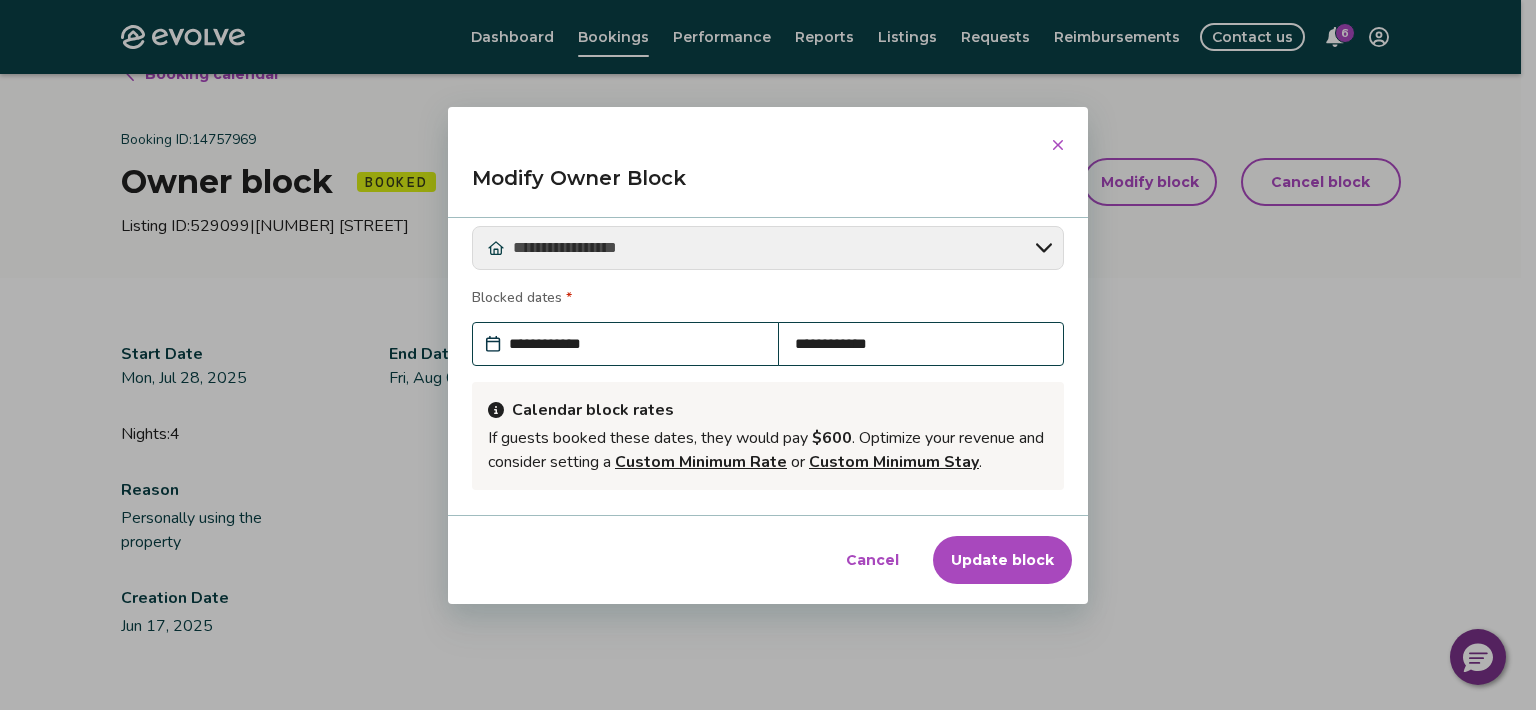 click on "**********" at bounding box center [635, 344] 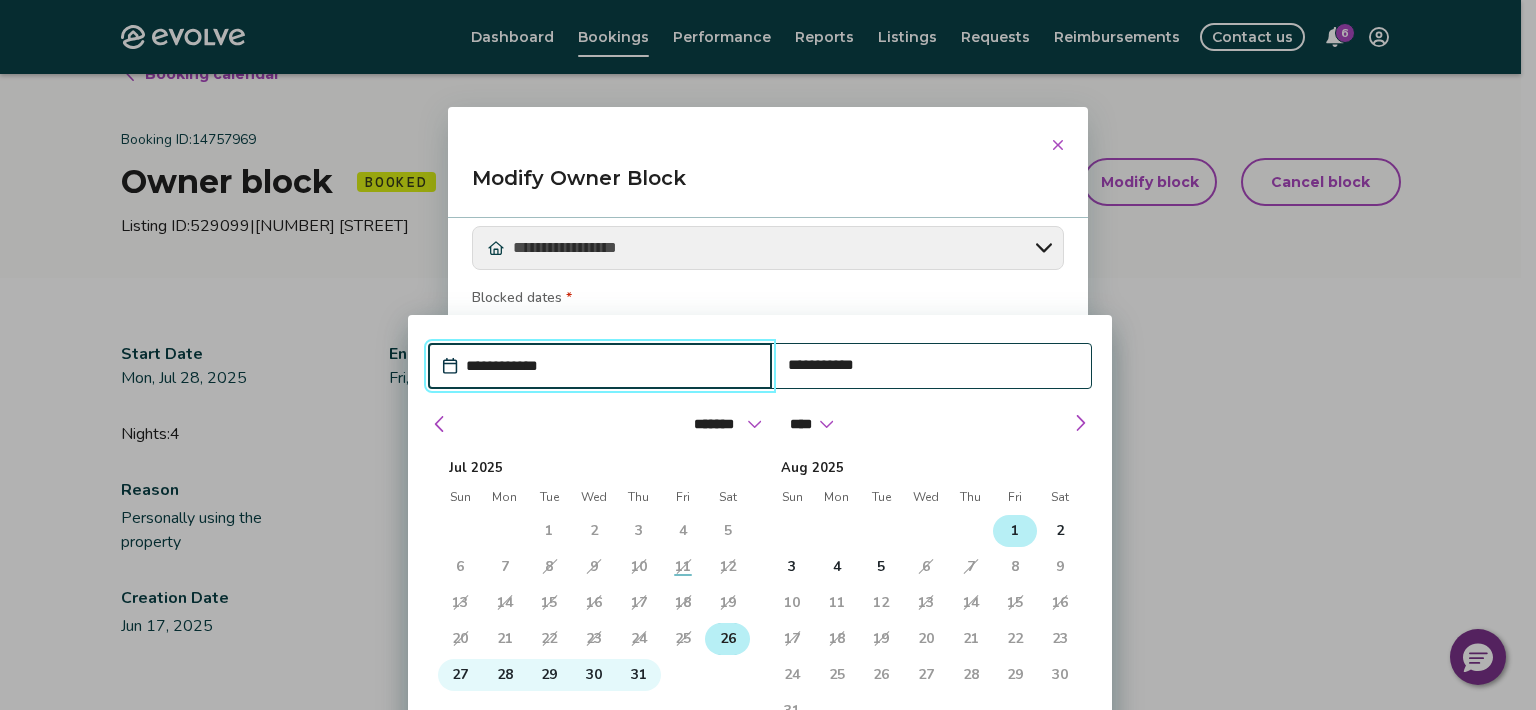 click on "26" at bounding box center (728, 639) 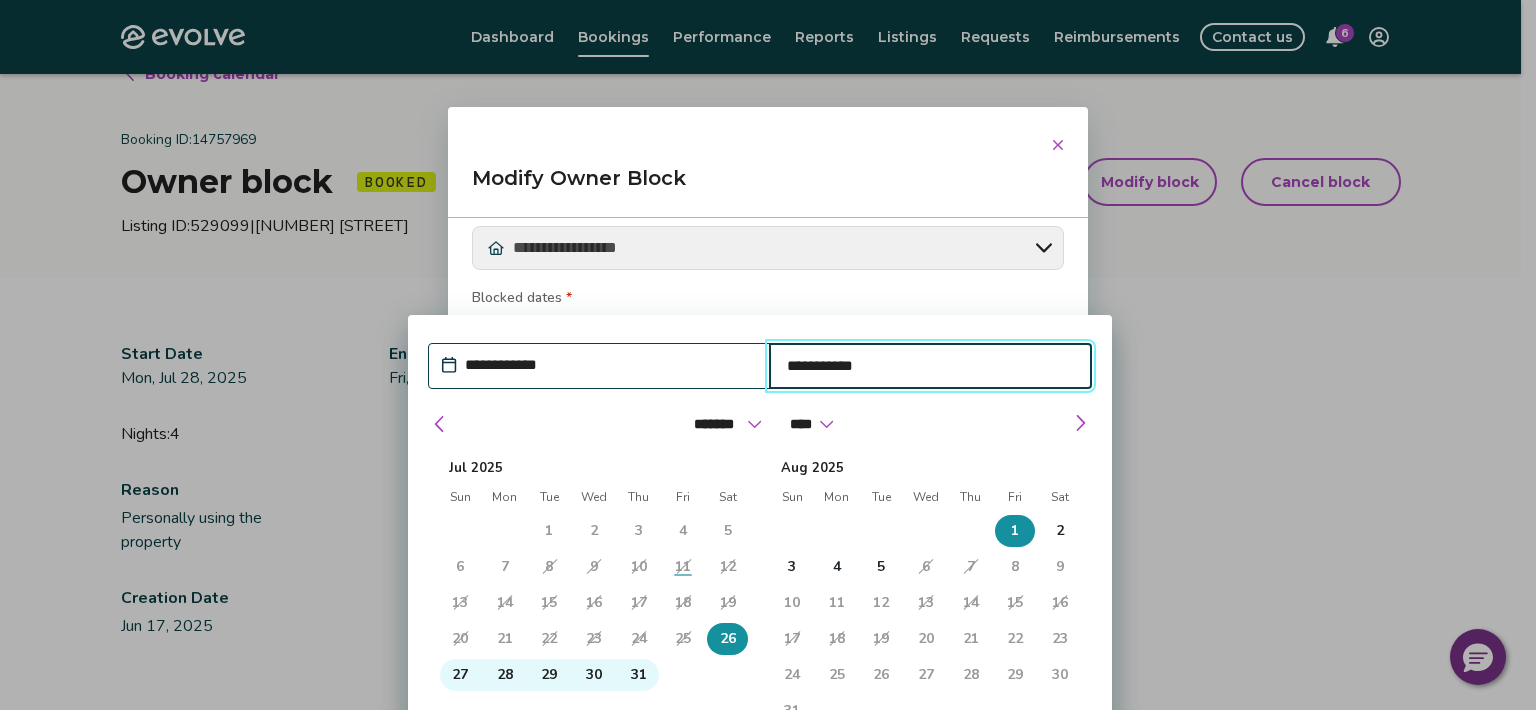 click on "**********" at bounding box center [931, 366] 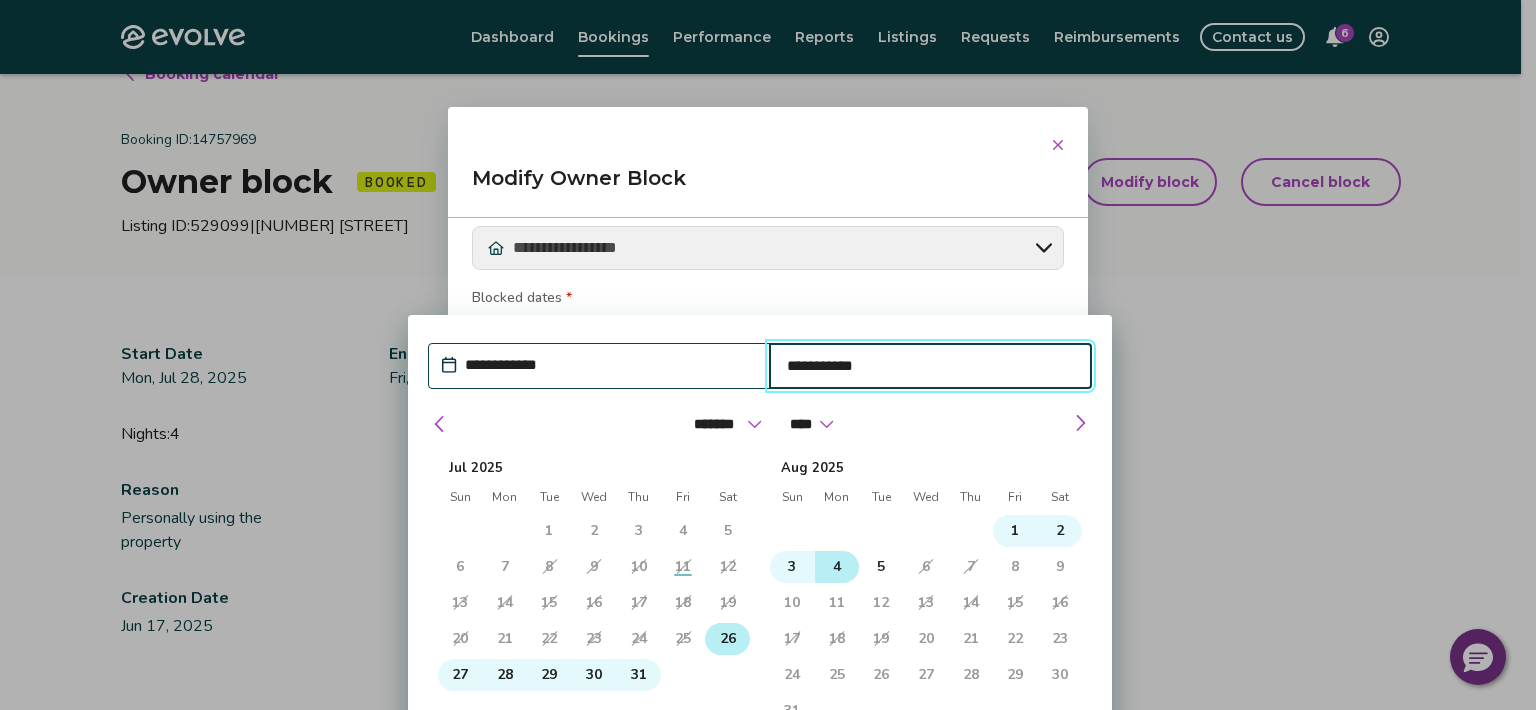 click on "4" at bounding box center (837, 567) 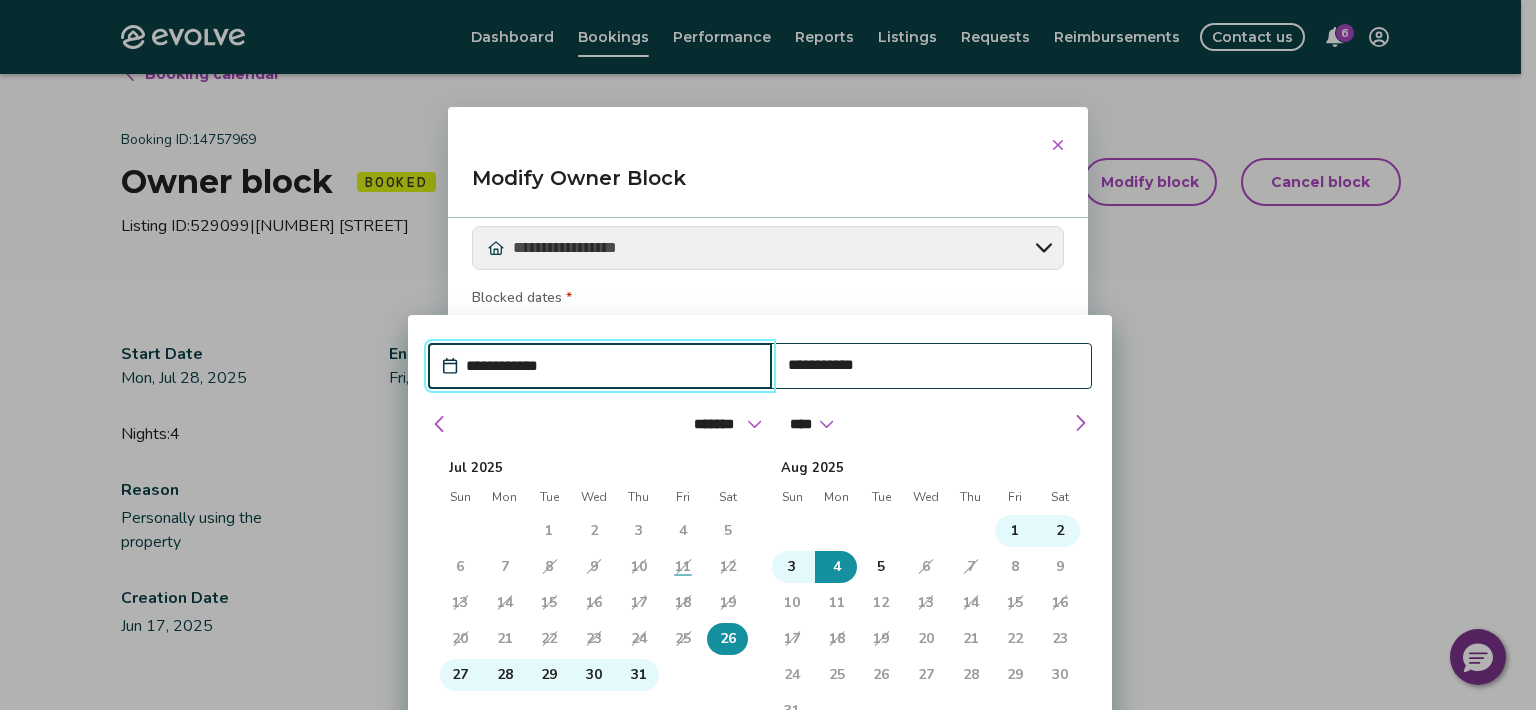 drag, startPoint x: 991, startPoint y: 449, endPoint x: 987, endPoint y: 424, distance: 25.317978 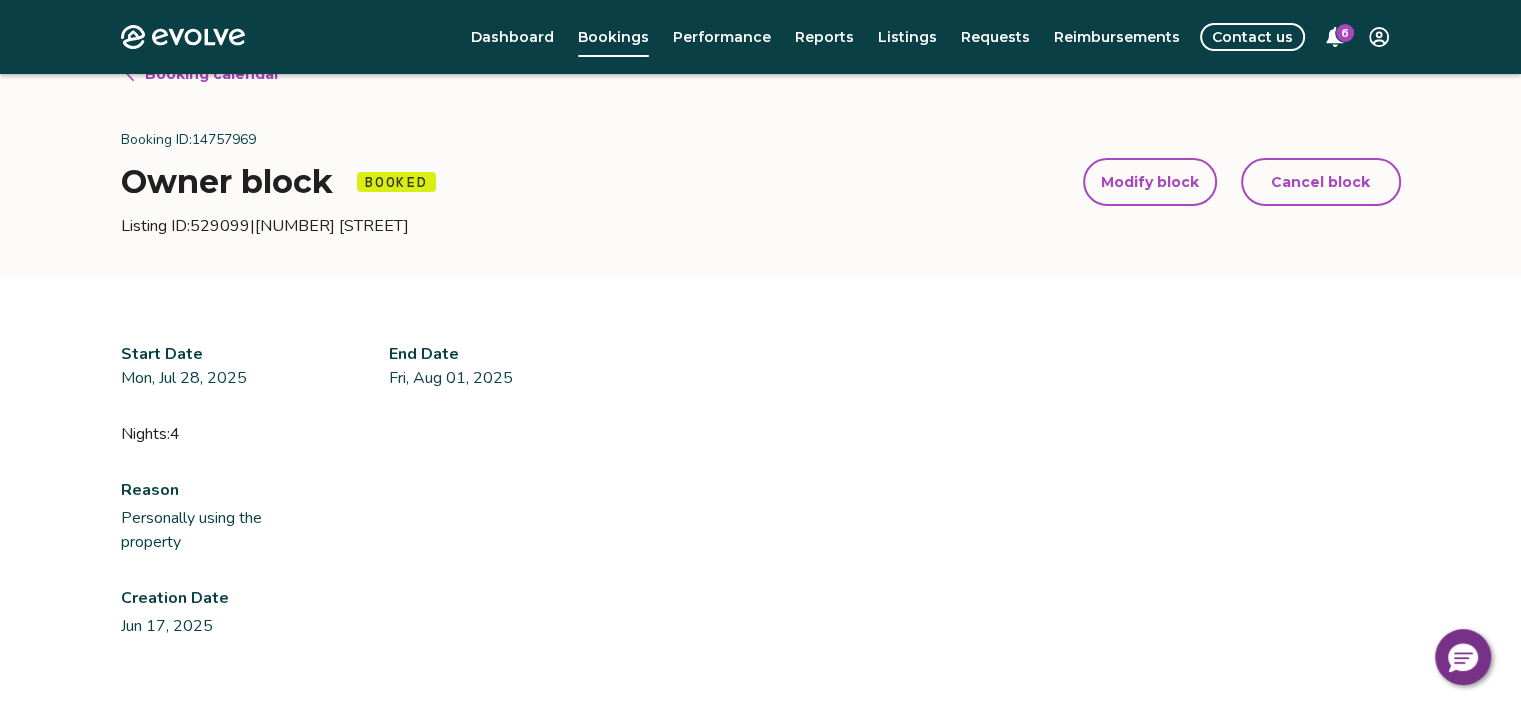 click on "Modify block" at bounding box center (1150, 182) 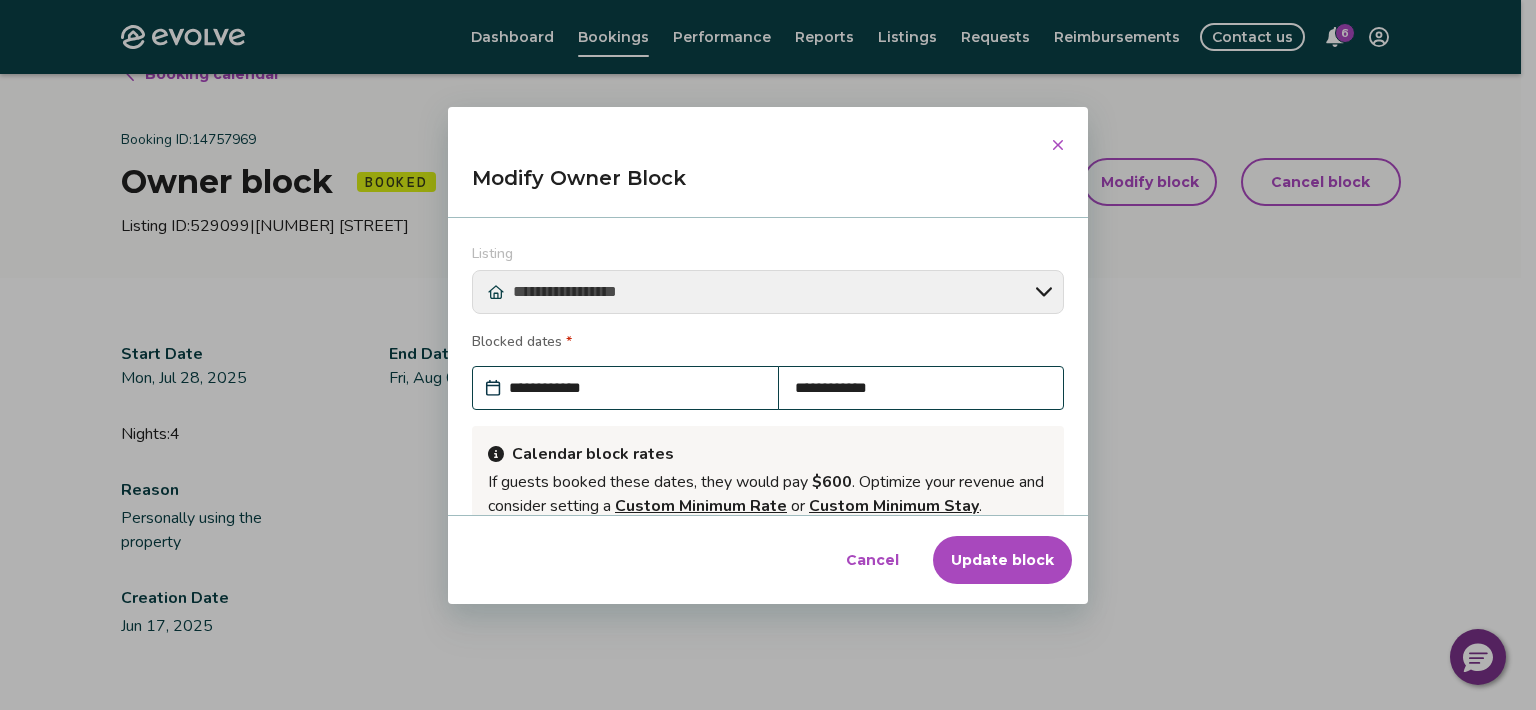 scroll, scrollTop: 240, scrollLeft: 0, axis: vertical 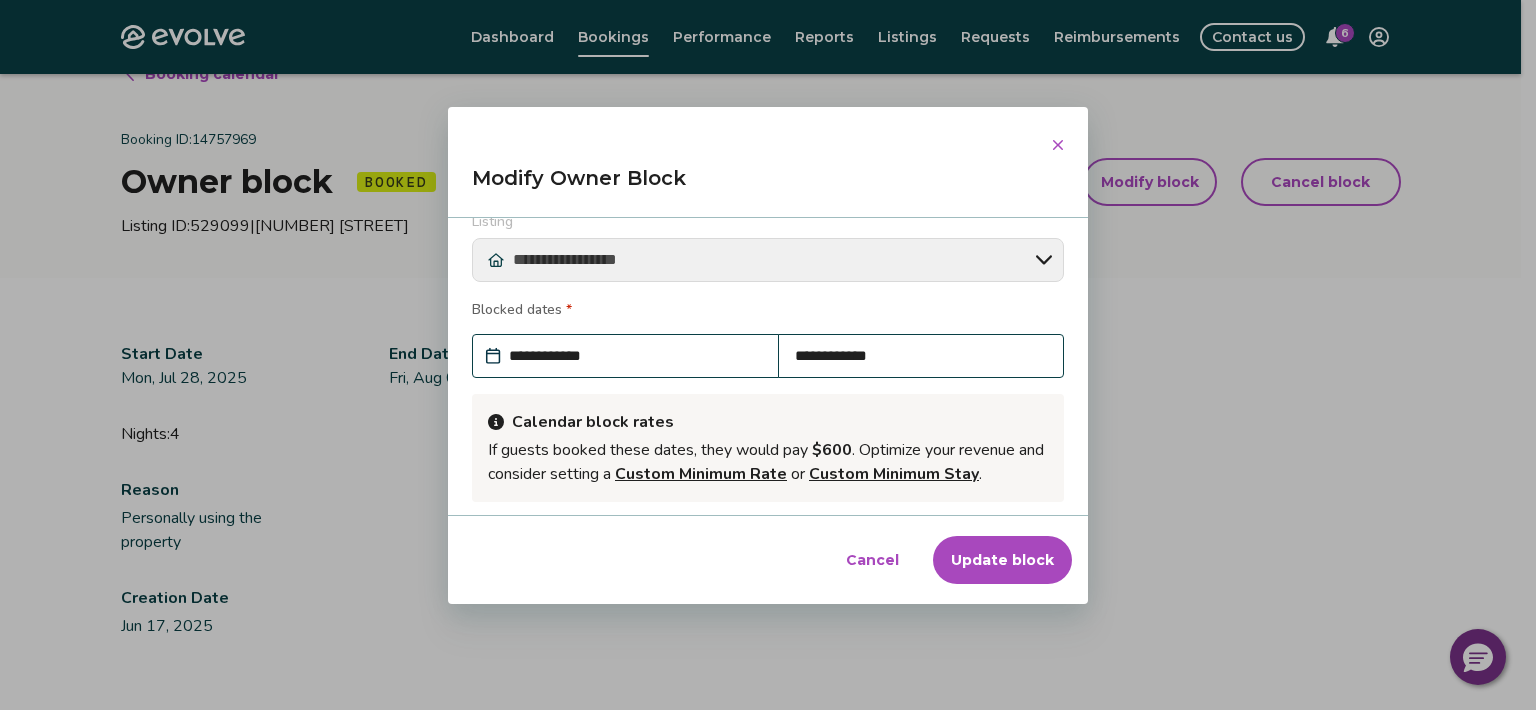 click on "**********" at bounding box center [635, 356] 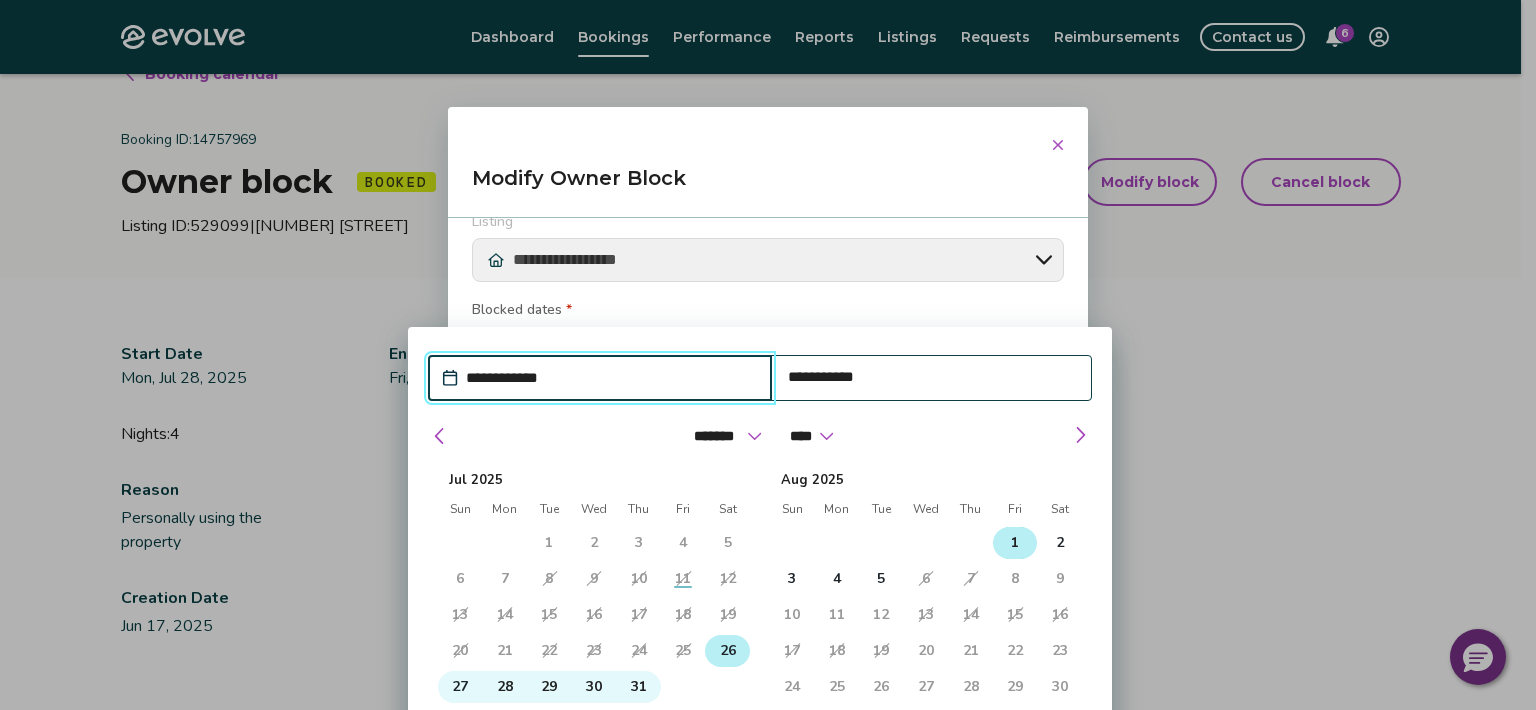 click on "26" at bounding box center [727, 651] 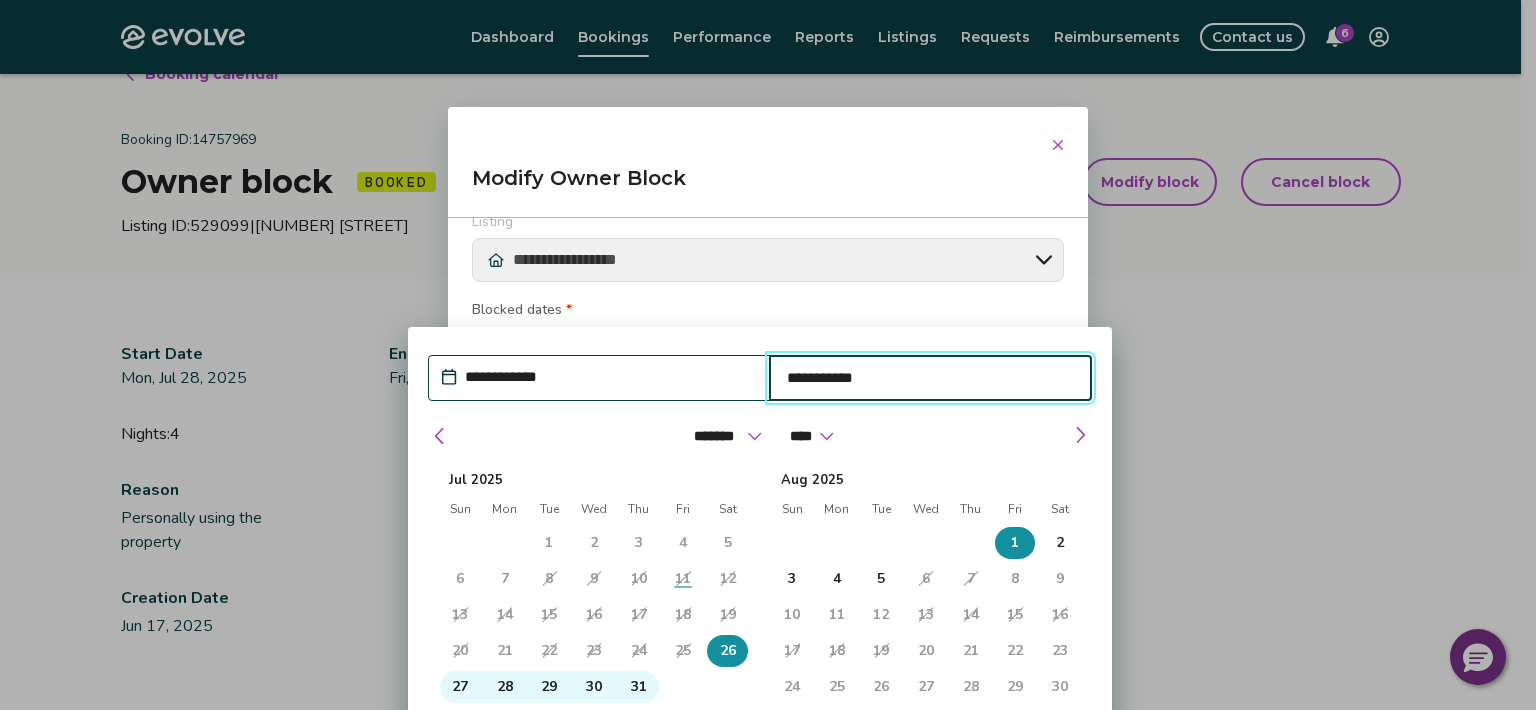 click on "**********" at bounding box center (931, 378) 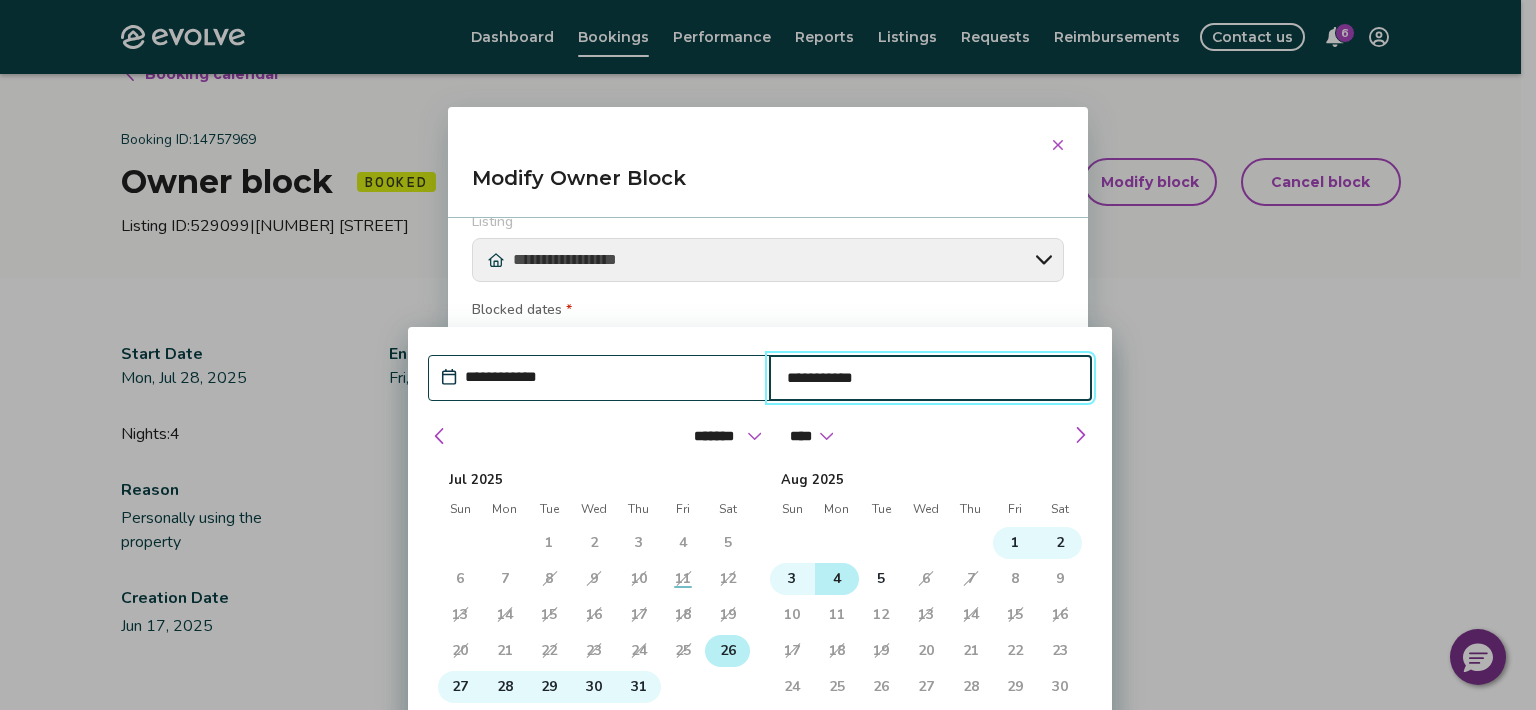 click on "4" at bounding box center (837, 579) 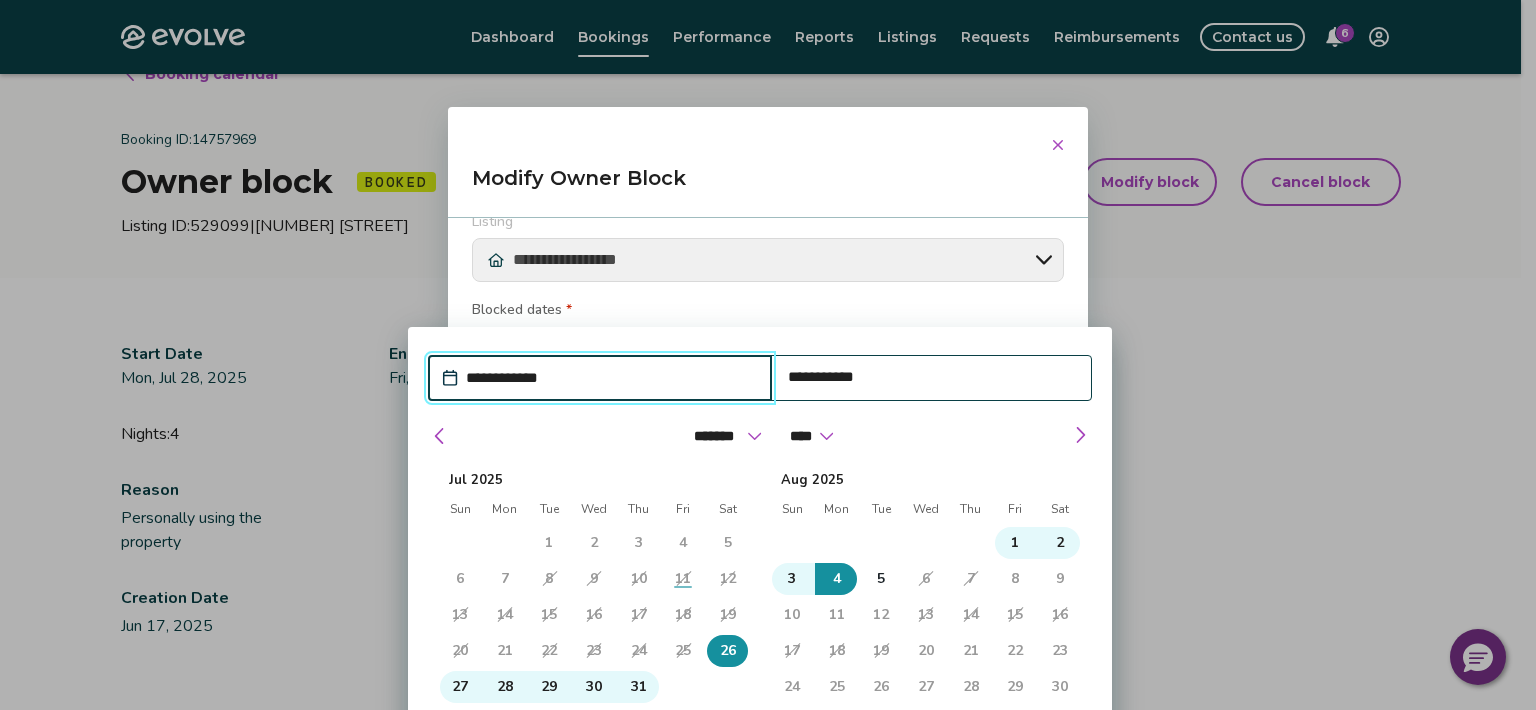 drag, startPoint x: 1030, startPoint y: 338, endPoint x: 960, endPoint y: 172, distance: 180.15549 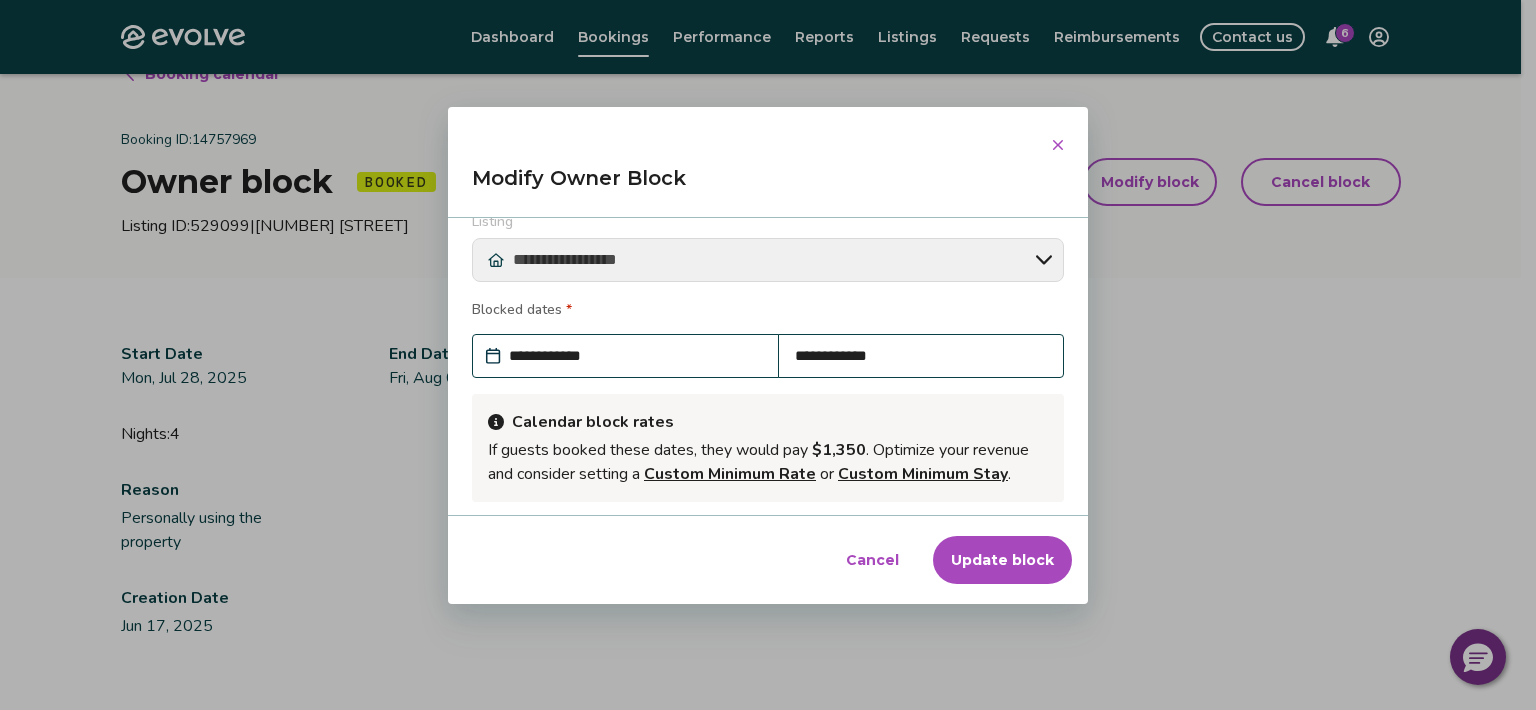 drag, startPoint x: 1317, startPoint y: 507, endPoint x: 695, endPoint y: 160, distance: 712.24506 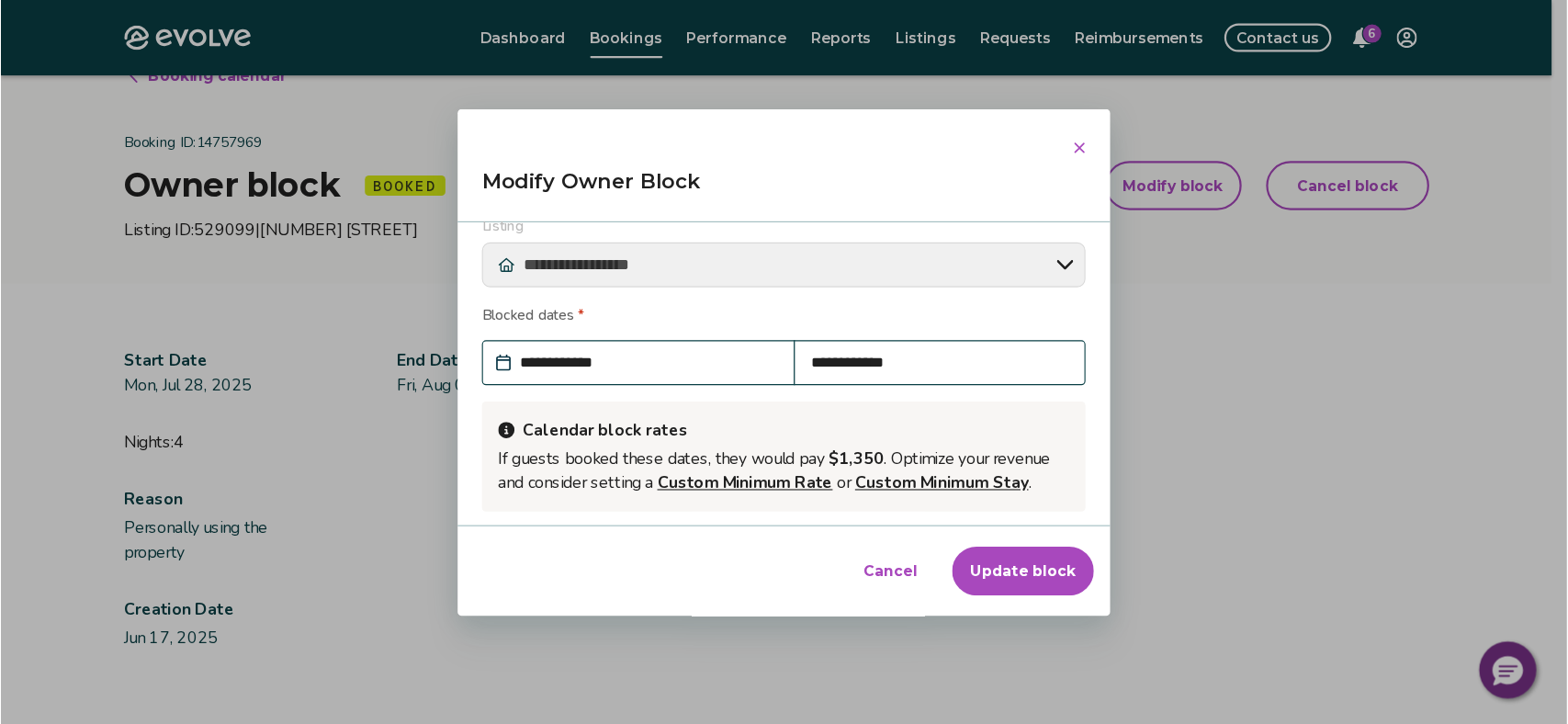 scroll, scrollTop: 33, scrollLeft: 0, axis: vertical 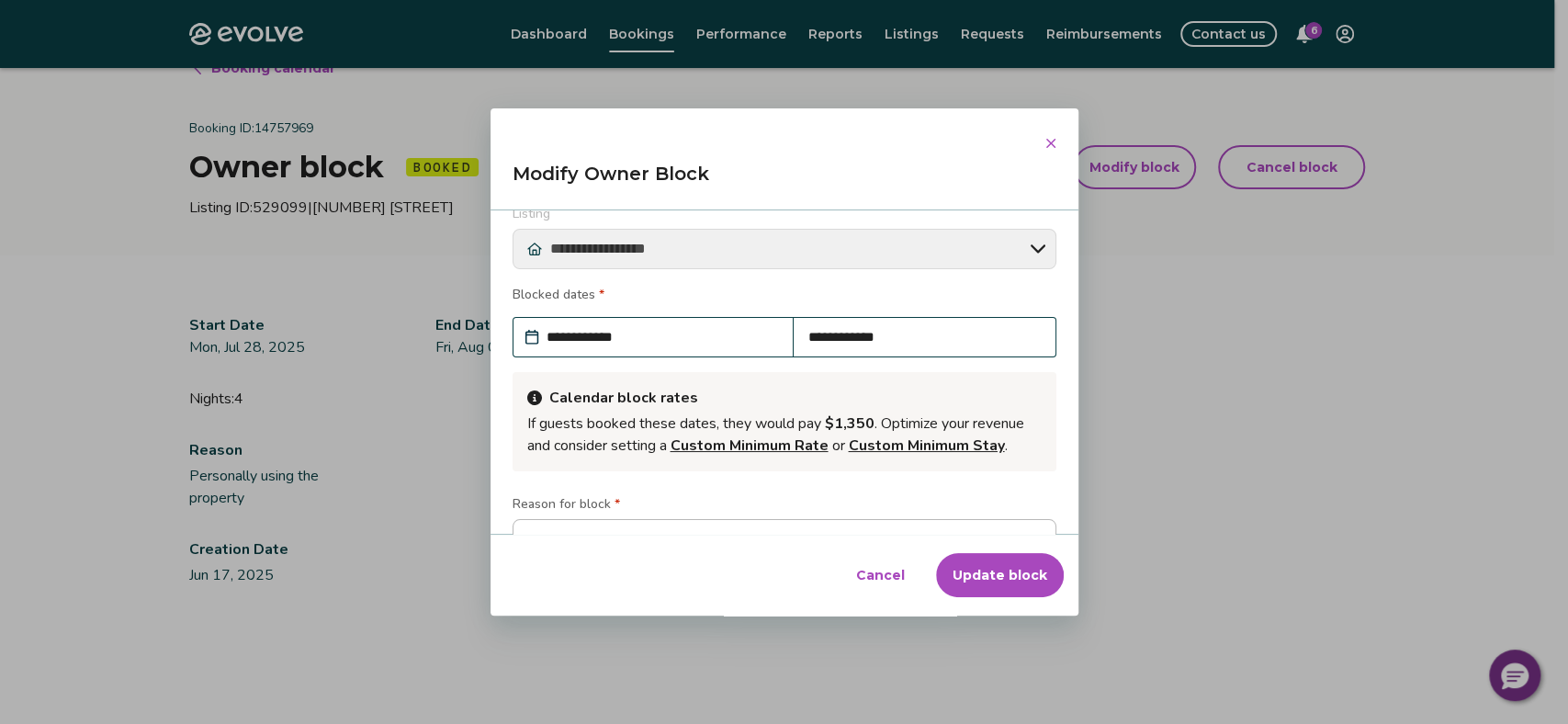 type on "*" 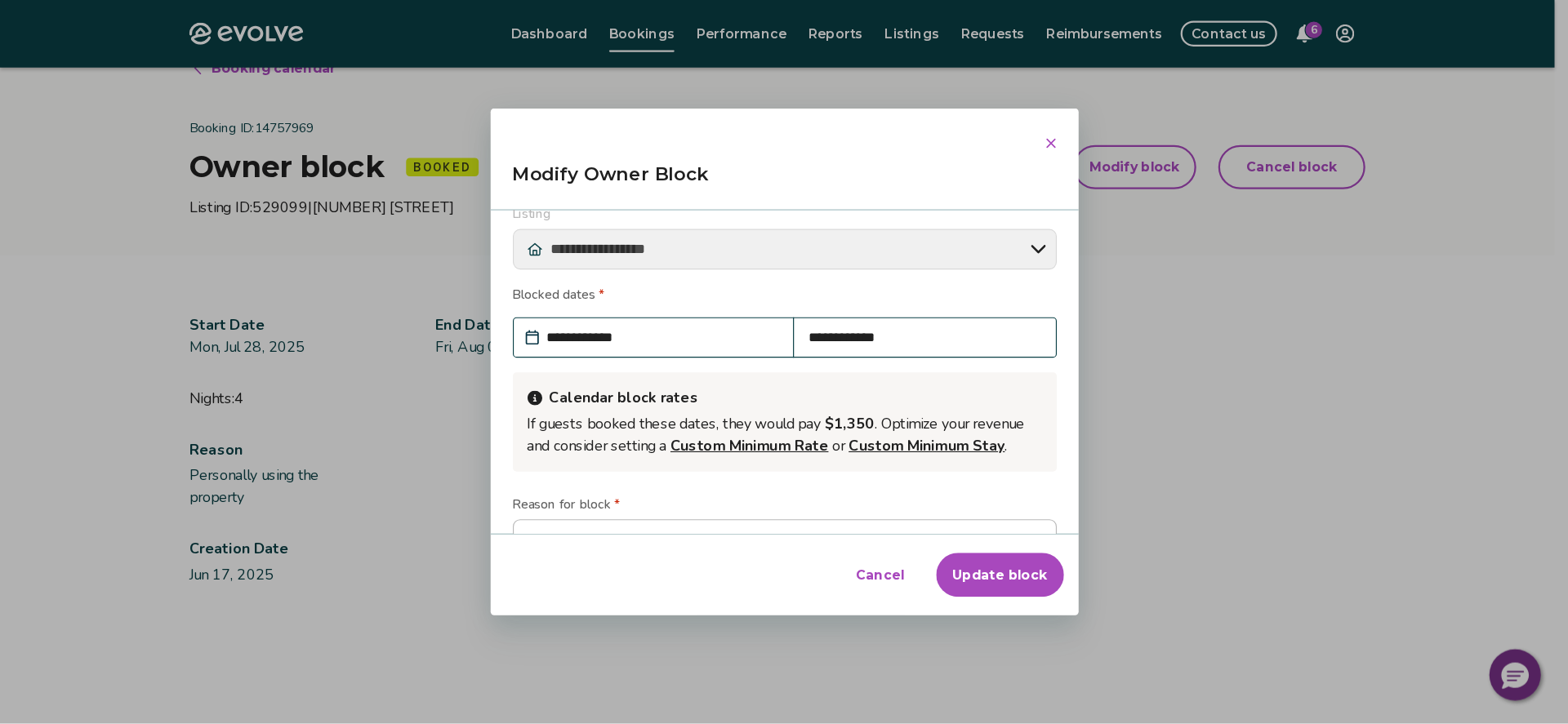 scroll, scrollTop: 29, scrollLeft: 0, axis: vertical 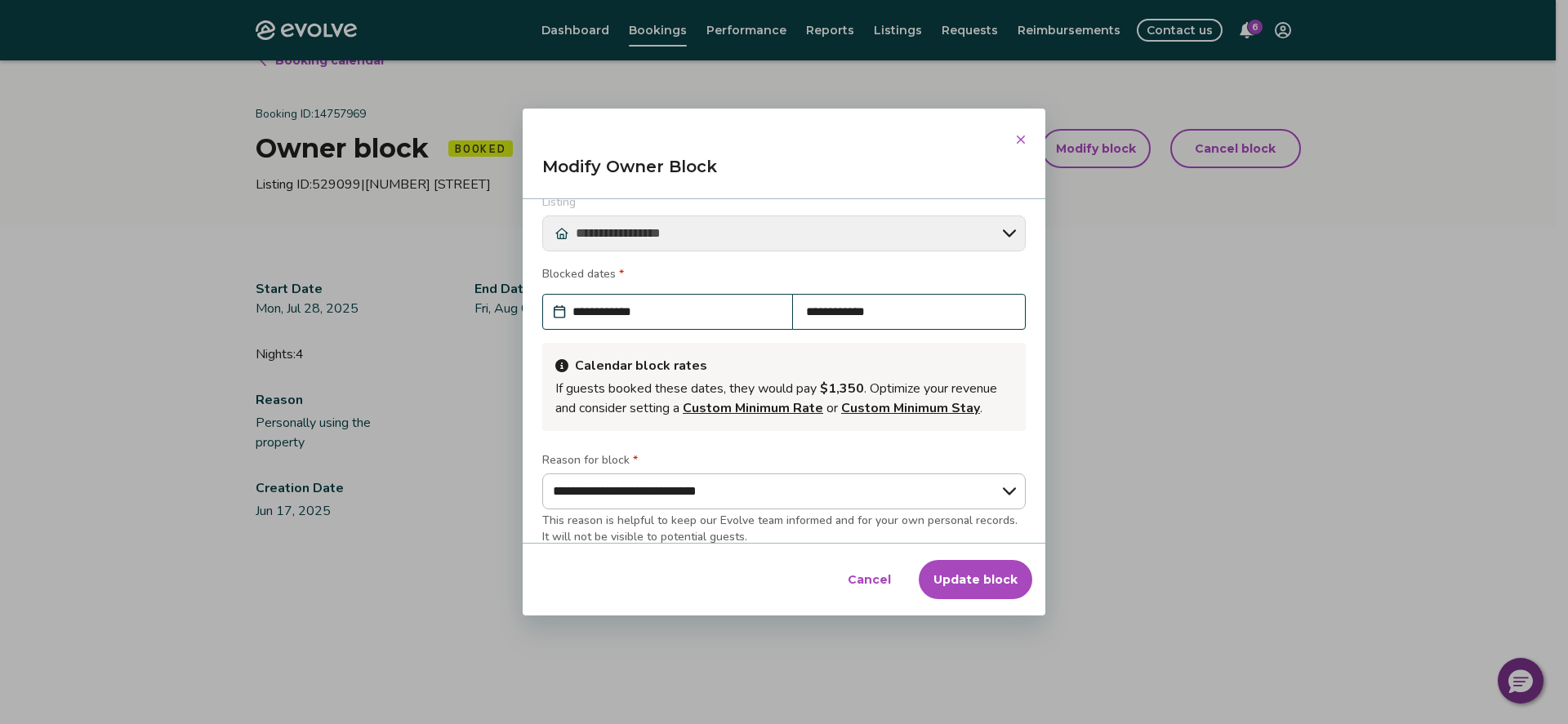 click on "**********" at bounding box center [675, 312] 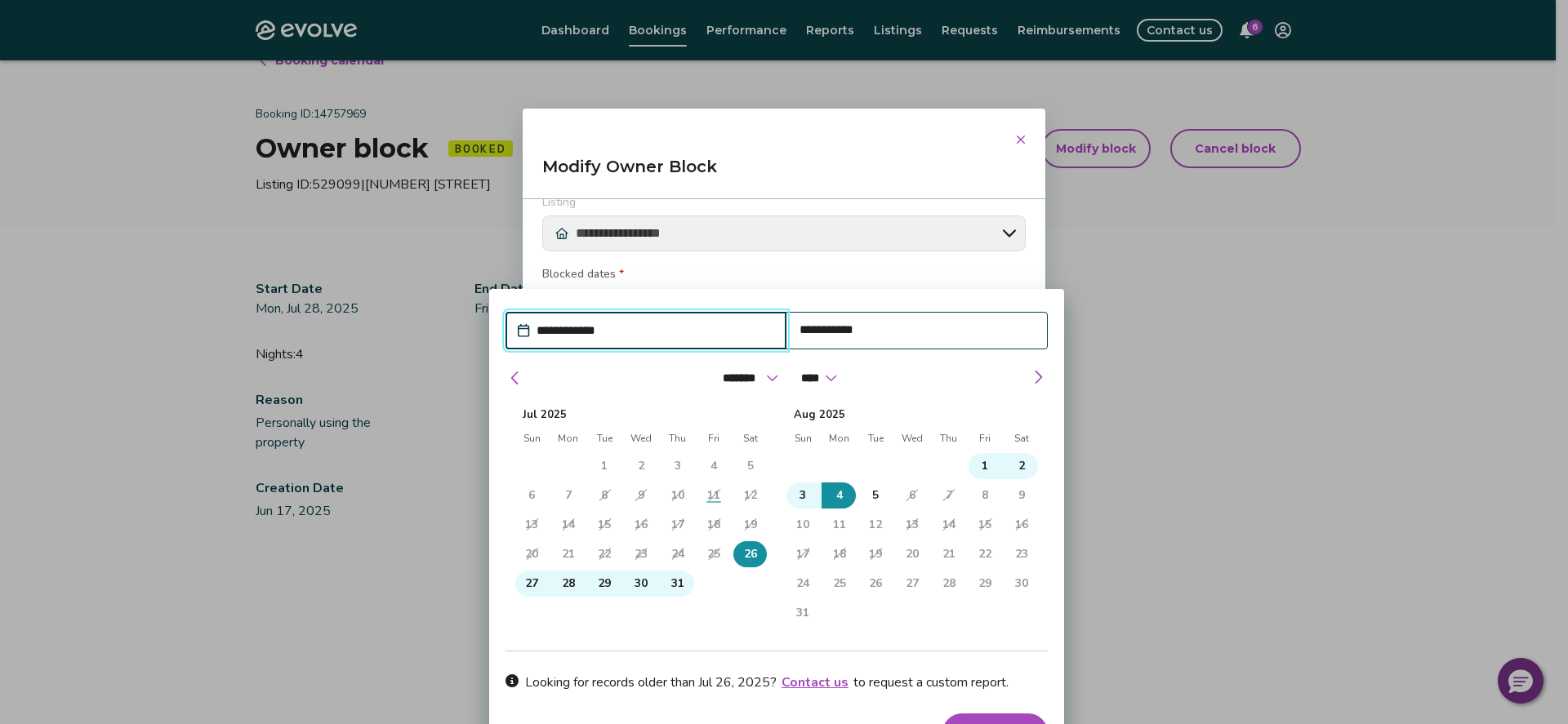 click on "Apply Dates" at bounding box center (995, 733) 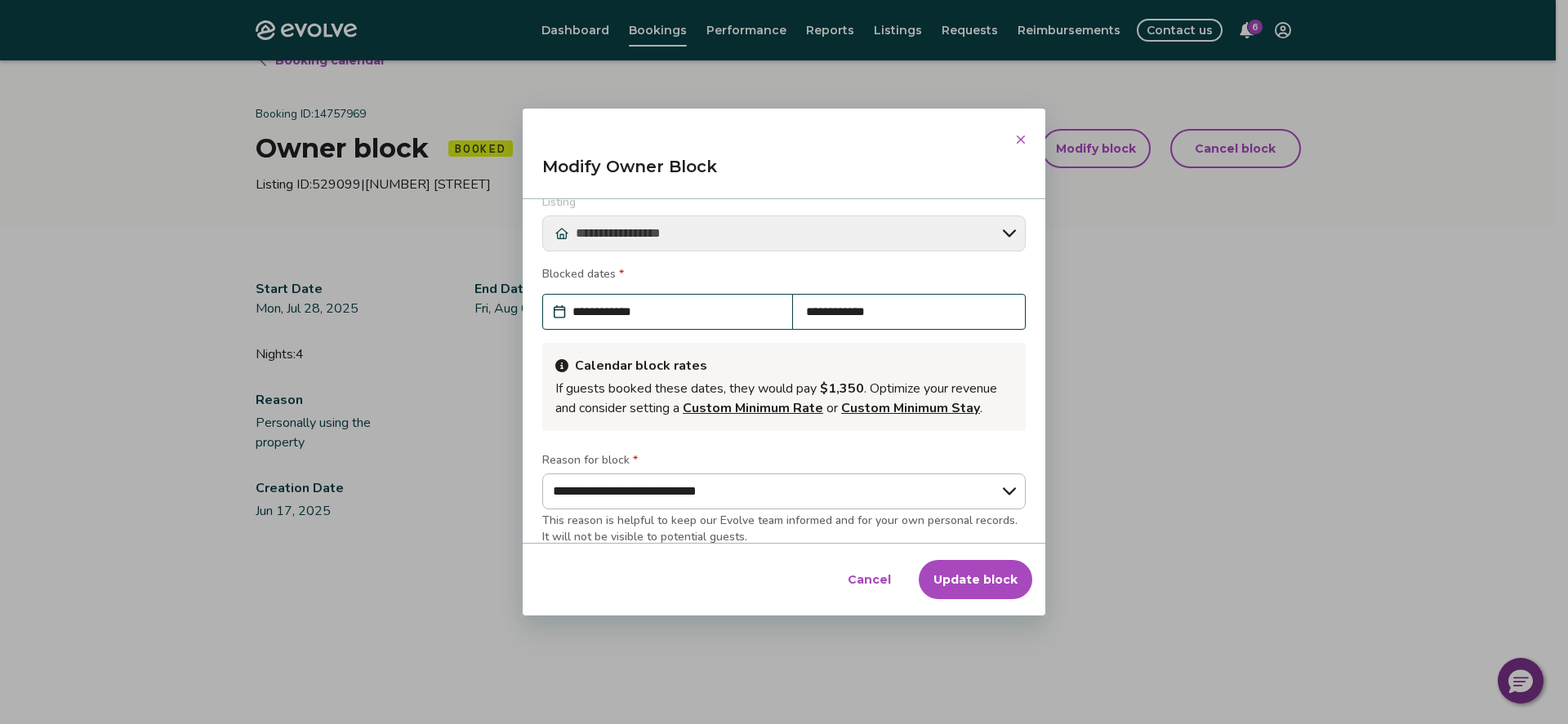 click on "Update block" at bounding box center [975, 580] 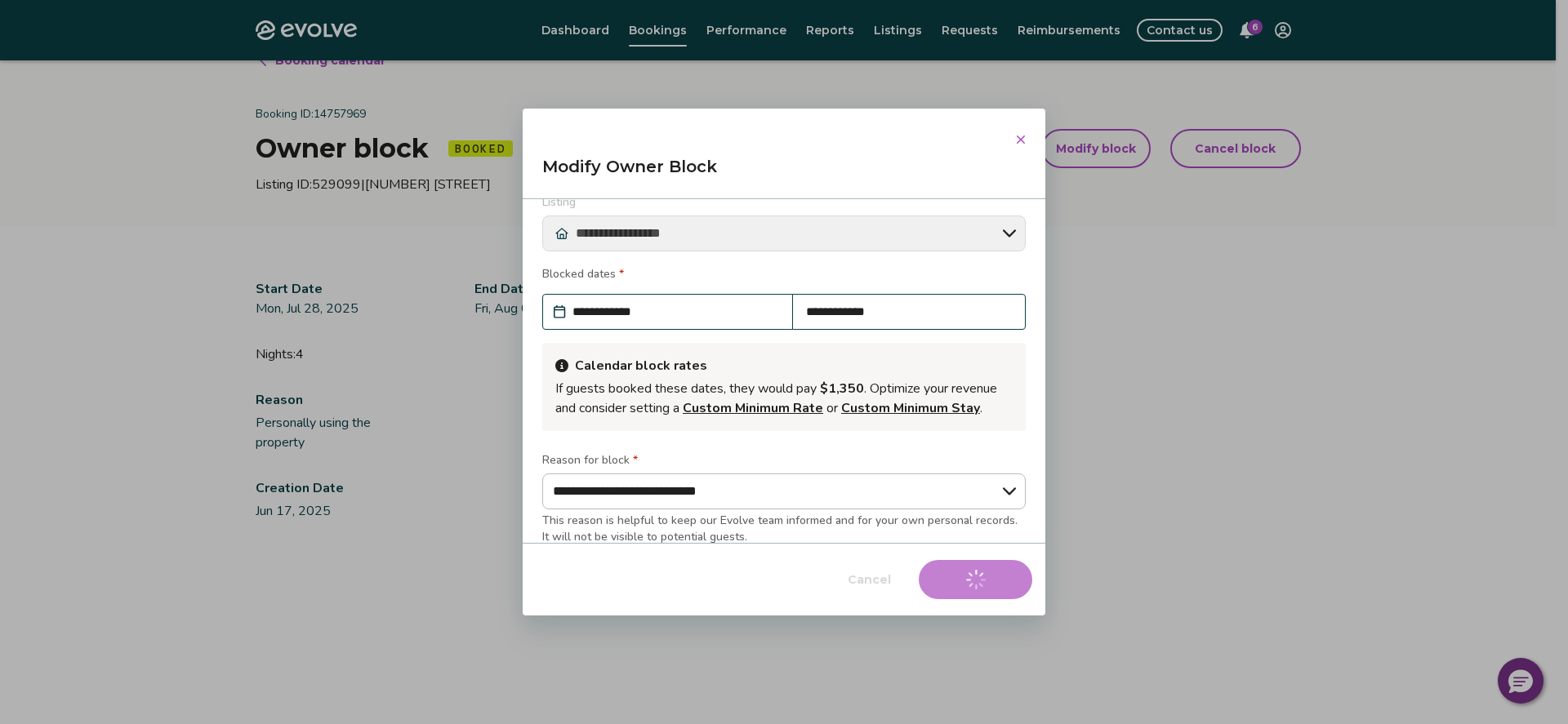 type on "*" 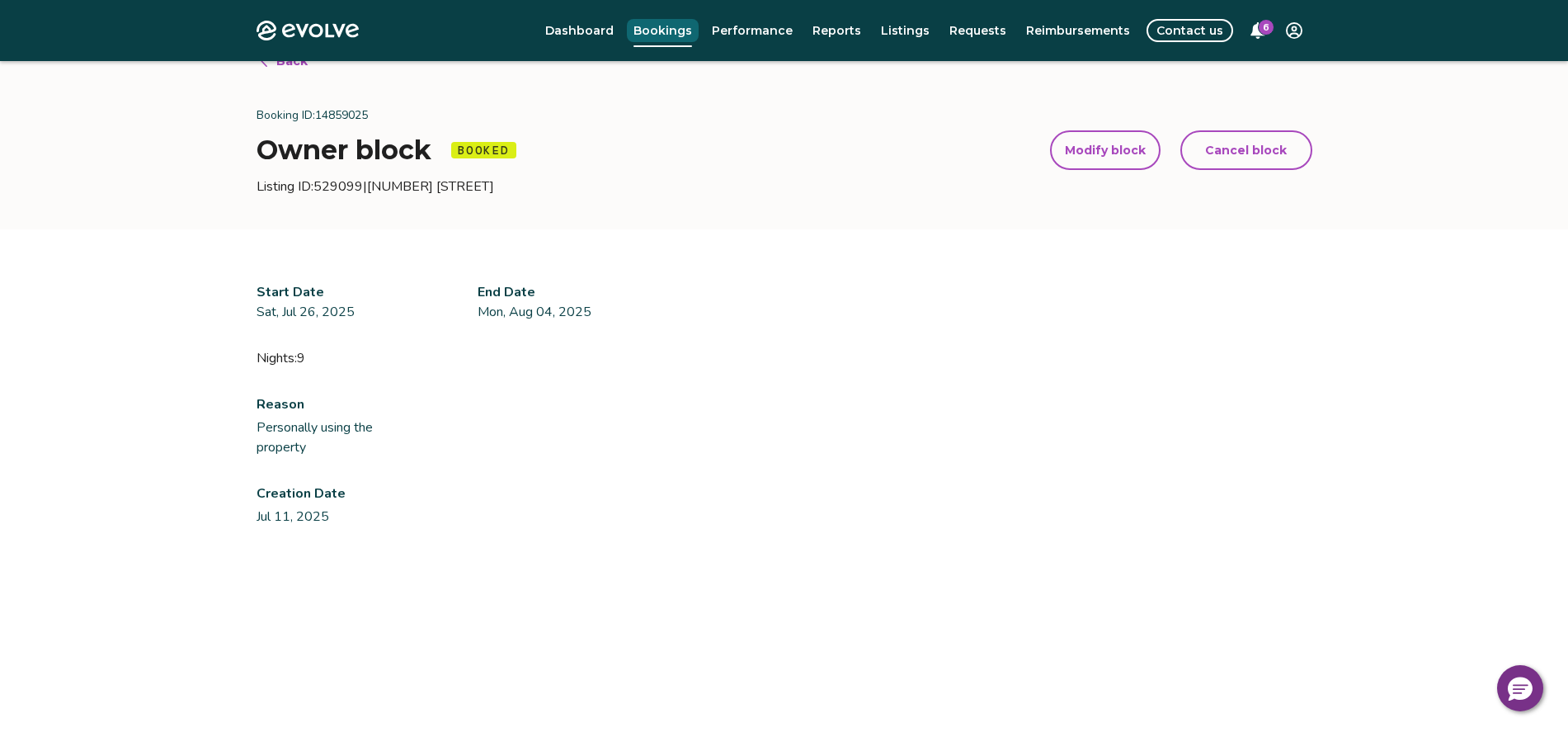 click on "Bookings" at bounding box center (662, 31) 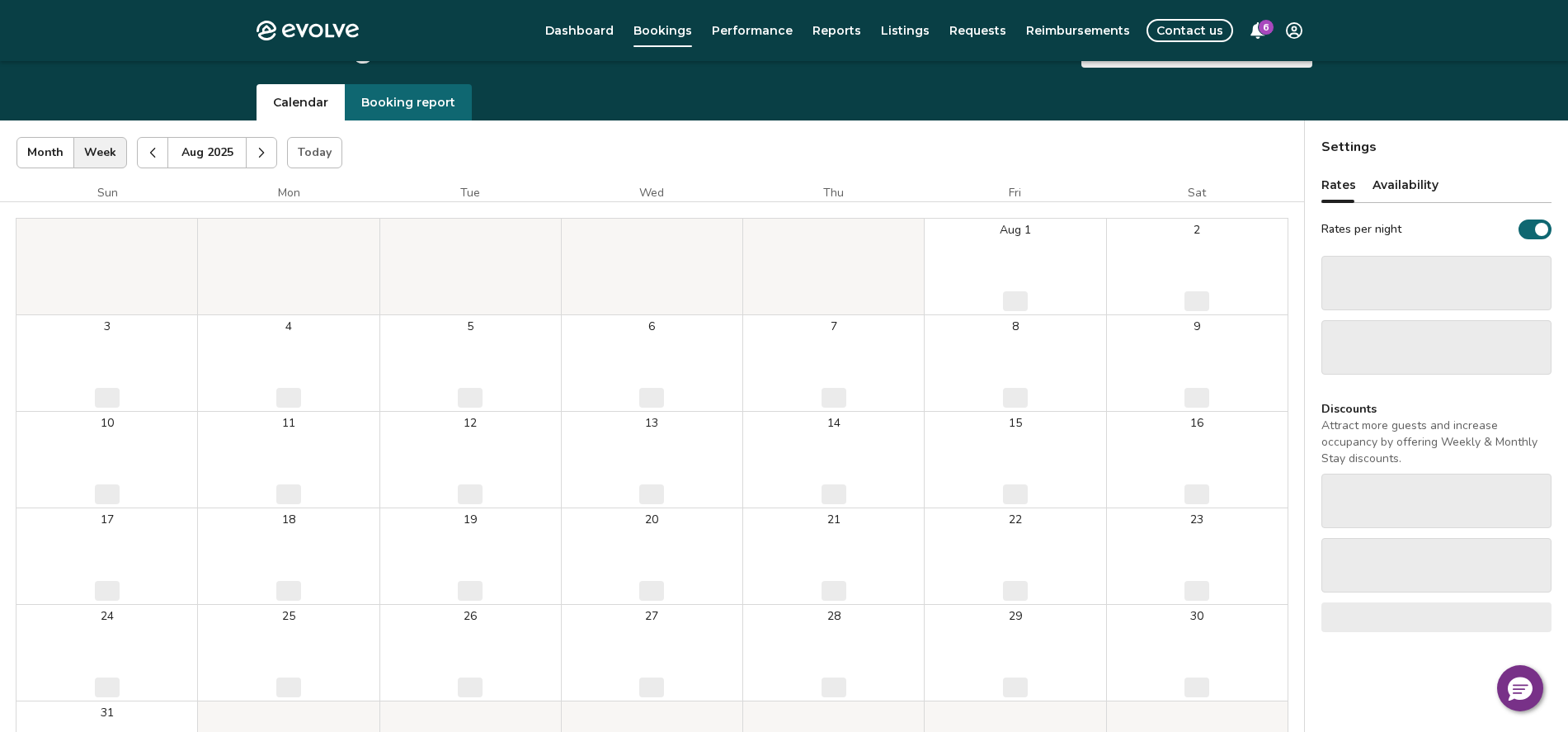 select on "**********" 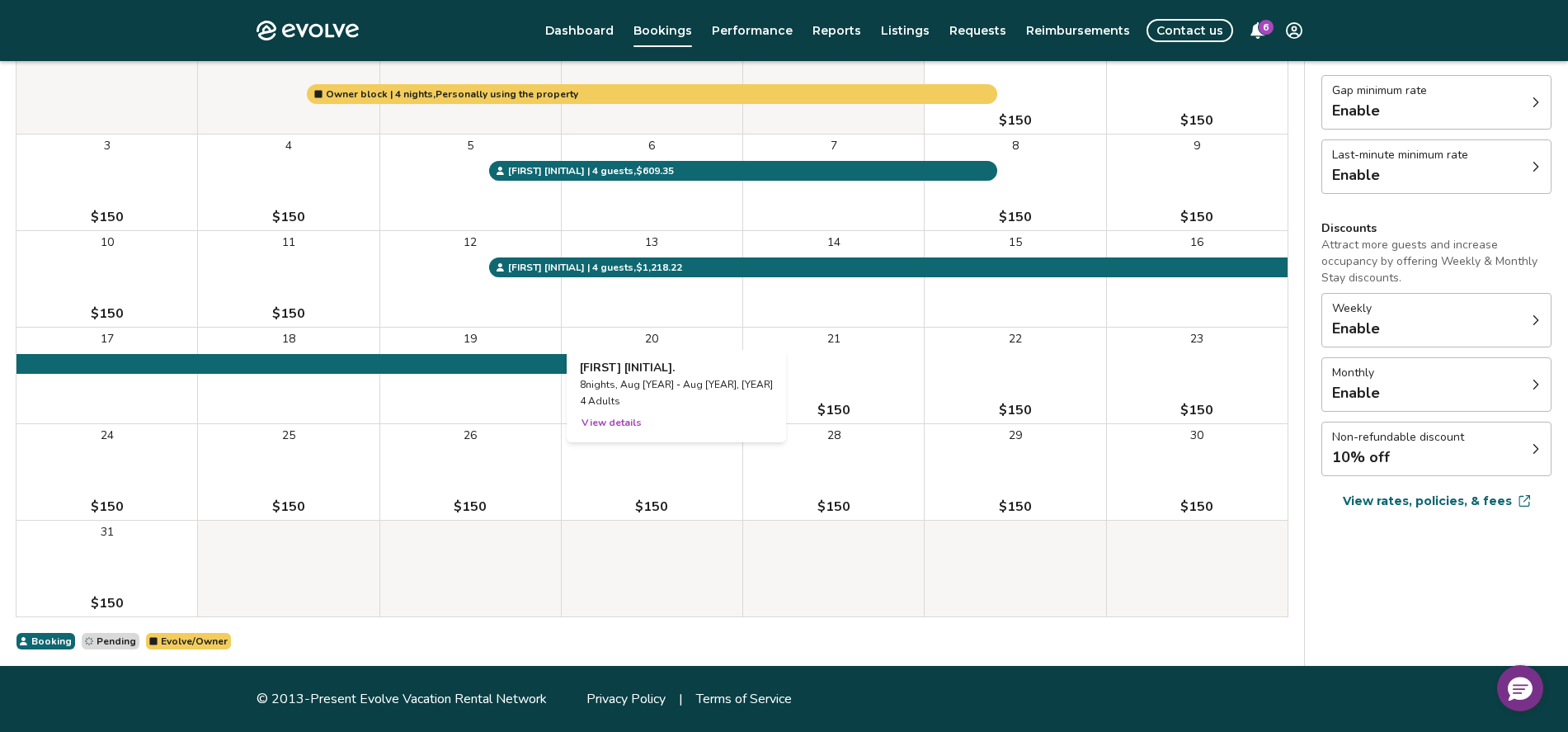 scroll, scrollTop: 4, scrollLeft: 0, axis: vertical 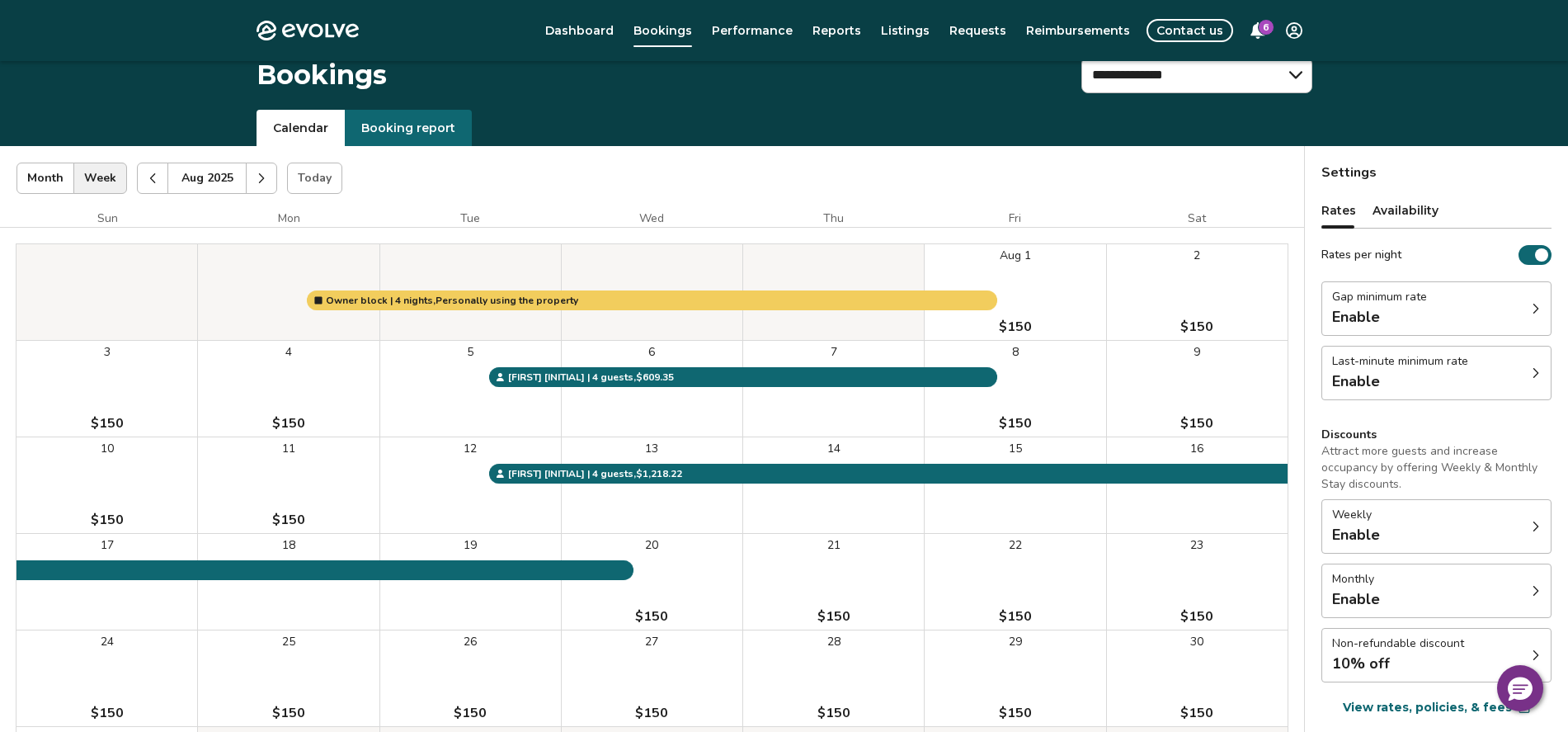click 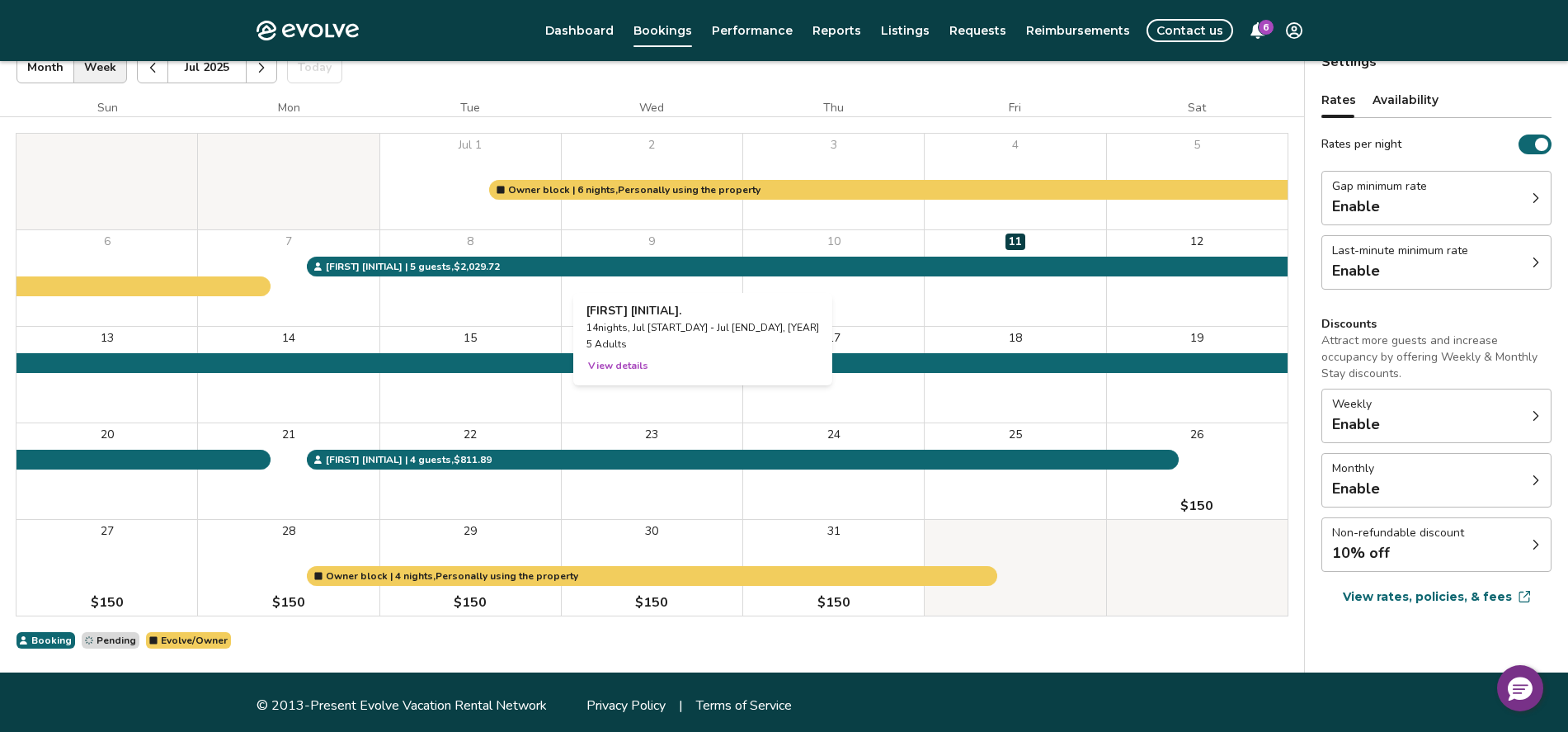 scroll, scrollTop: 121, scrollLeft: 0, axis: vertical 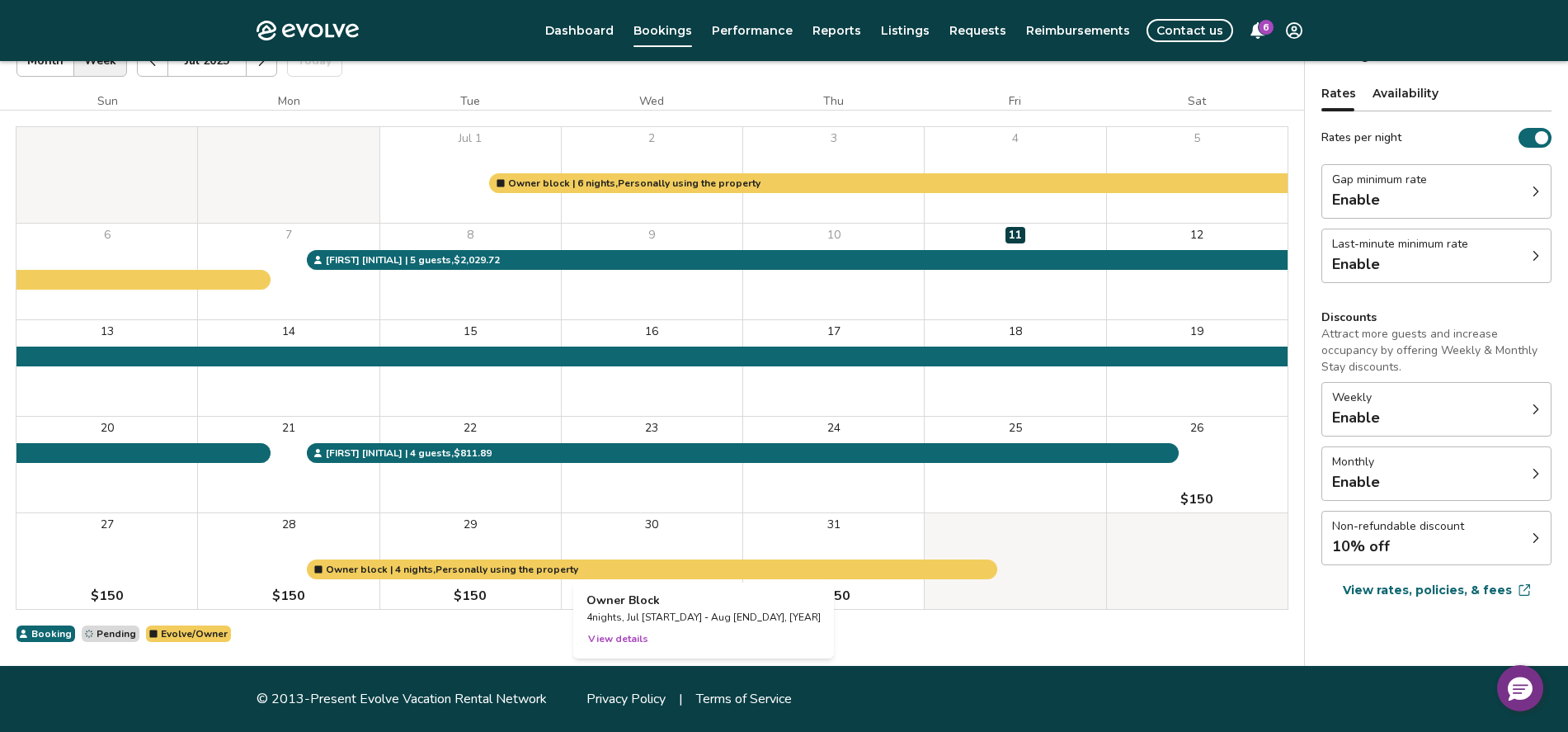 click at bounding box center (652, 561) 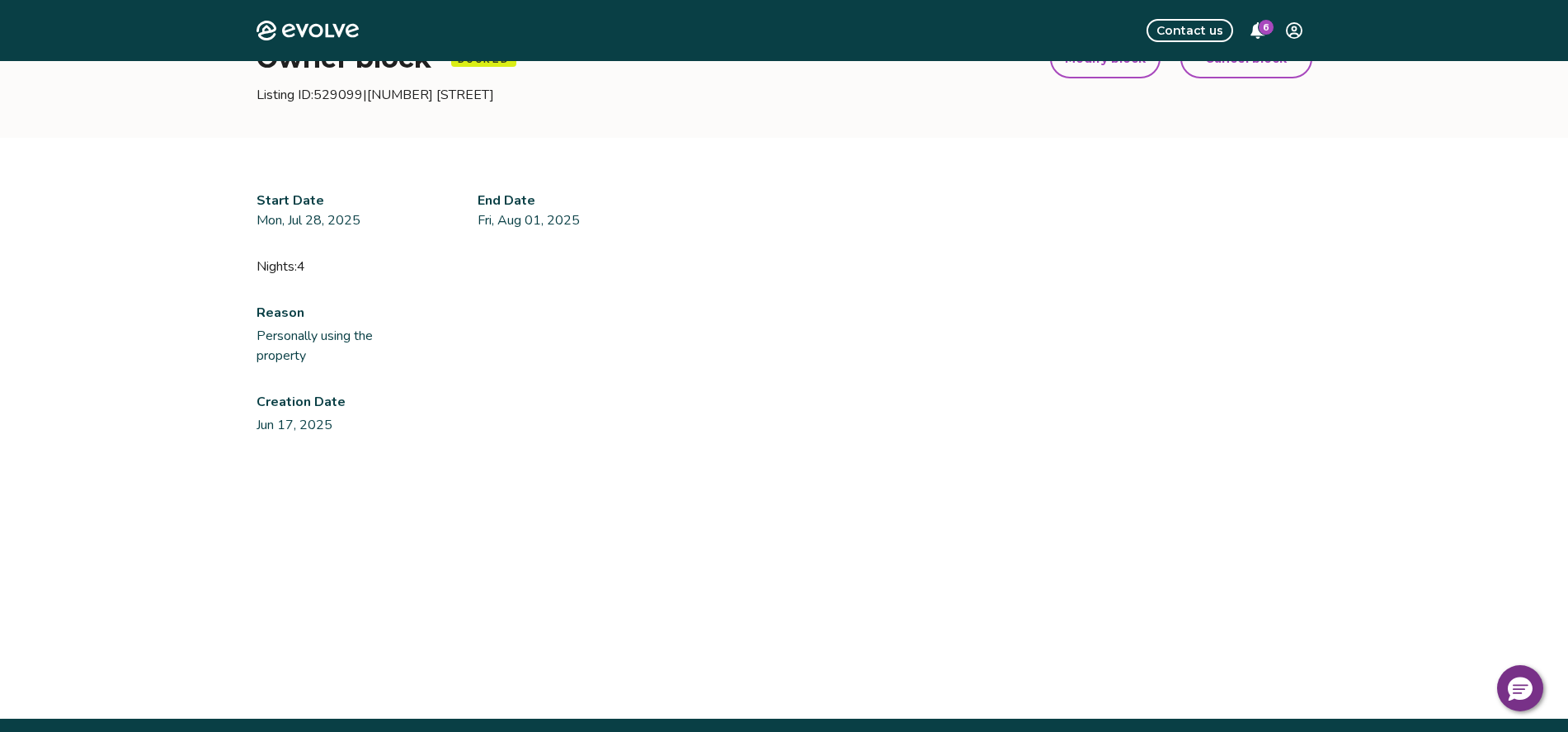 scroll, scrollTop: 0, scrollLeft: 0, axis: both 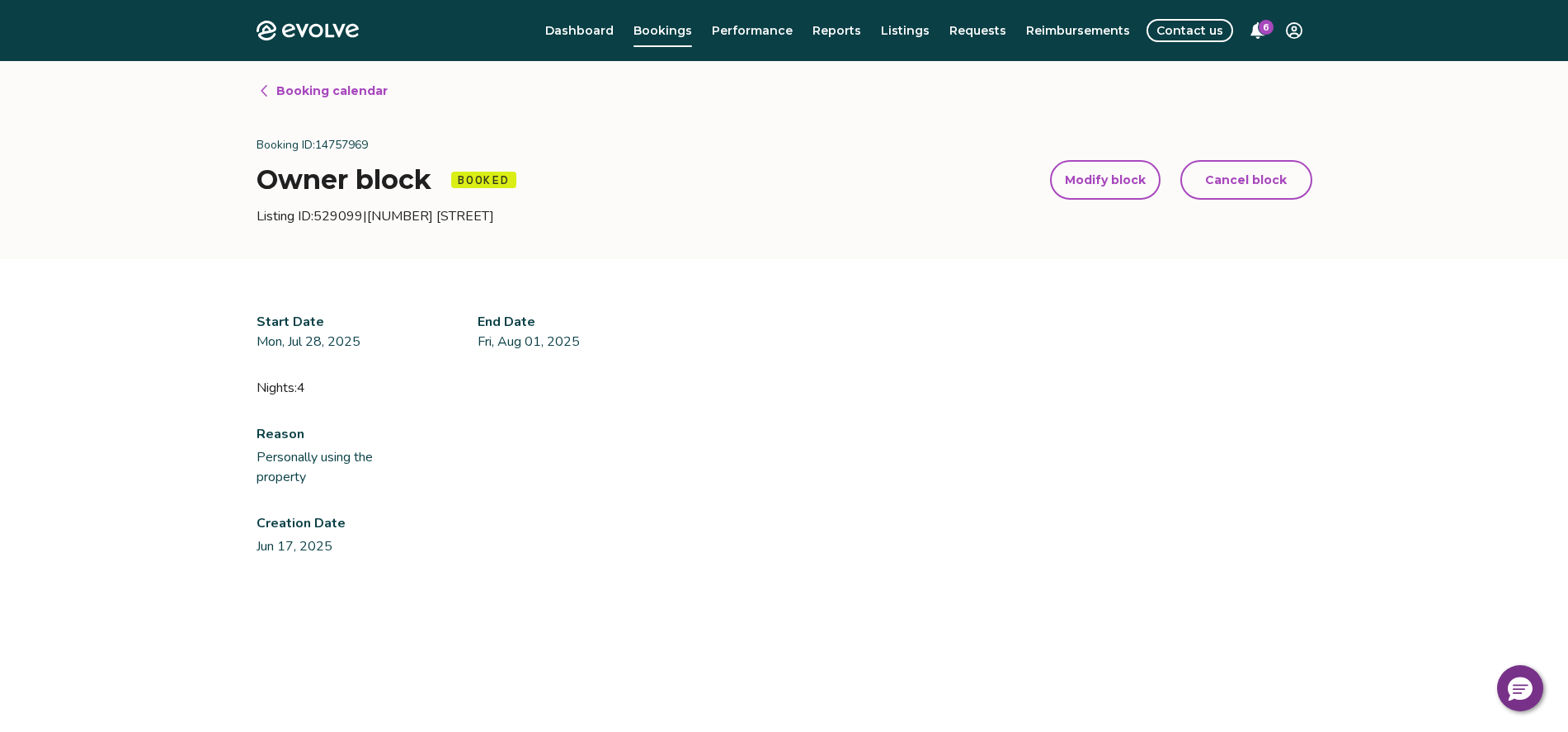 click on "Booking calendar Booking ID:  [BOOKING_ID] Owner block Booked Modify block Cancel block Listing ID:  529099  |  [STREET_ADDRESS] Modify block Cancel block" at bounding box center (784, 160) 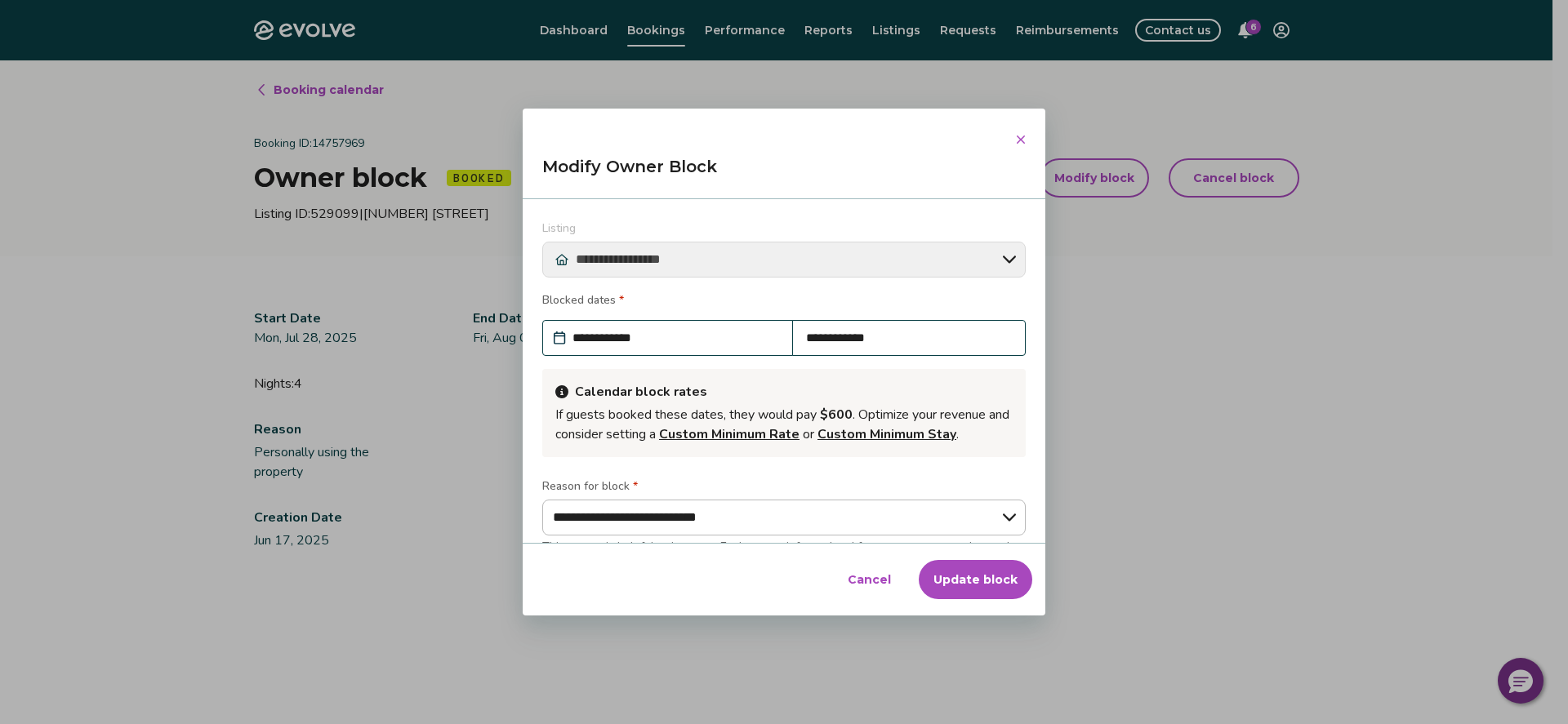 click on "**********" at bounding box center [909, 338] 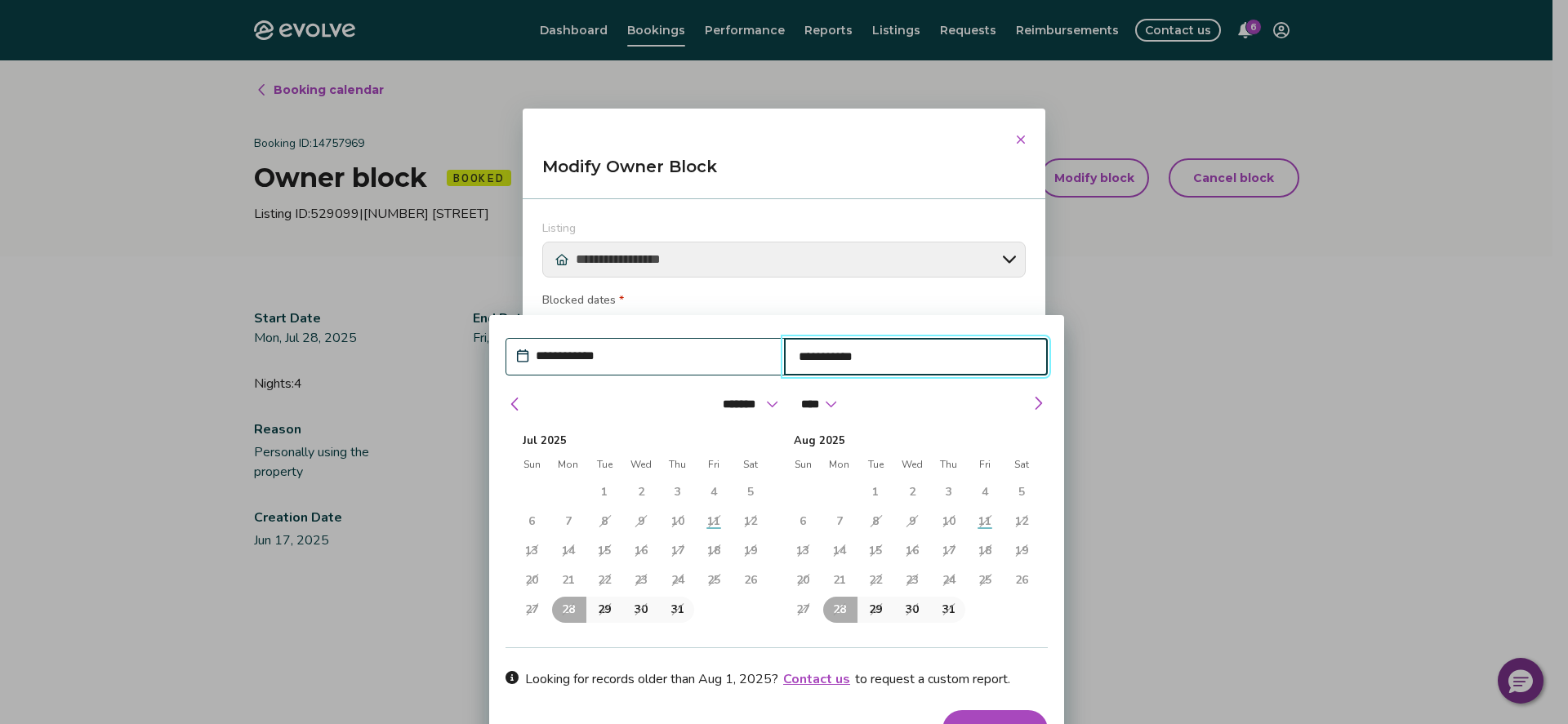 click on "**********" at bounding box center (916, 357) 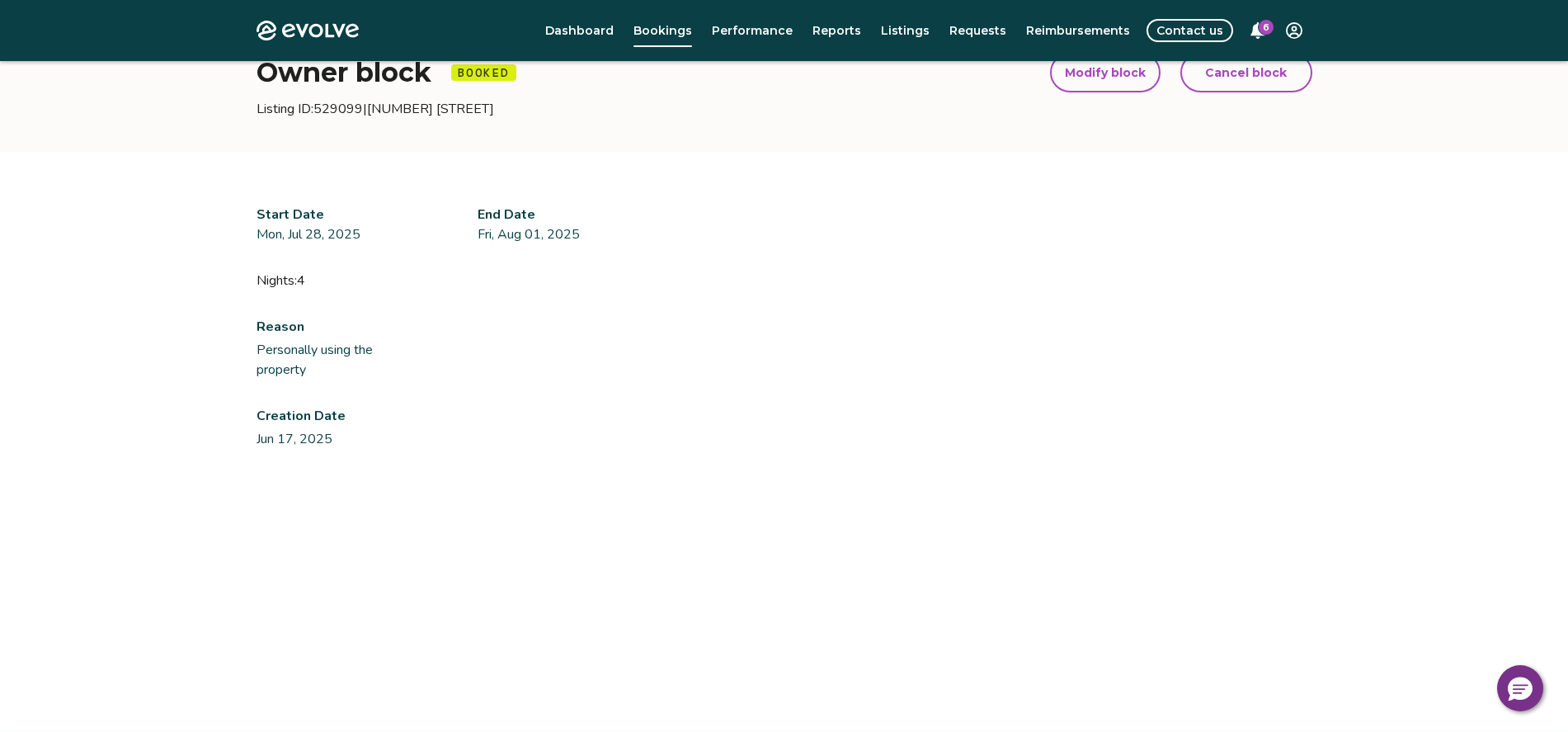 scroll, scrollTop: 71, scrollLeft: 0, axis: vertical 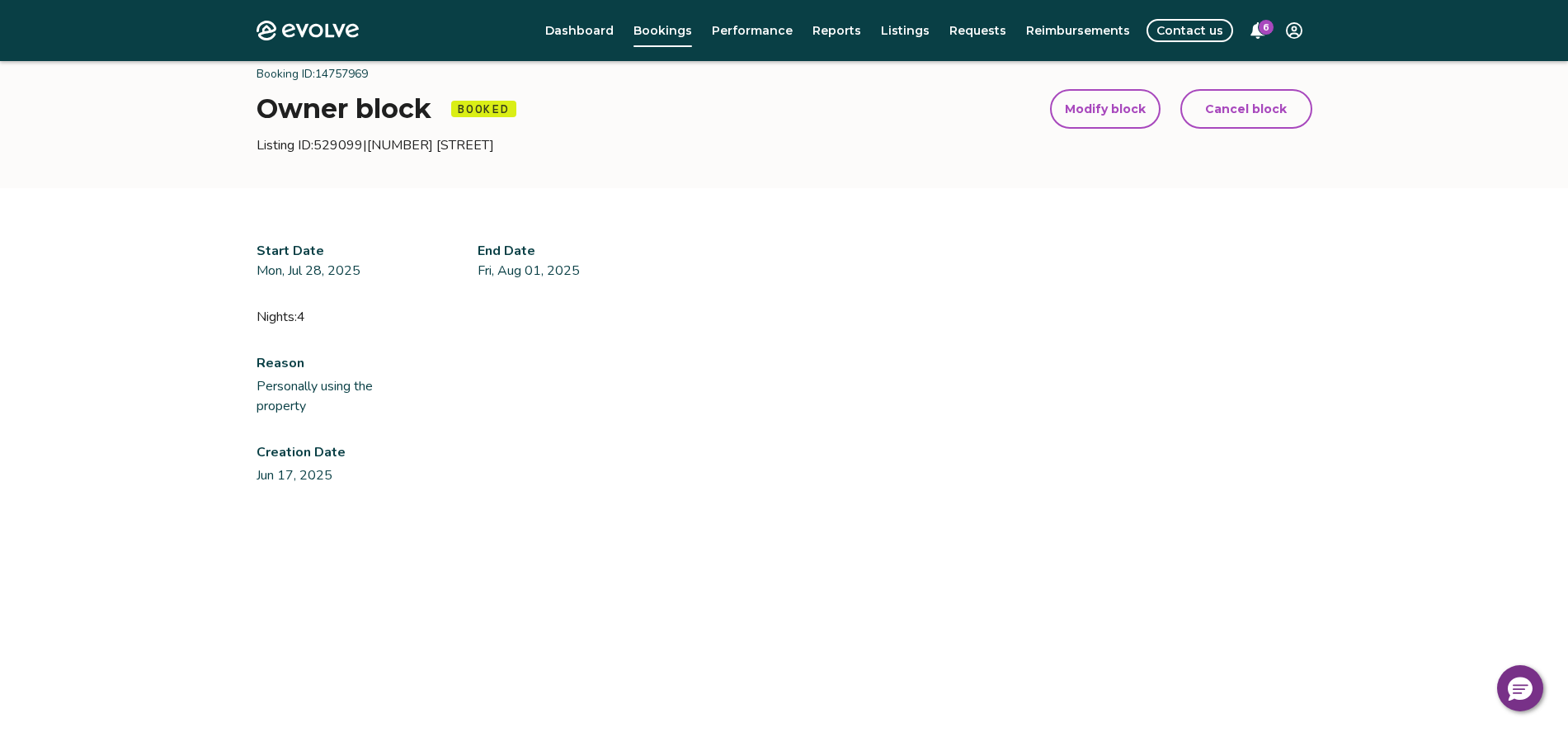 click on "Modify block" at bounding box center (1105, 109) 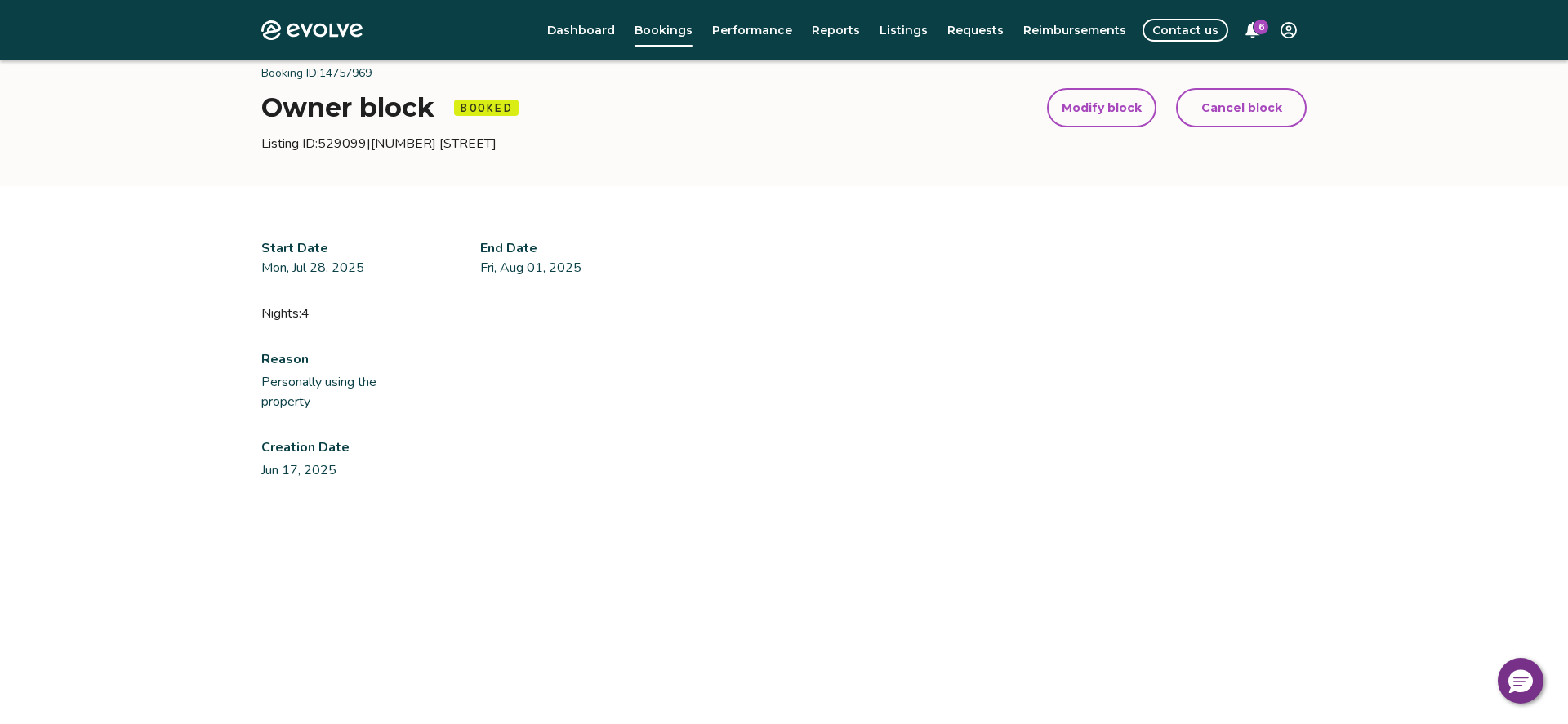 select on "**********" 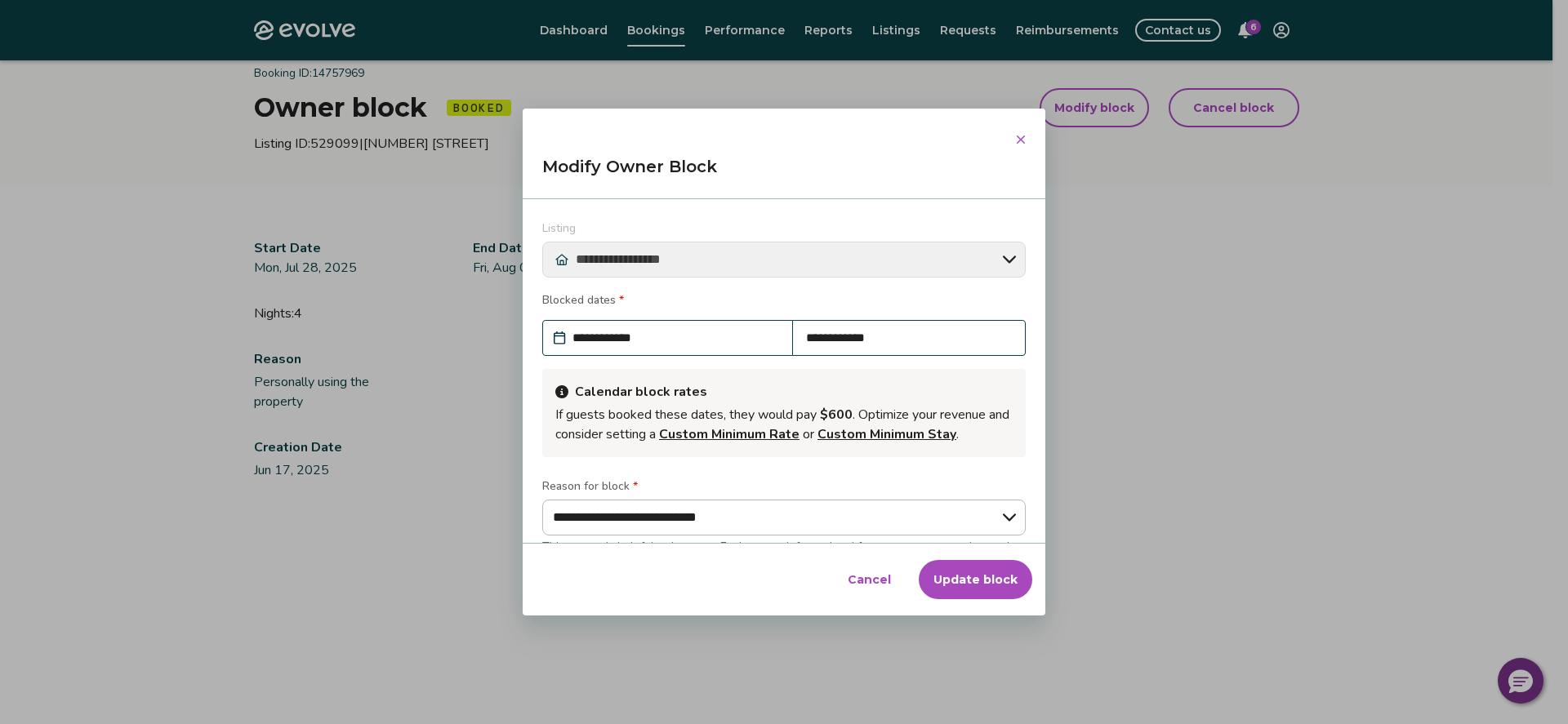 click on "**********" at bounding box center [675, 338] 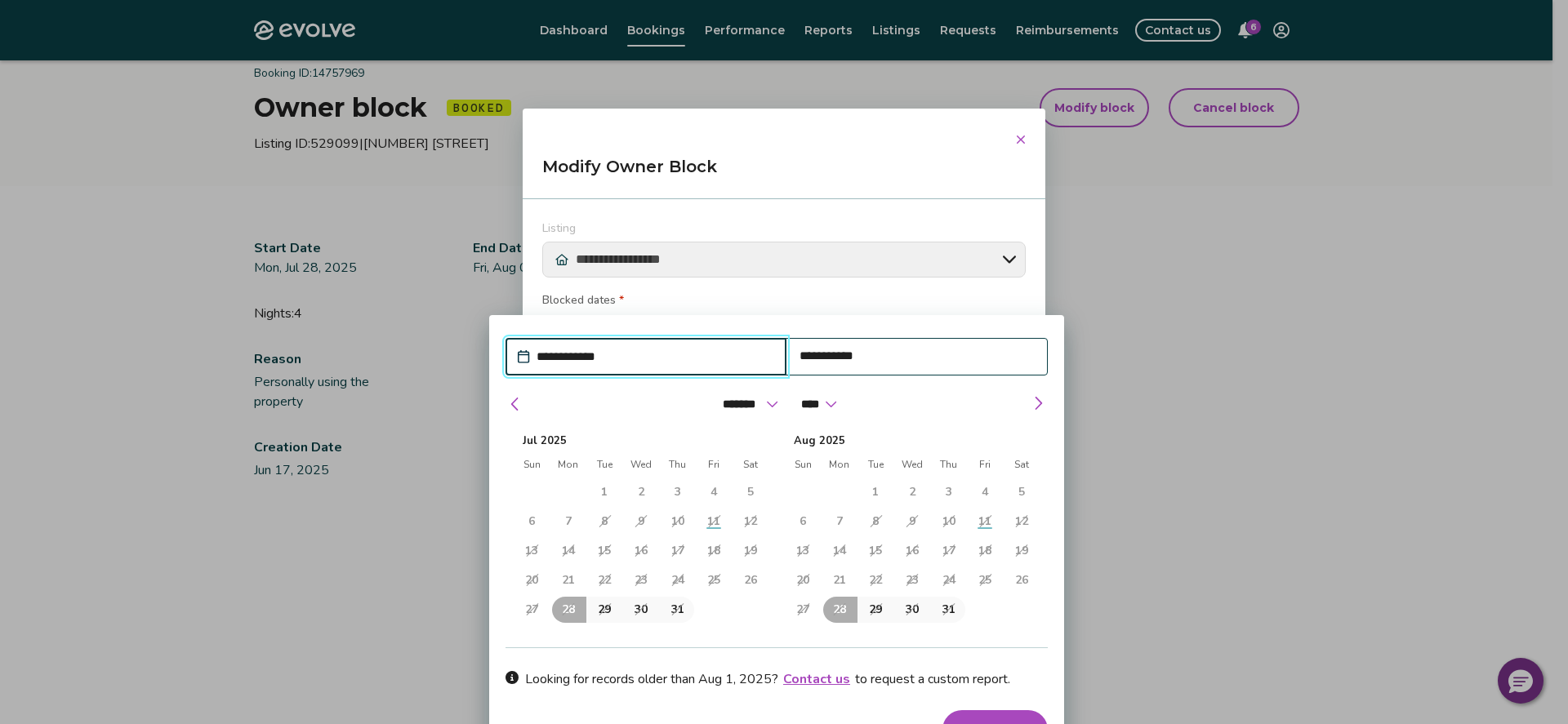 type on "*" 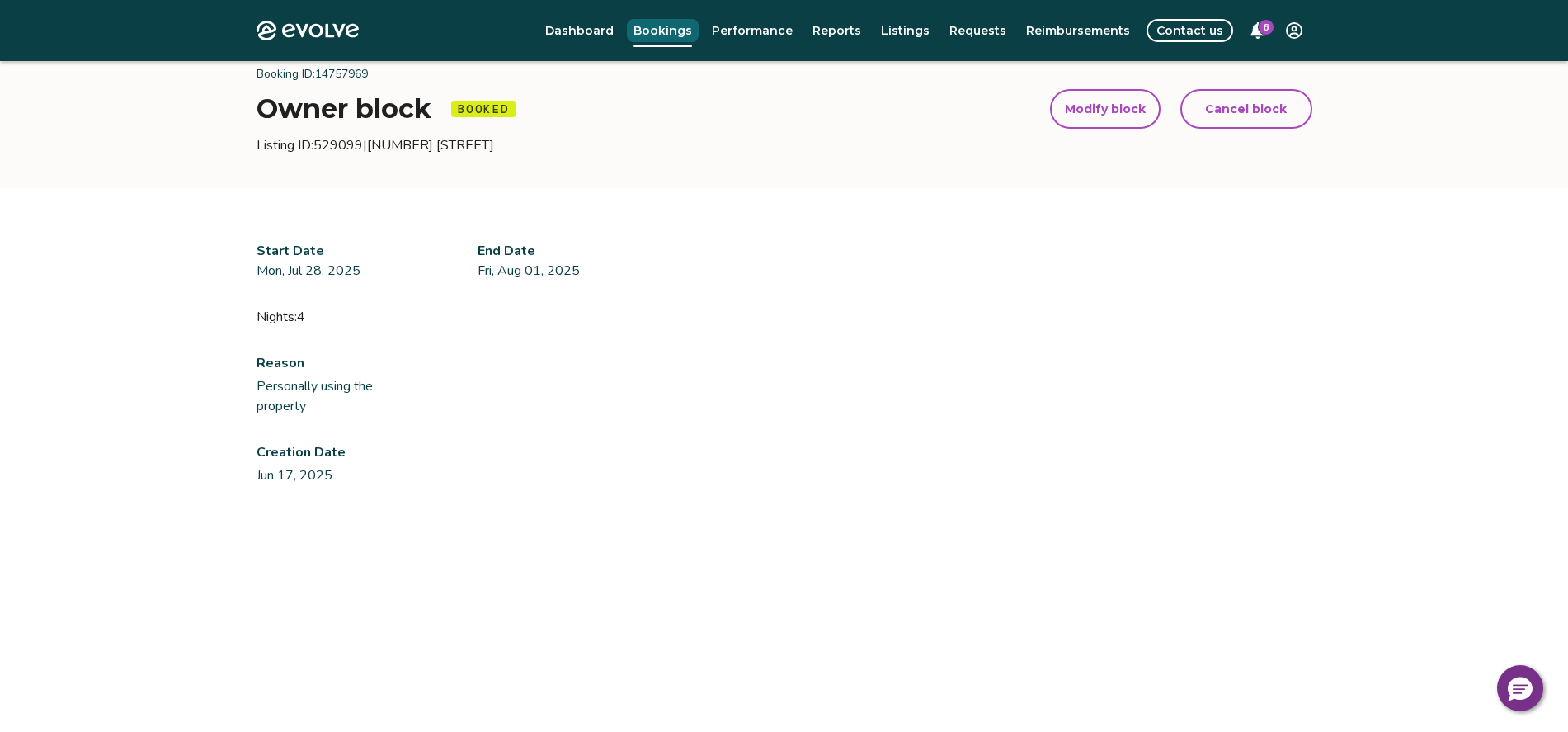 click on "Bookings" at bounding box center [662, 31] 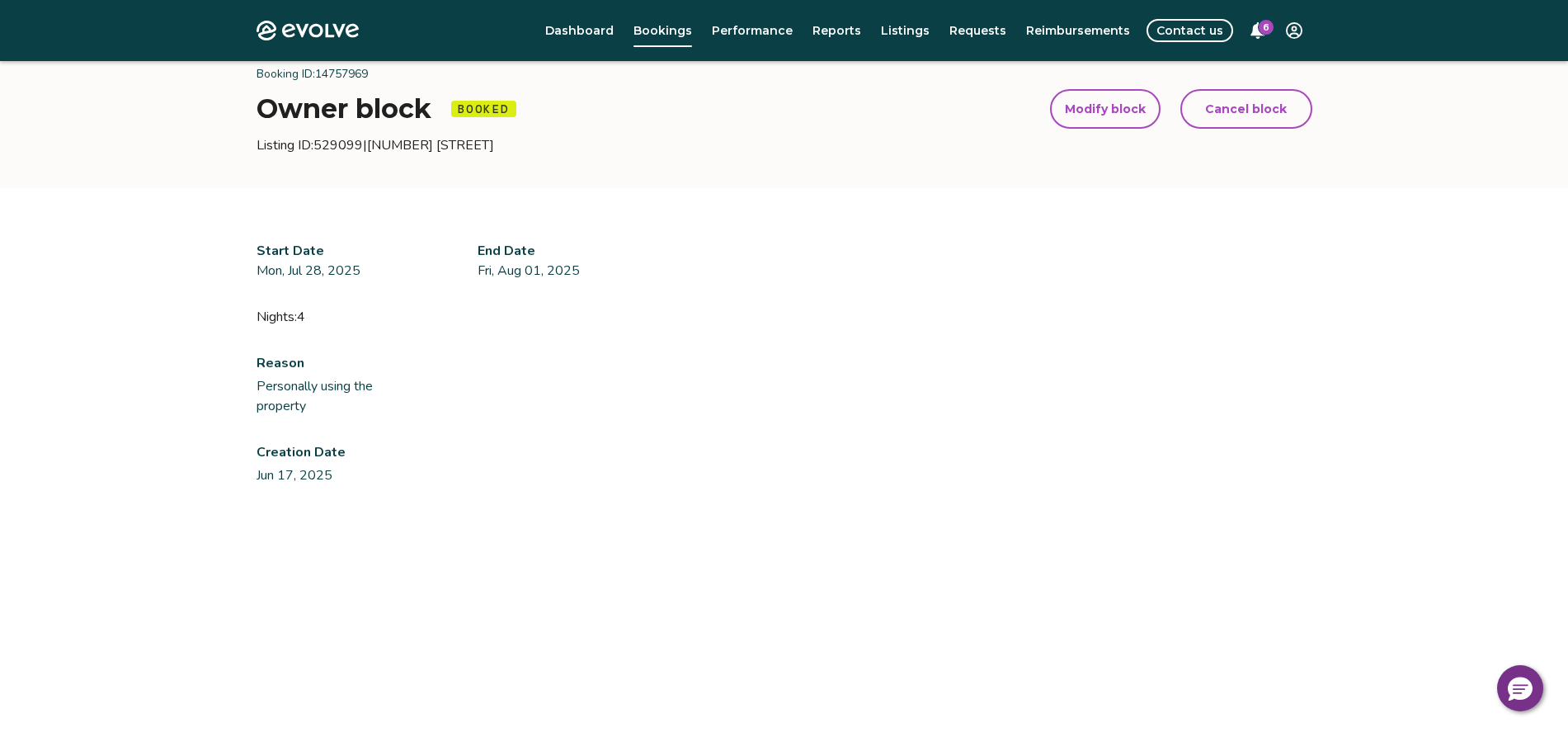 select on "**********" 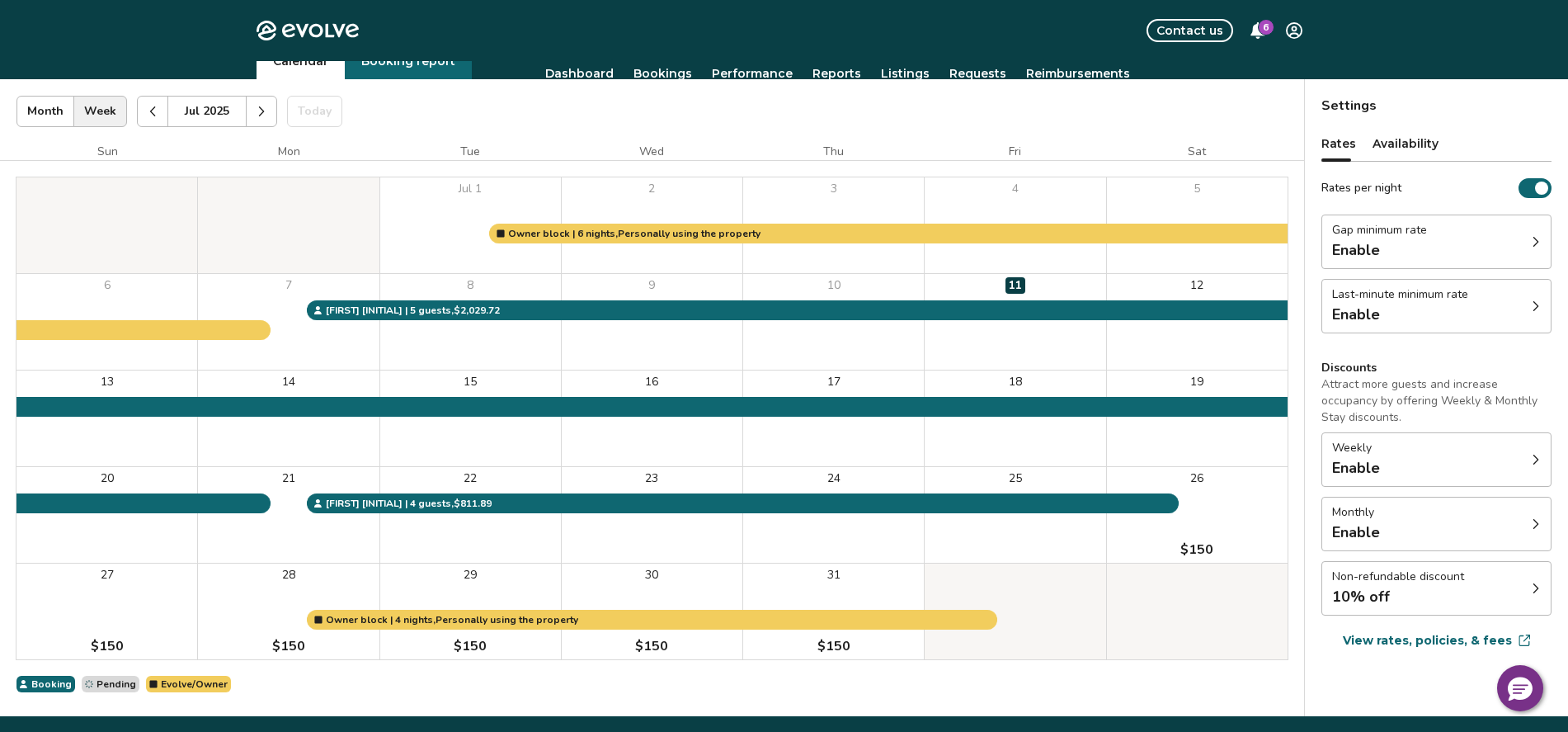 scroll, scrollTop: 0, scrollLeft: 0, axis: both 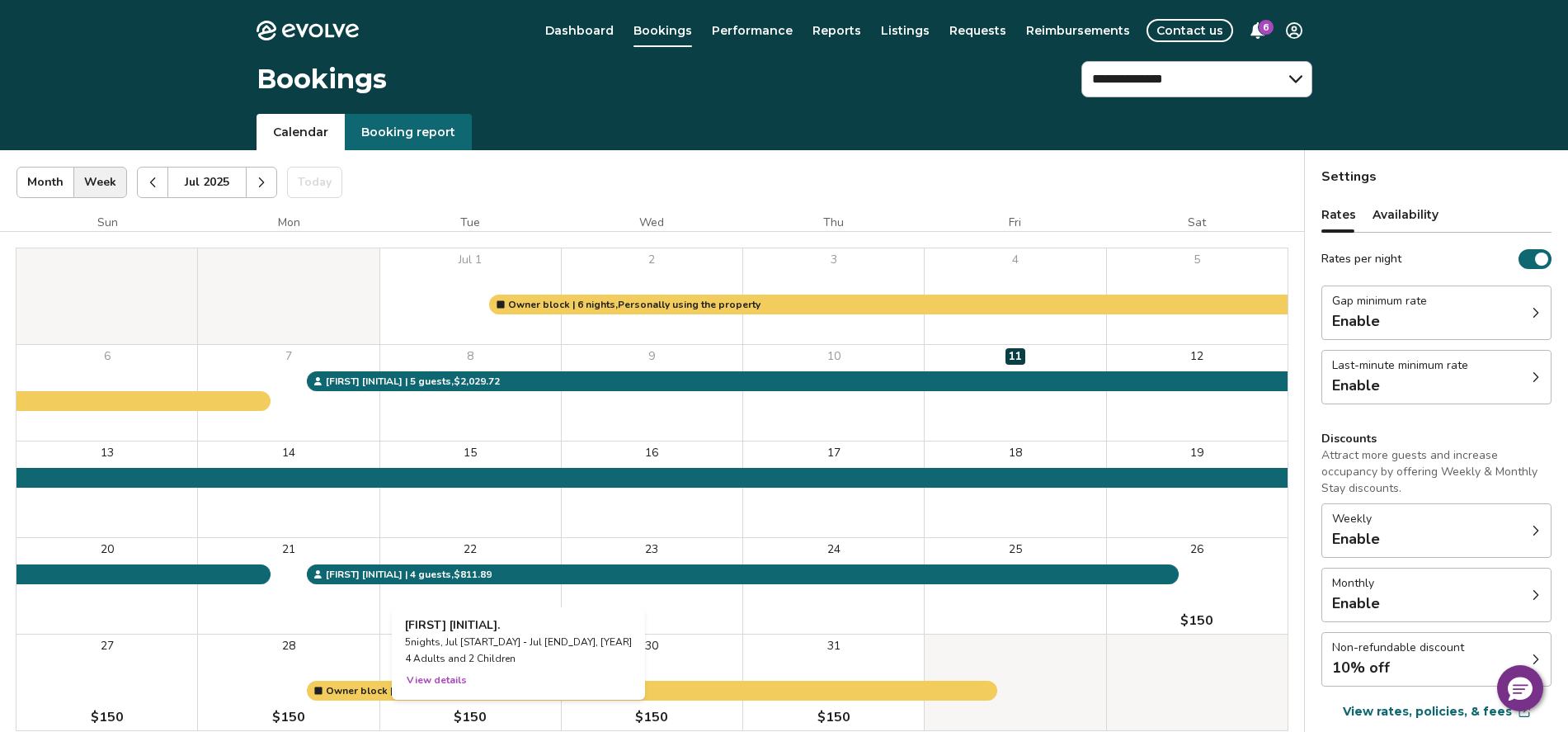 click on "22" at bounding box center [470, 586] 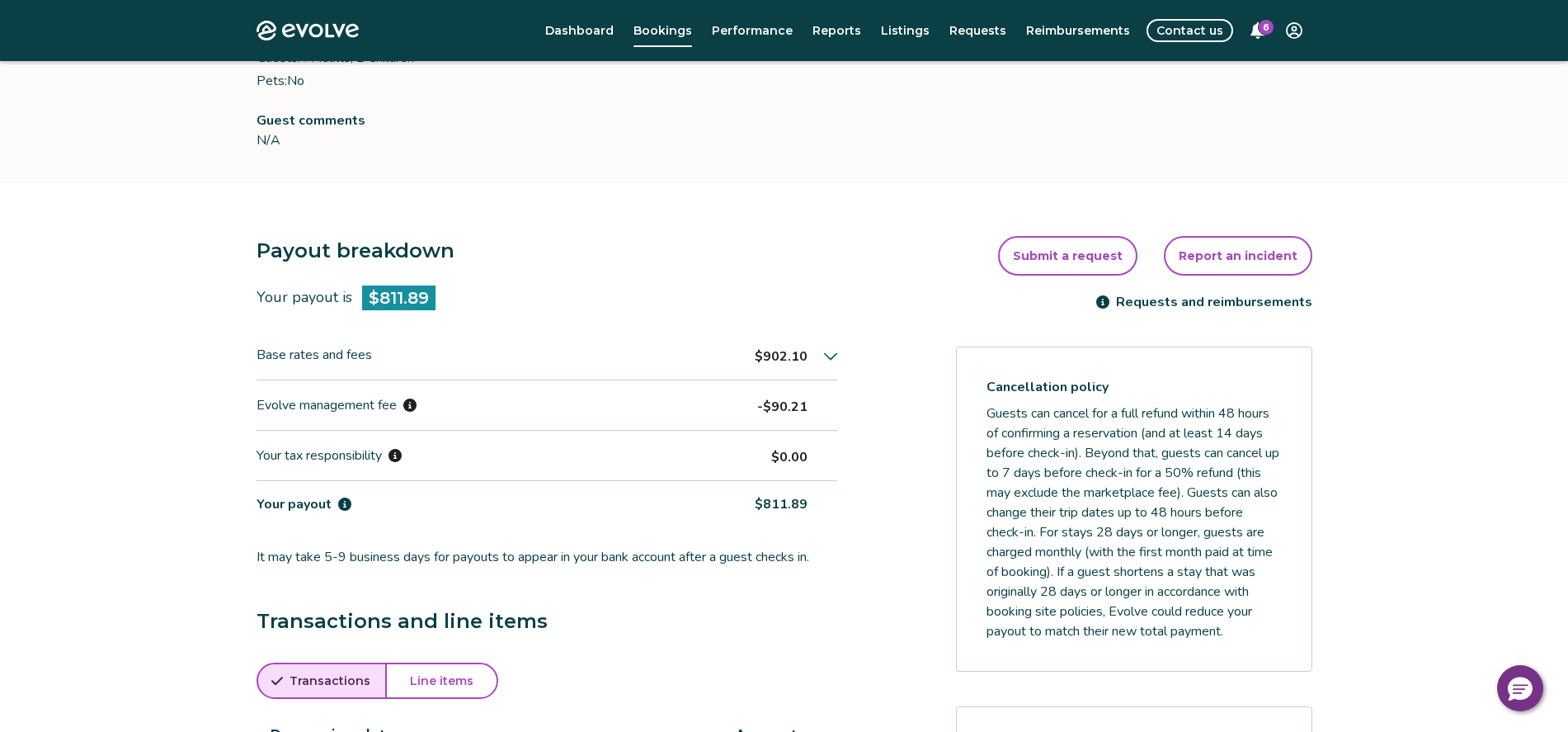 scroll, scrollTop: 309, scrollLeft: 0, axis: vertical 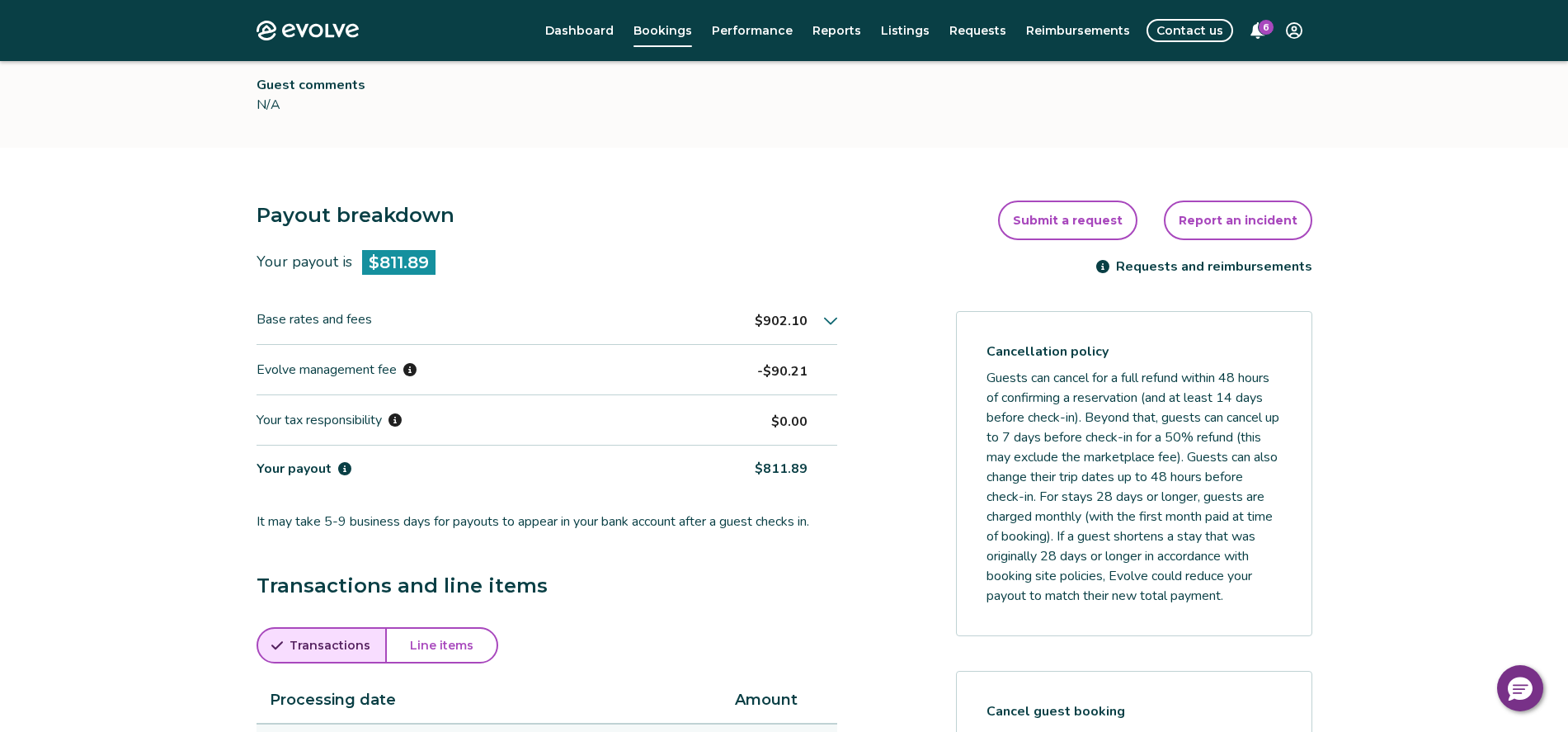 click on "Payout breakdown Your payout is $[AMOUNT] Base rates and fees $[AMOUNT] Evolve management fee $[AMOUNT] Your tax responsibility $0.00 Your payout $[AMOUNT] It may take 5-9 business days for payouts to appear in your bank account after a guest checks in. Transactions and line items Transactions Line items Processing date Amount Transactions total $[AMOUNT] [MONTH] [DAY], [YEAR] $[AMOUNT] Submit a request Report an incident Requests and reimbursements Cancellation policy Cancel guest booking Today is  10  days  from the check-in date. Request to cancel booking" at bounding box center [784, 549] 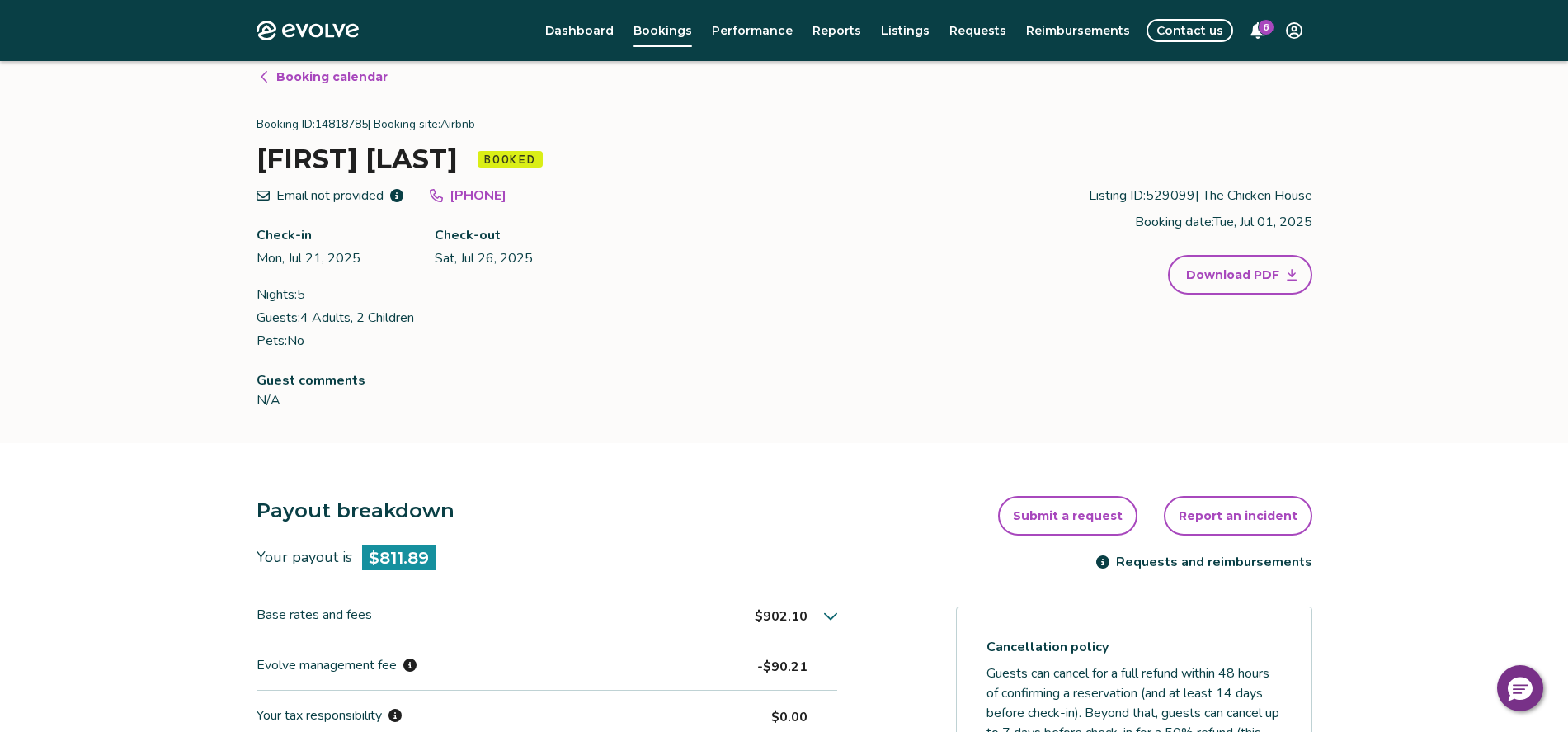 scroll, scrollTop: 0, scrollLeft: 0, axis: both 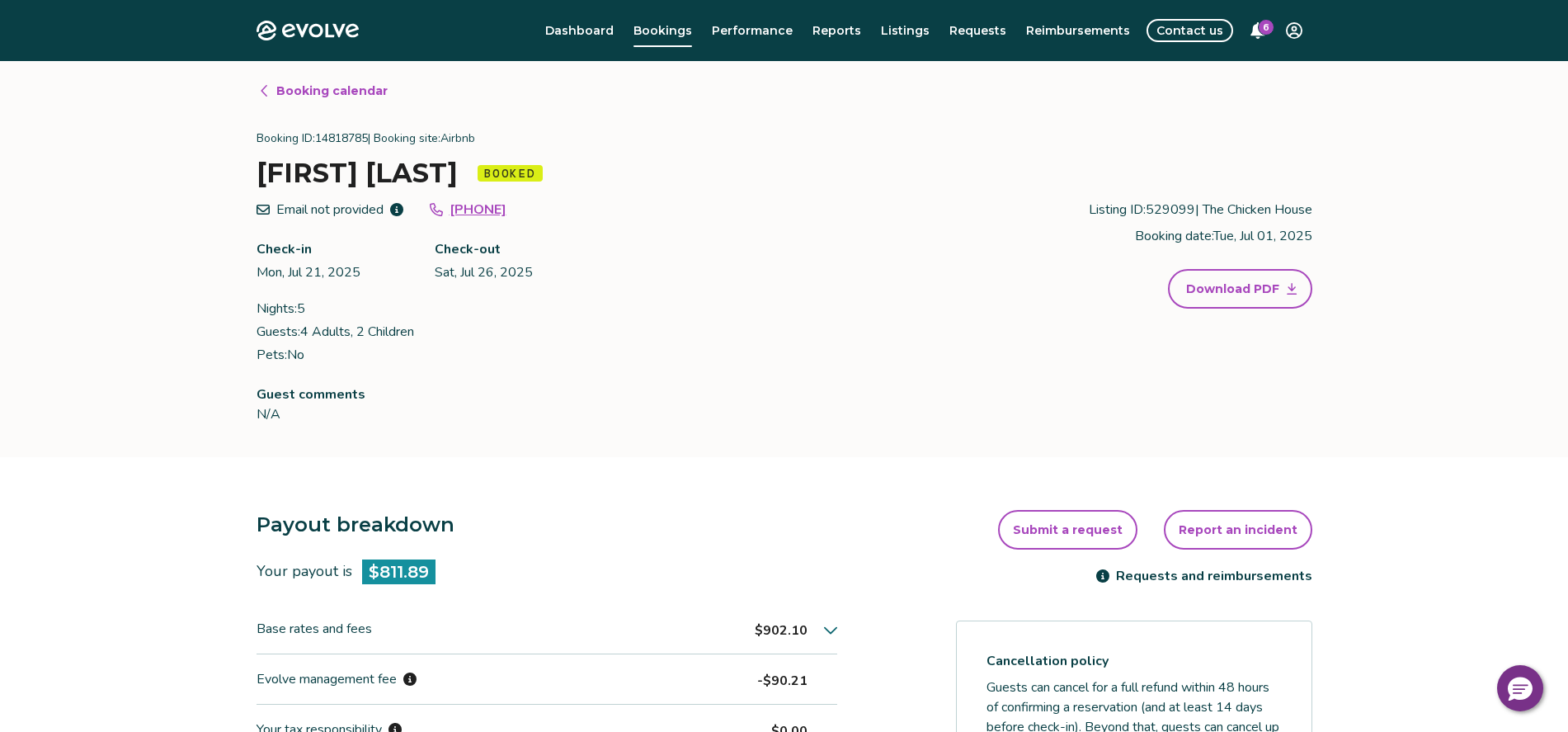 click on "Booking calendar" at bounding box center (332, 91) 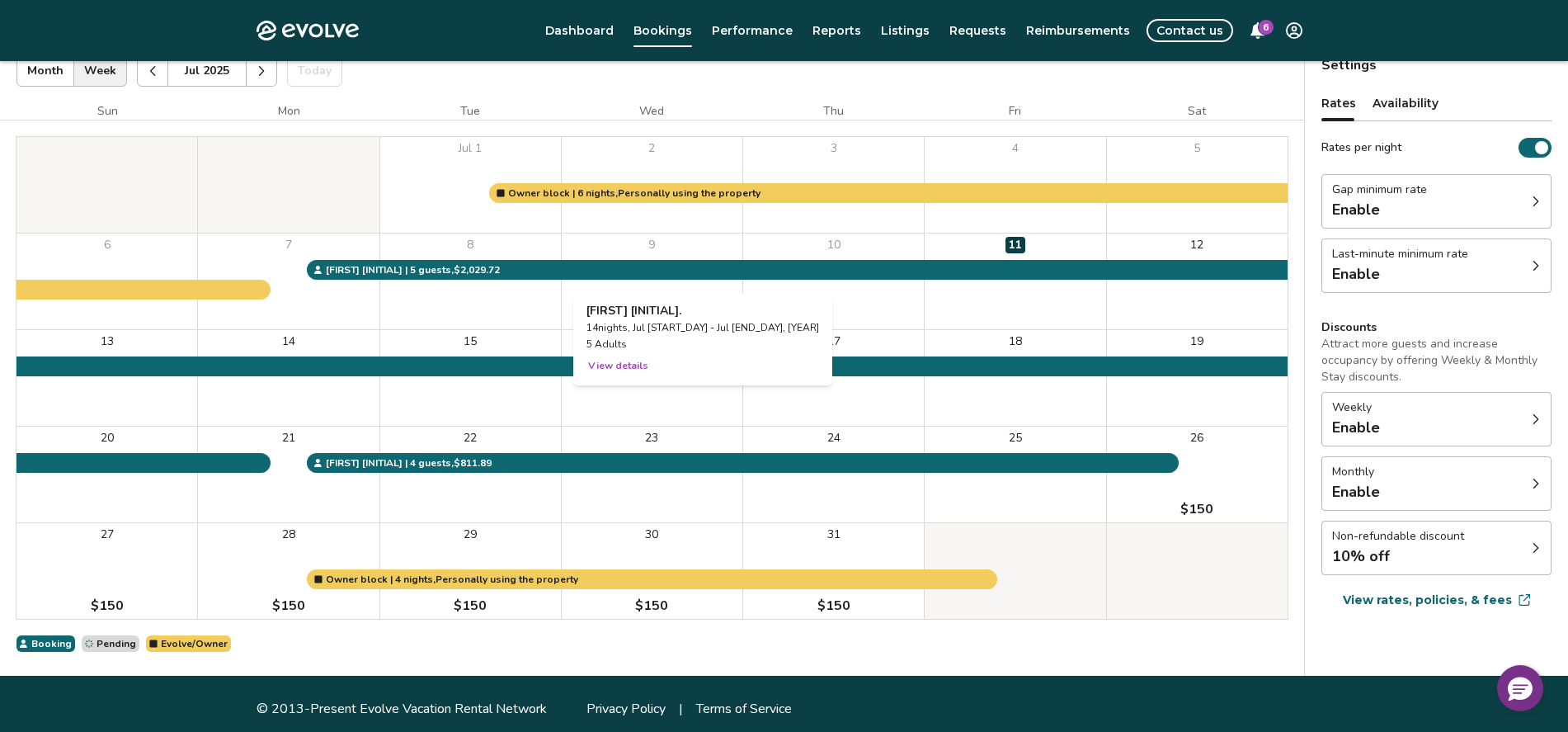 scroll, scrollTop: 121, scrollLeft: 0, axis: vertical 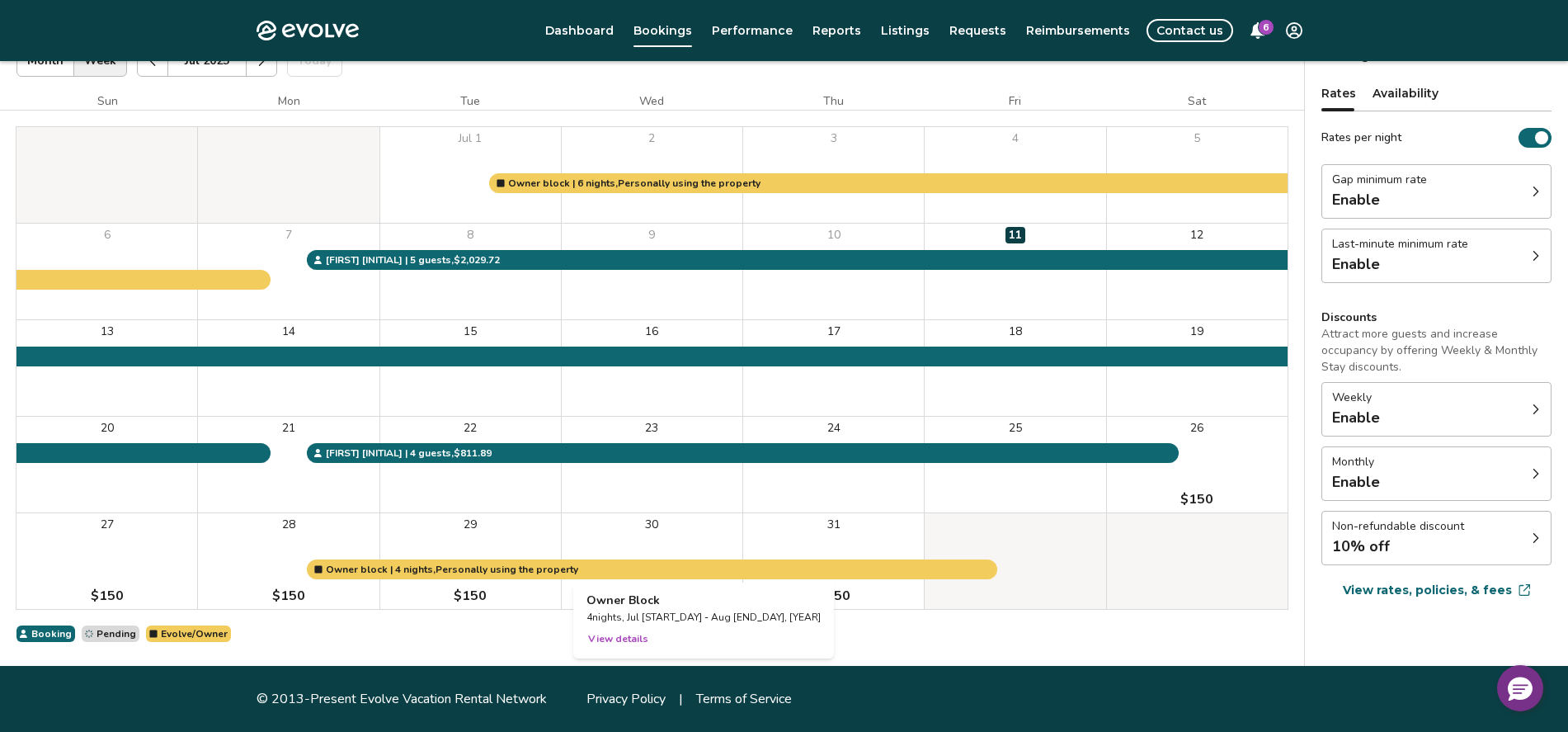 click at bounding box center [652, 561] 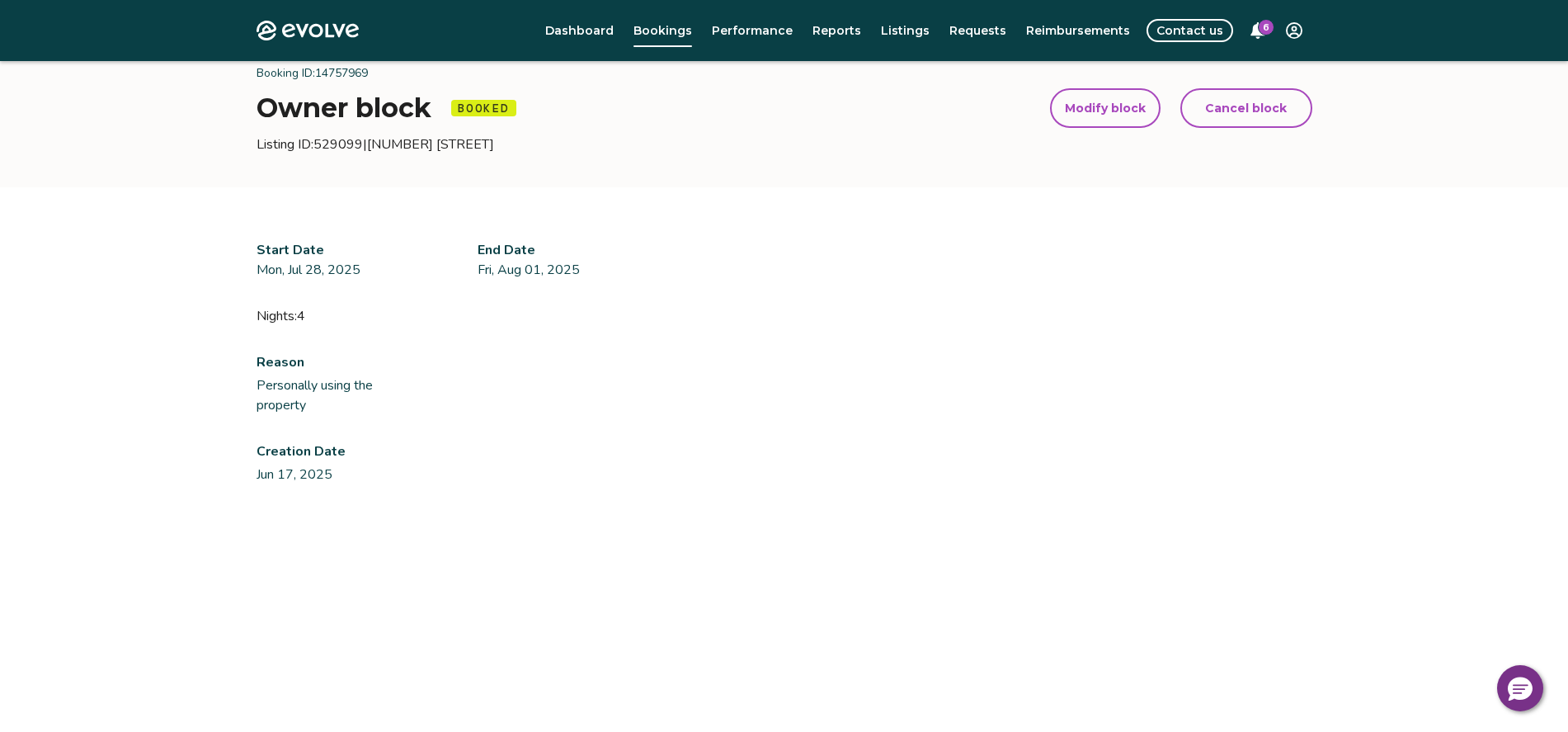 scroll, scrollTop: 174, scrollLeft: 0, axis: vertical 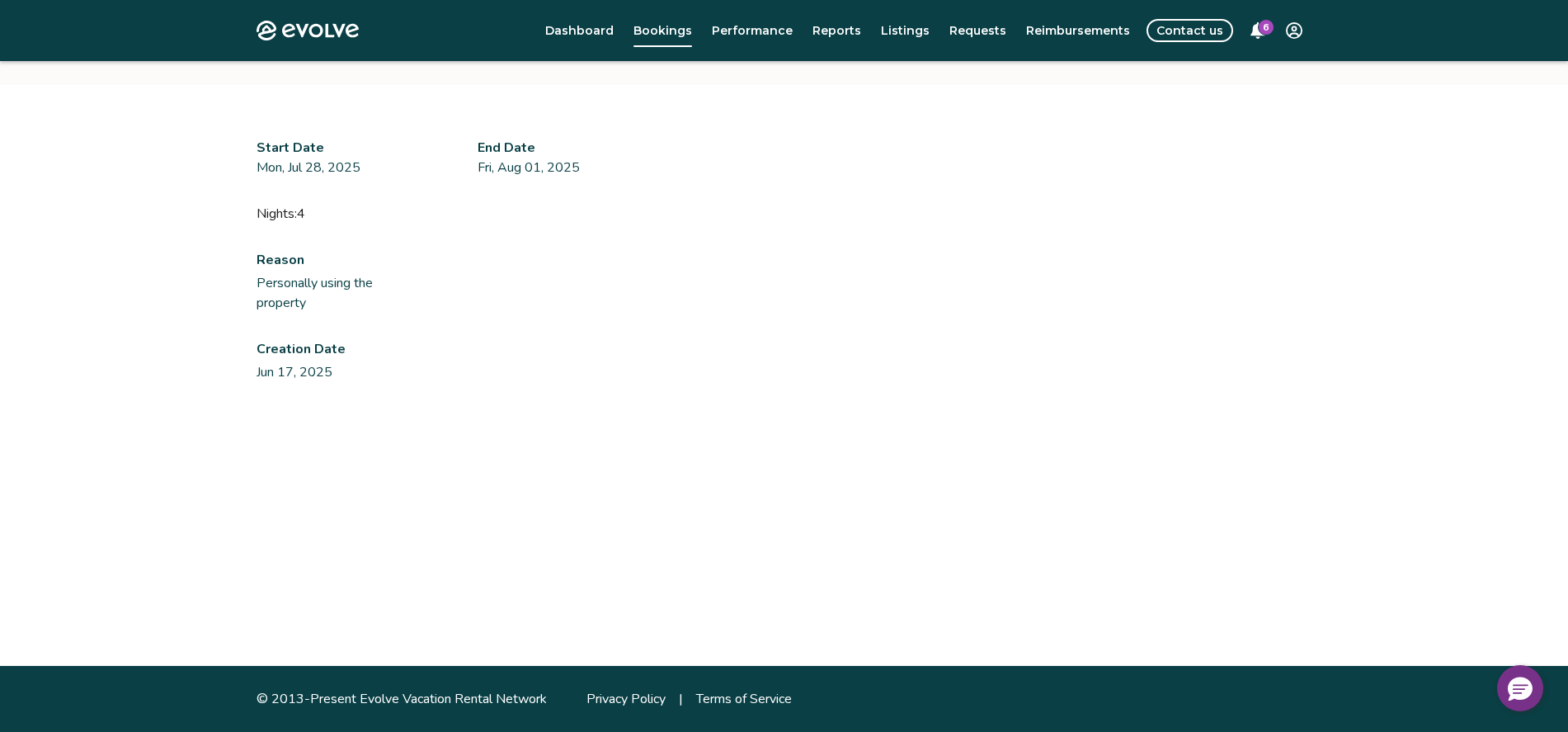 click on "Contact us" at bounding box center [1189, 31] 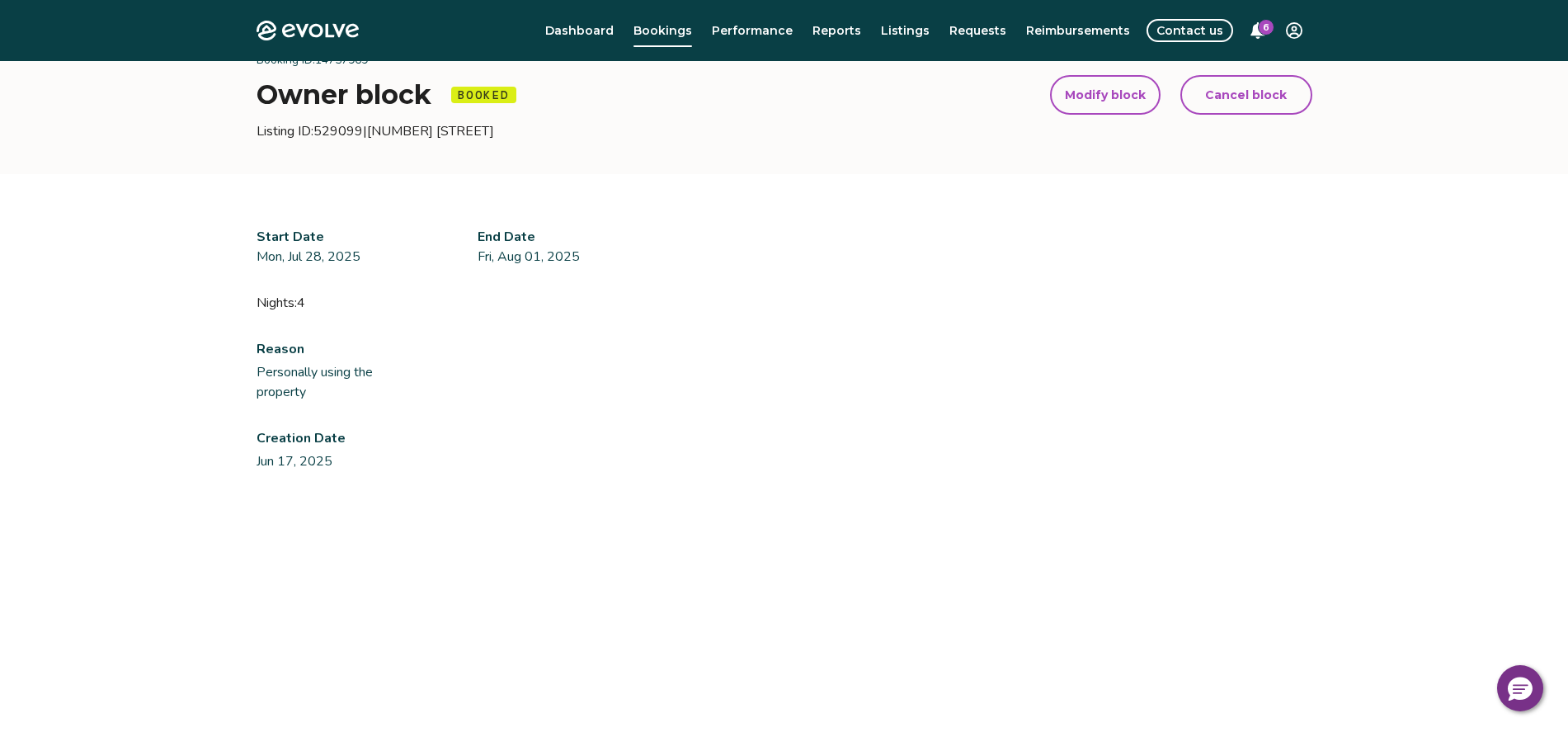 scroll, scrollTop: 0, scrollLeft: 0, axis: both 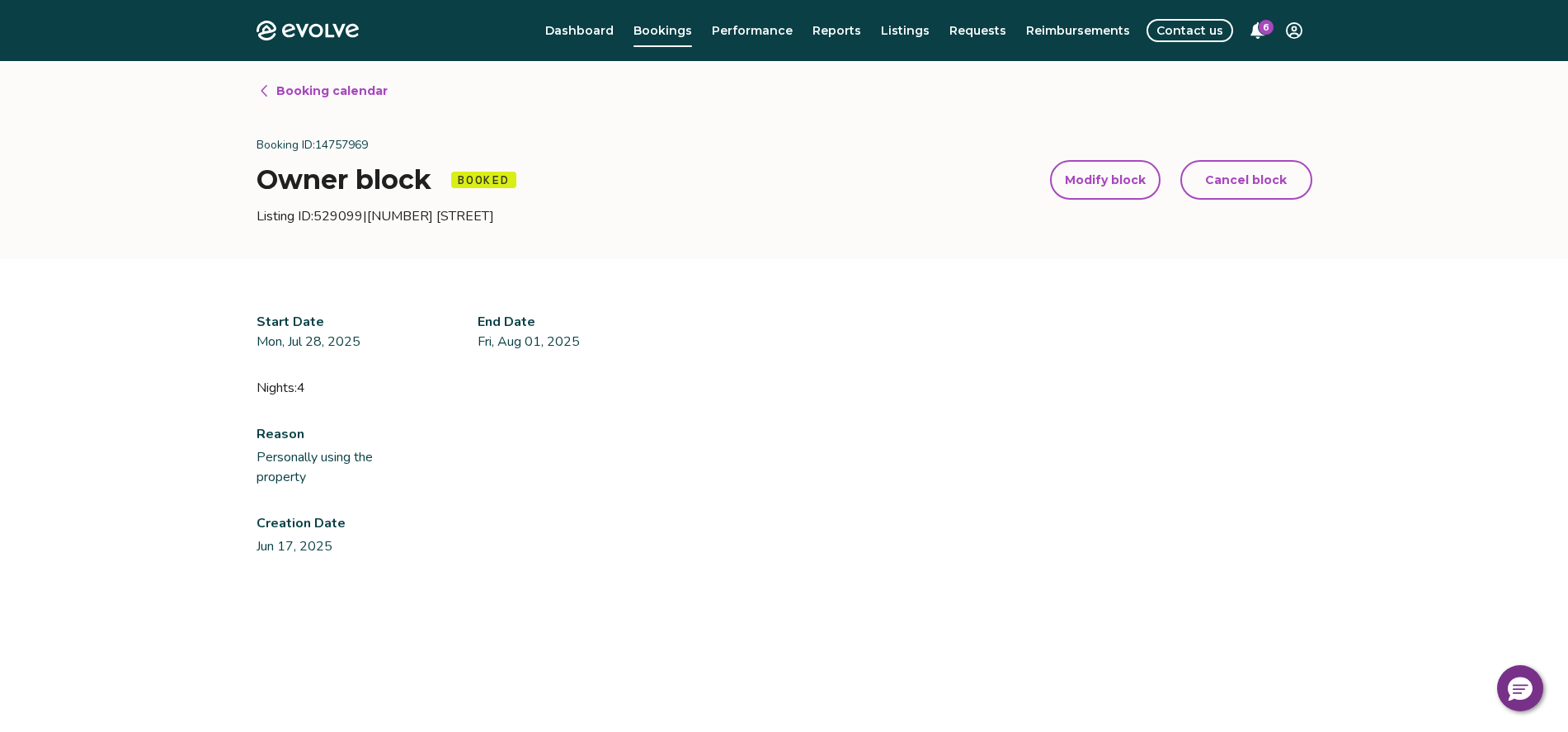 click on "Modify block" at bounding box center (1105, 180) 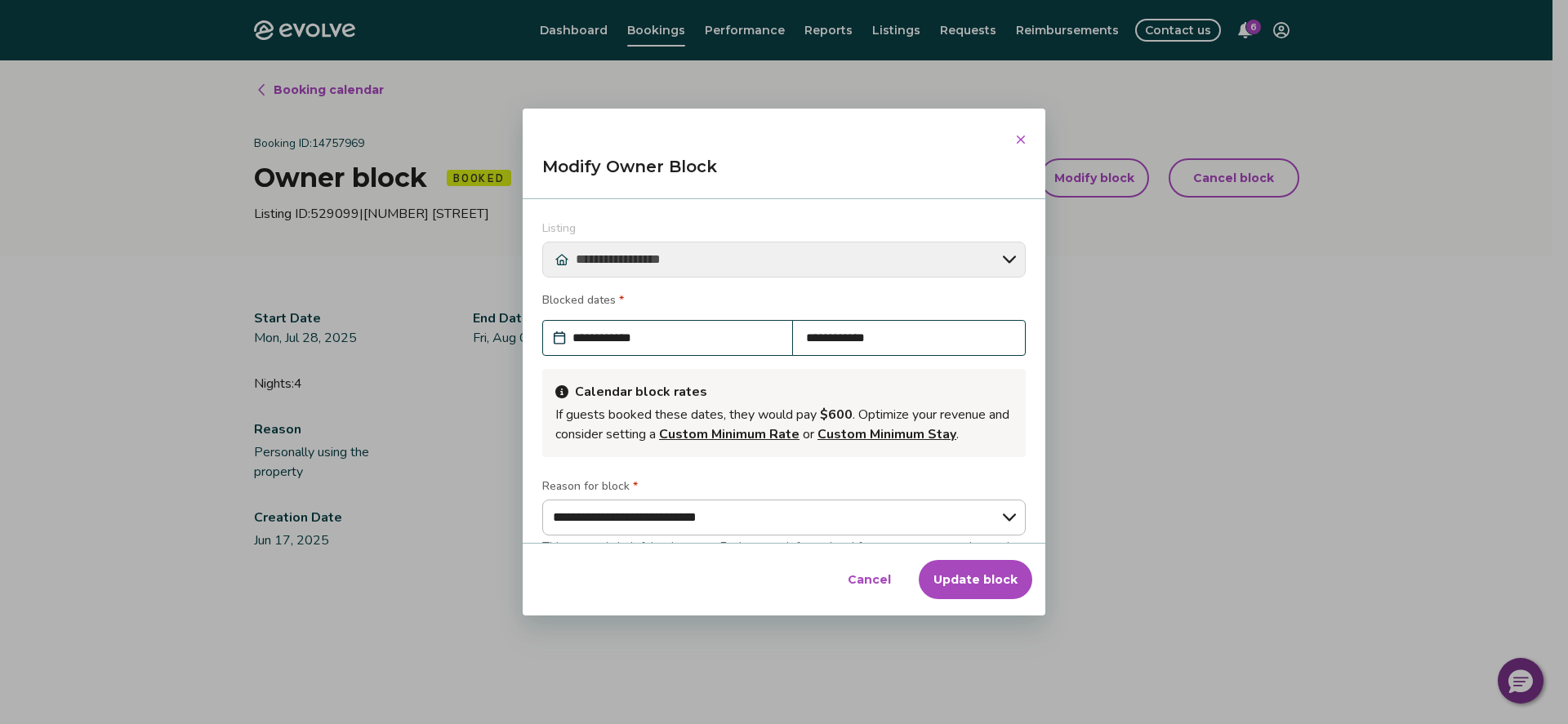click on "**********" at bounding box center (909, 338) 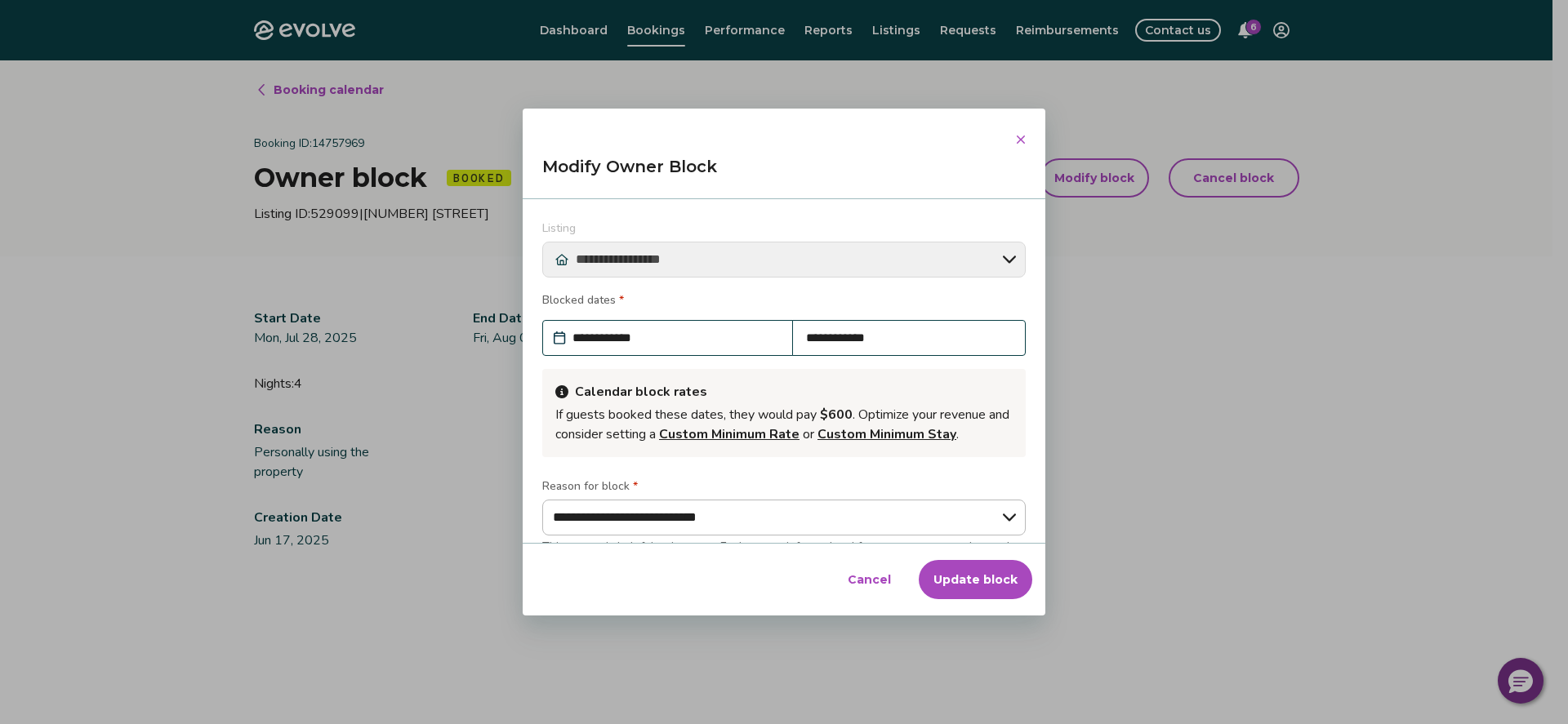 click 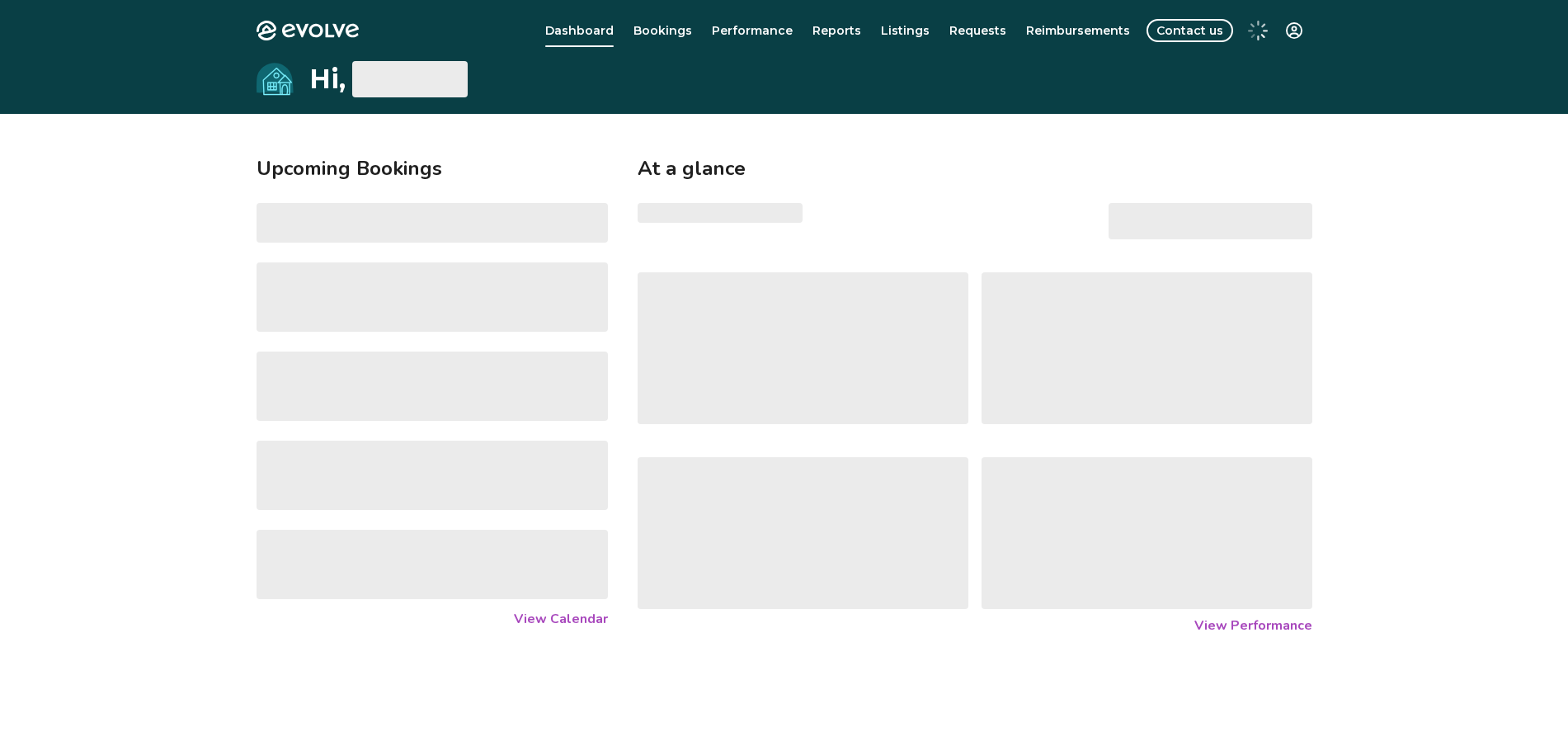 scroll, scrollTop: 0, scrollLeft: 0, axis: both 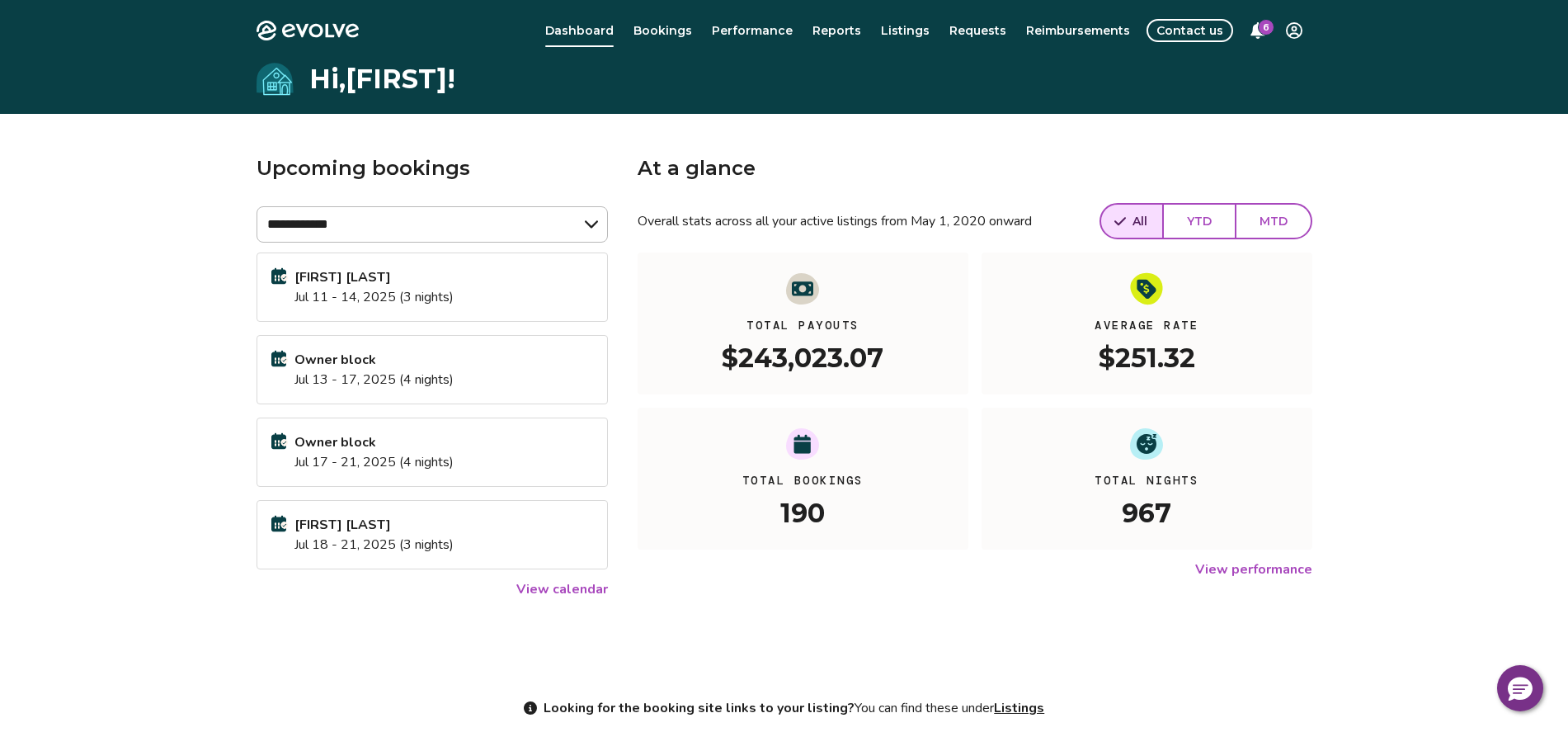 click on "YTD" at bounding box center [1199, 221] 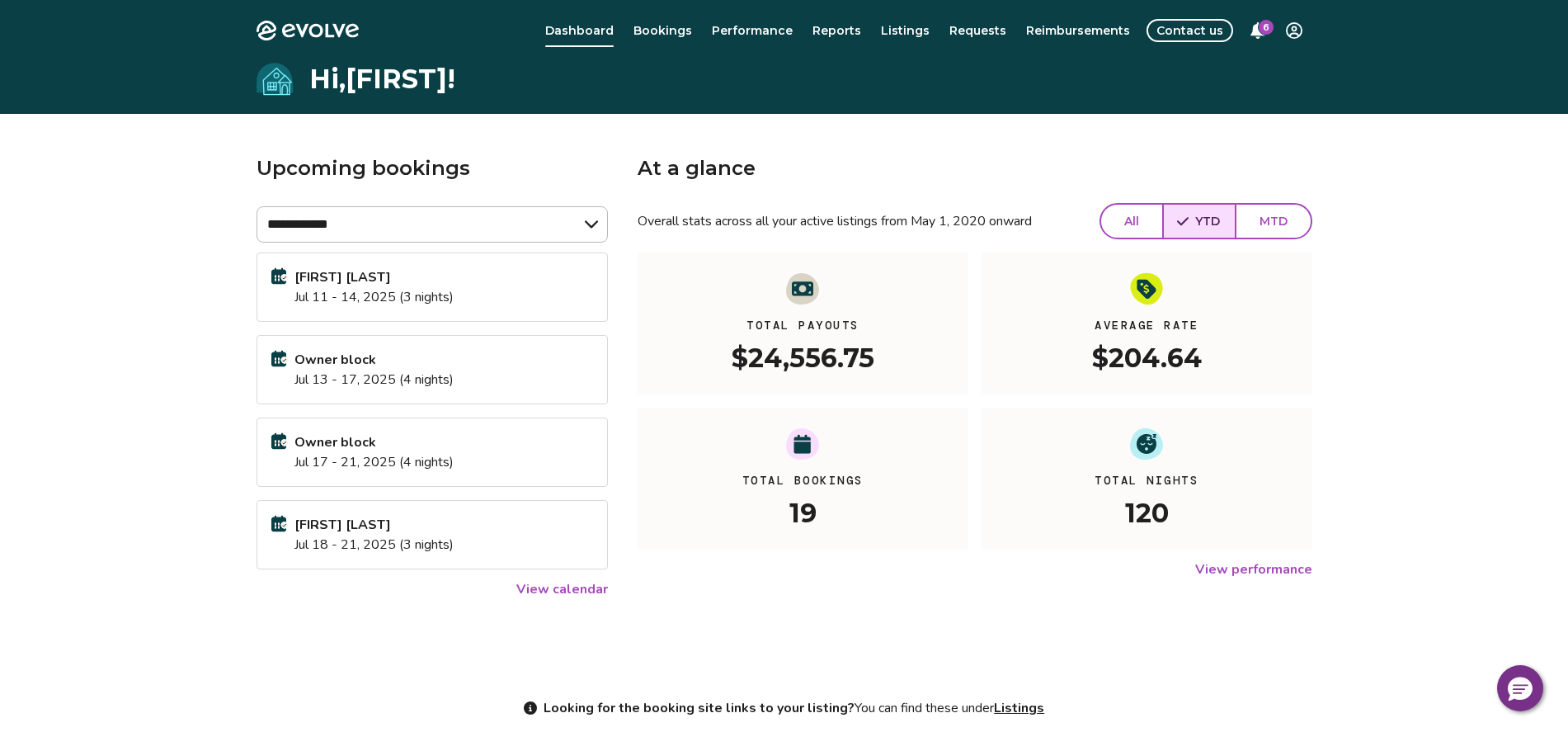click on "**********" at bounding box center [784, 449] 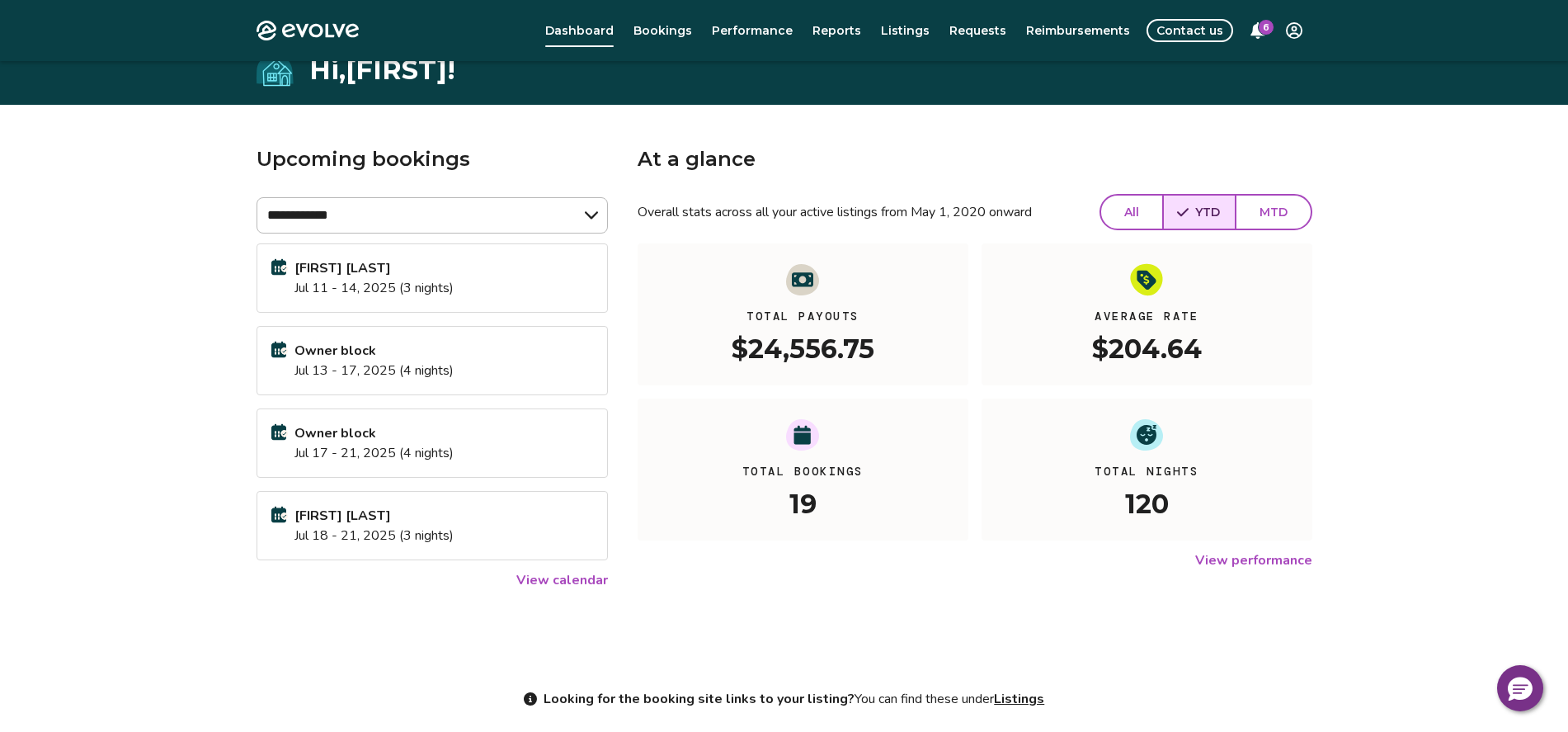 scroll, scrollTop: 0, scrollLeft: 0, axis: both 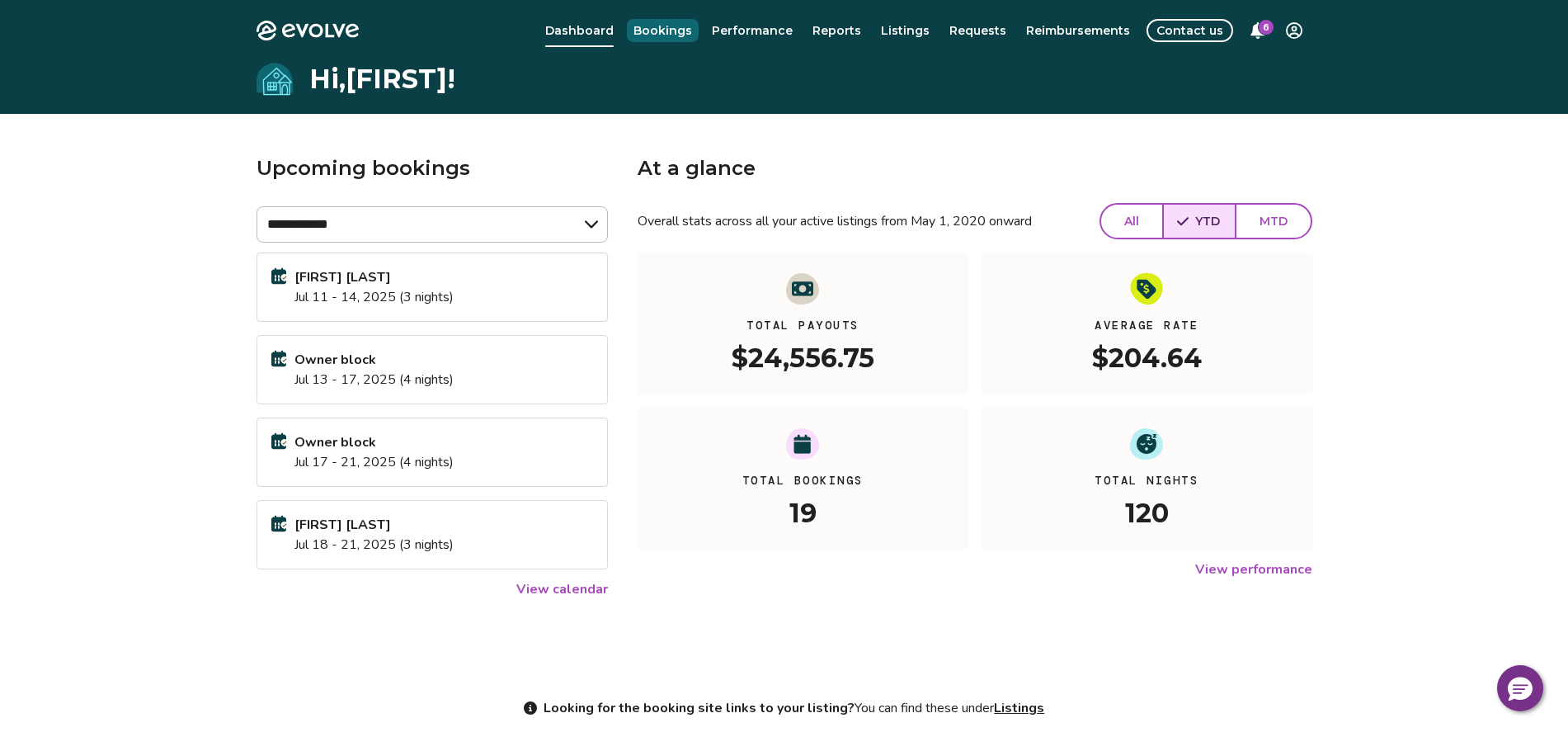 click on "Bookings" at bounding box center (662, 31) 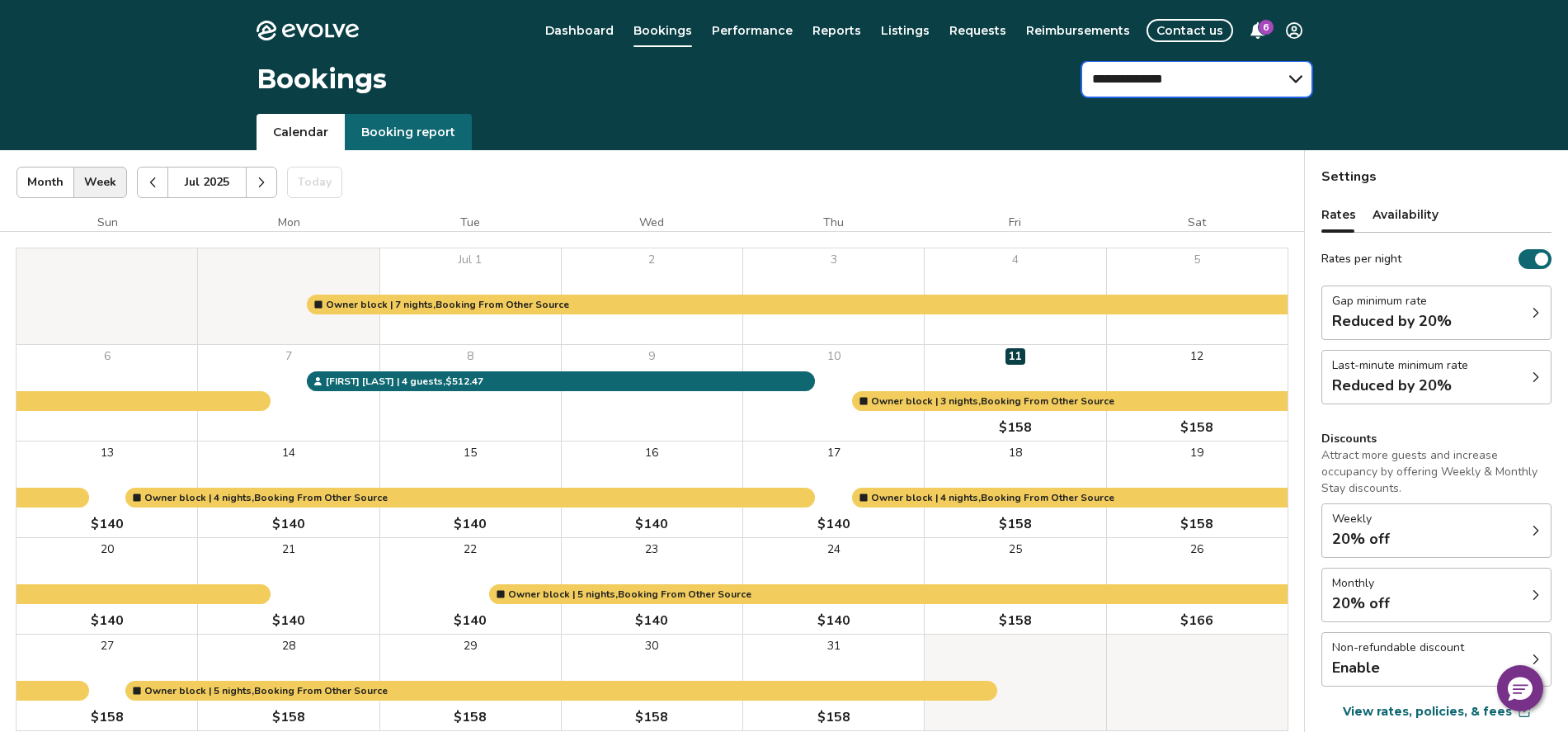 click on "**********" at bounding box center (1197, 79) 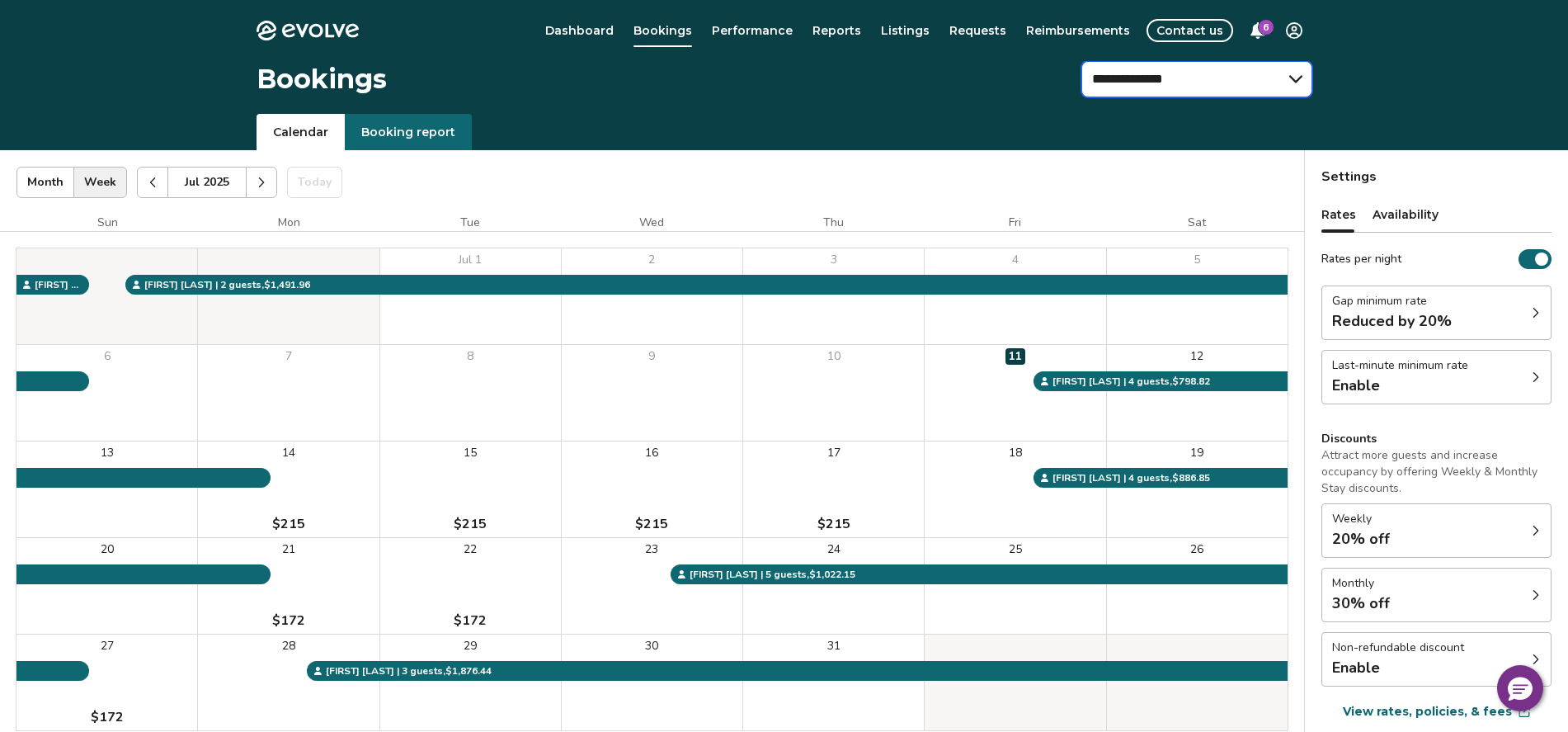 click on "**********" at bounding box center [1197, 79] 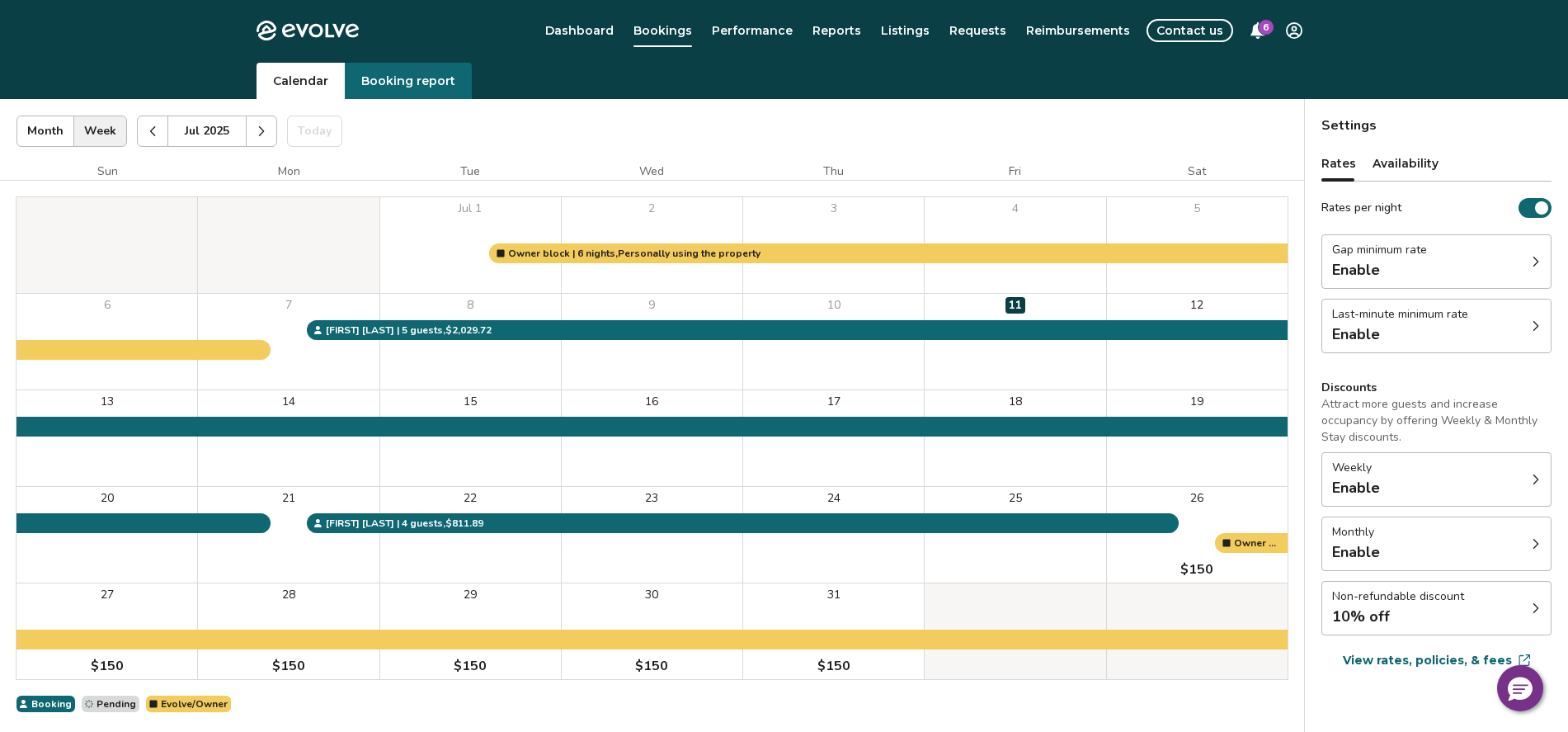 scroll, scrollTop: 0, scrollLeft: 0, axis: both 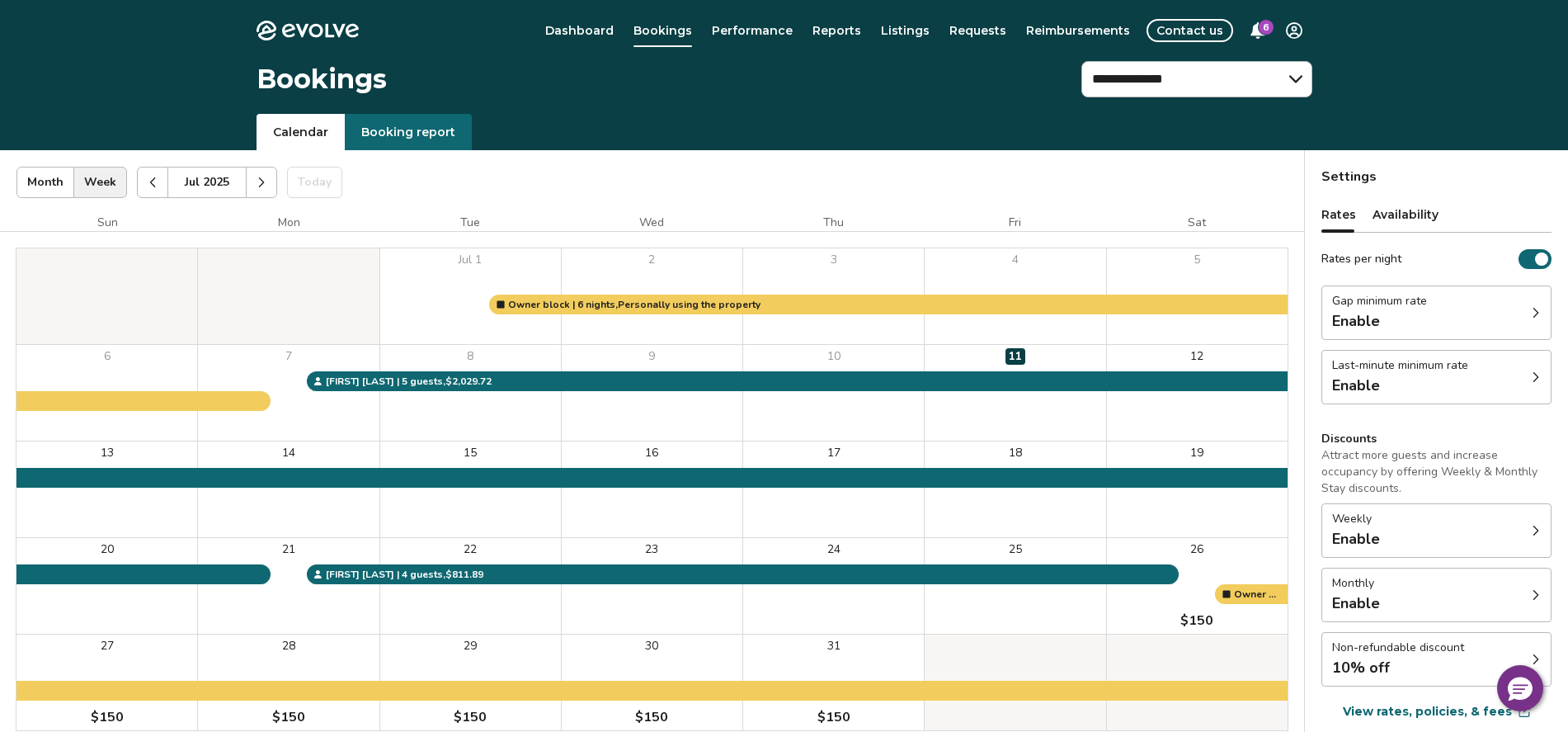 click 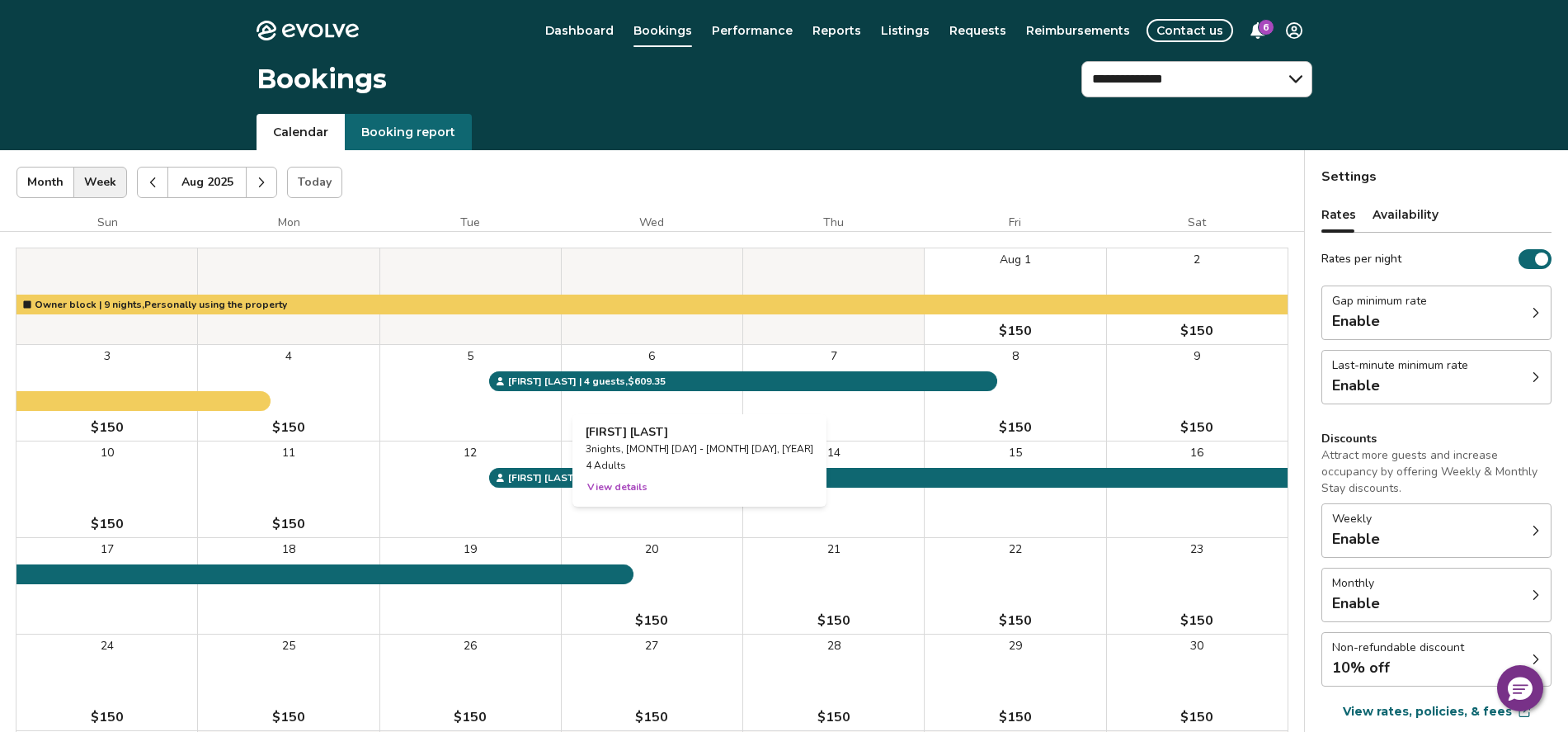 click on "6" at bounding box center (652, 393) 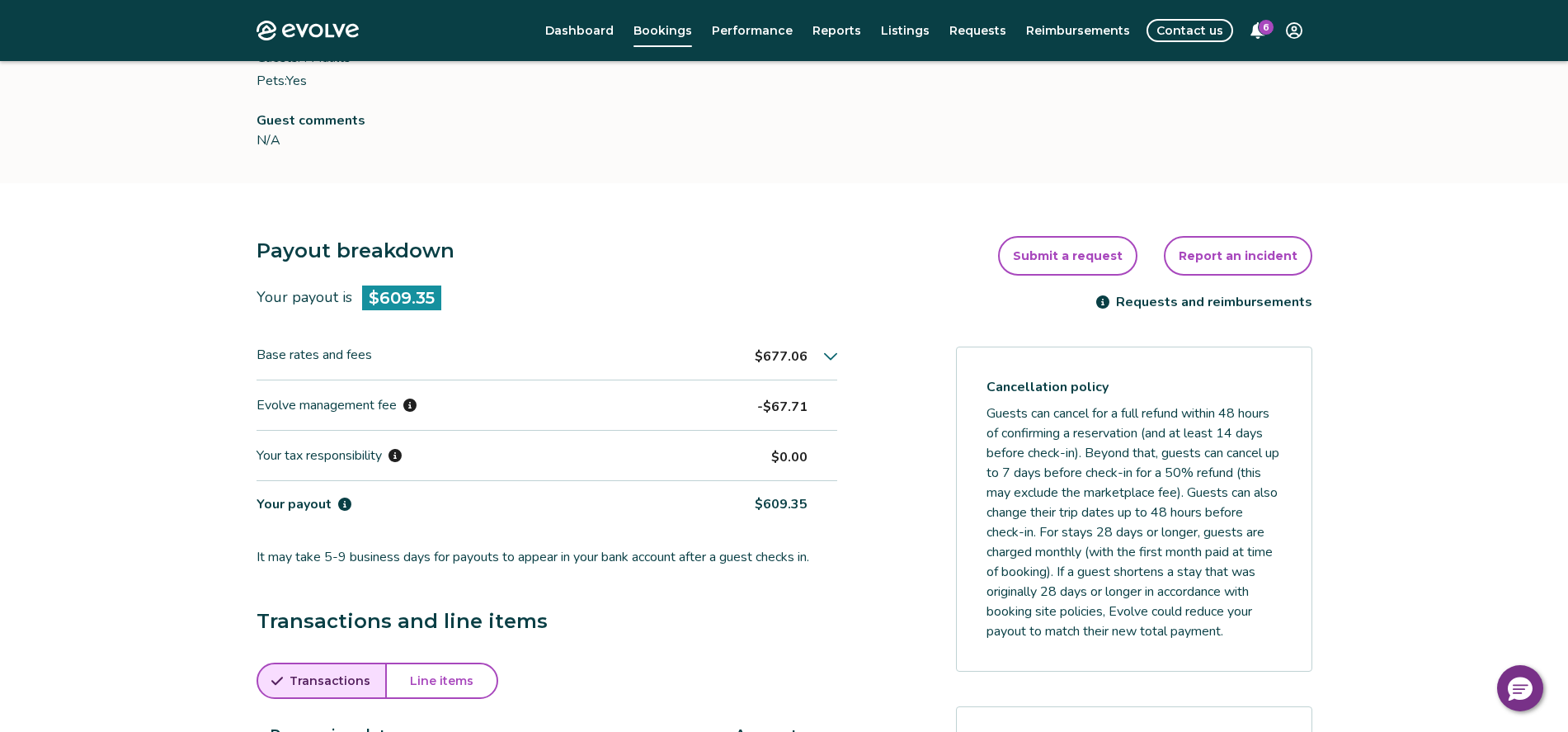 scroll, scrollTop: 0, scrollLeft: 0, axis: both 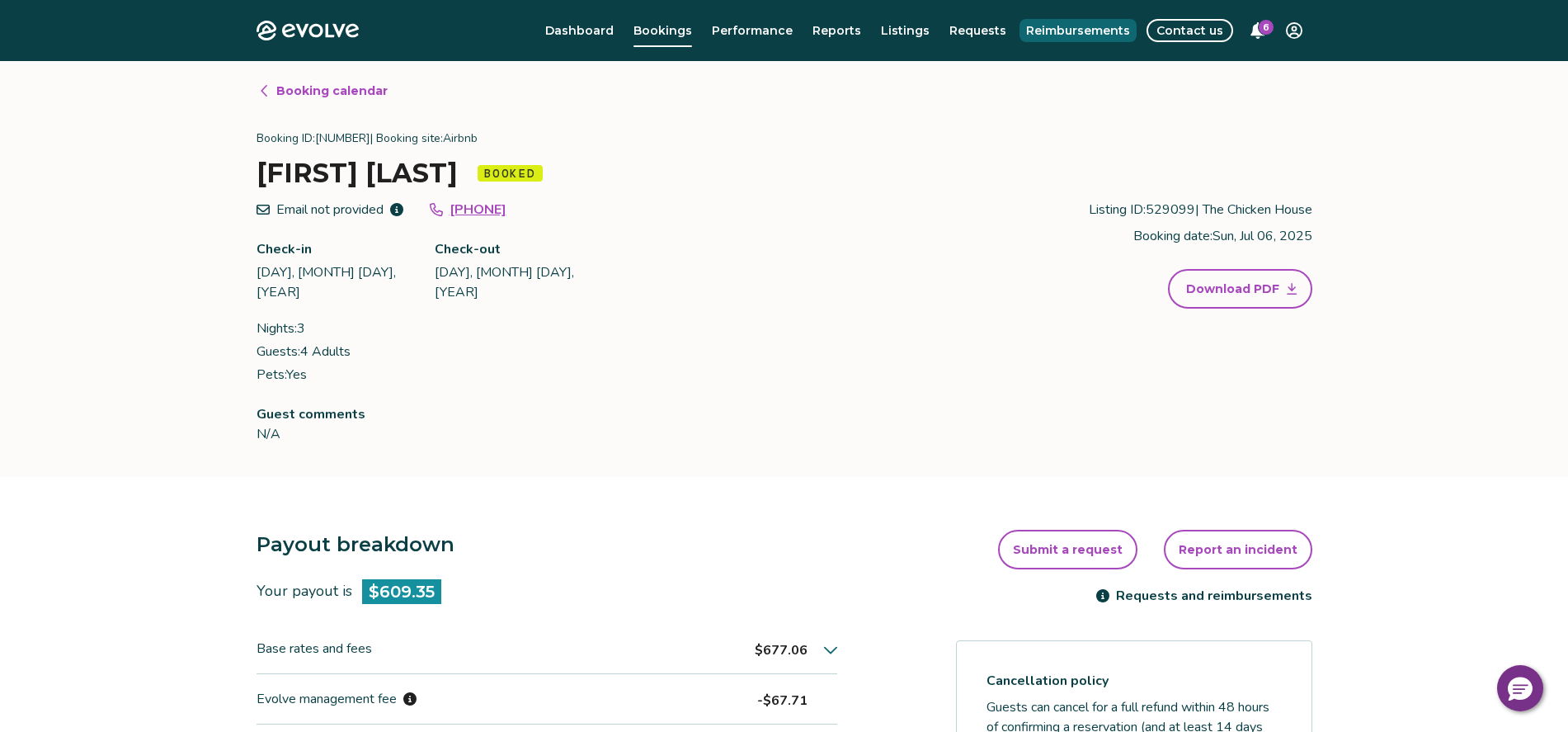 click on "Reimbursements" at bounding box center [1078, 31] 